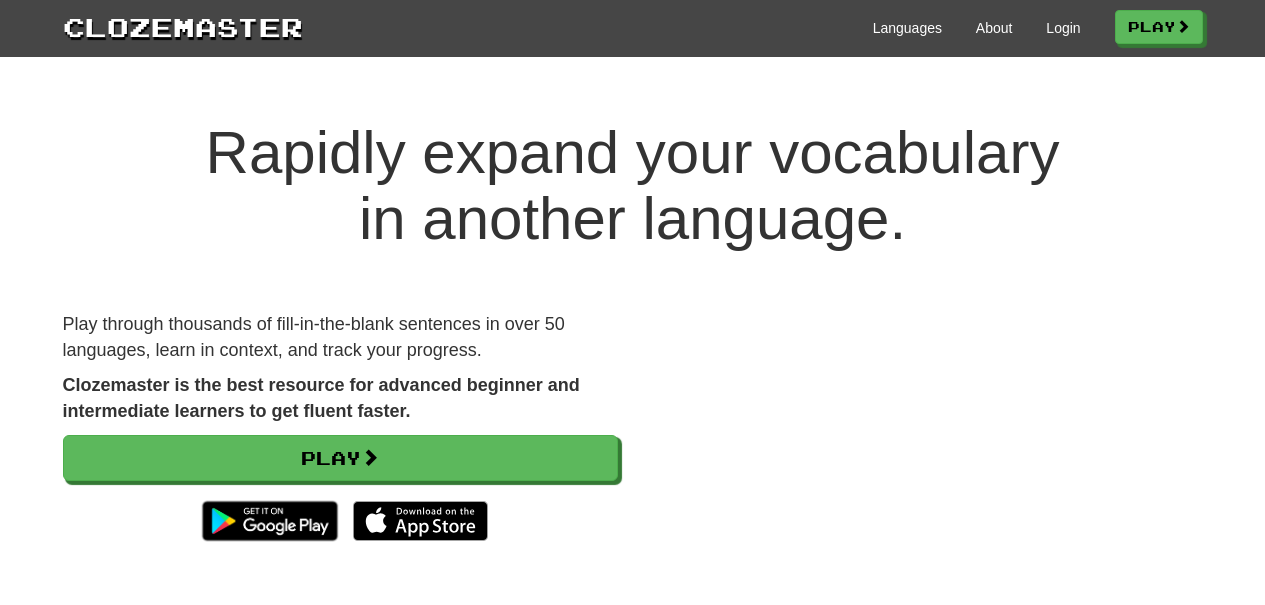 scroll, scrollTop: 0, scrollLeft: 0, axis: both 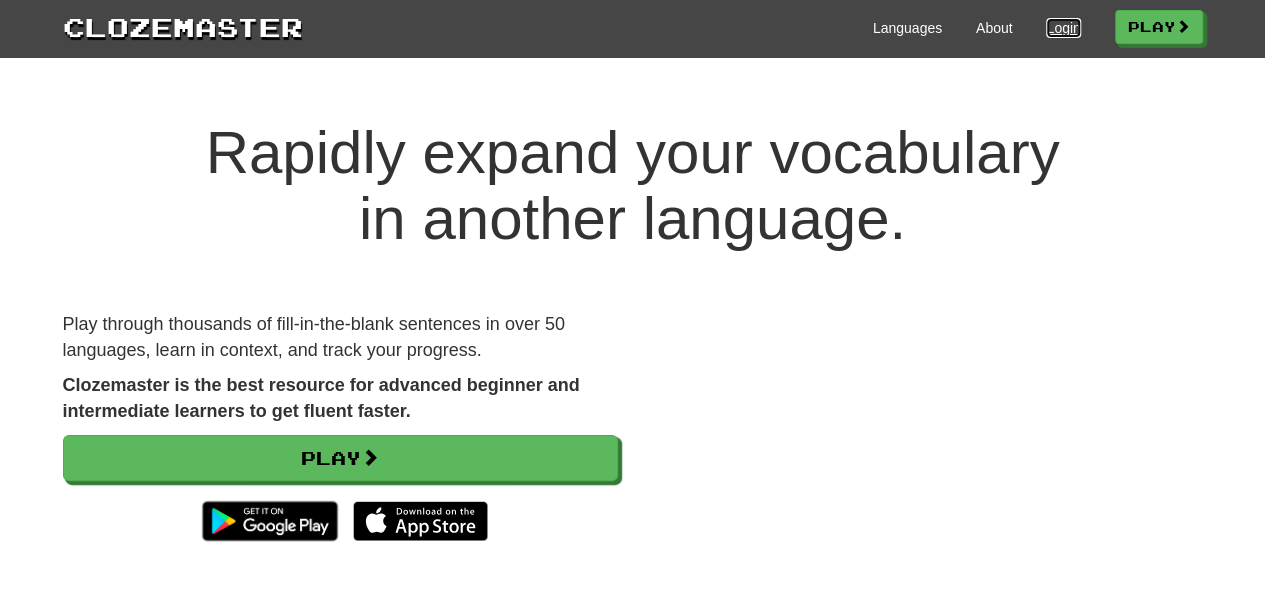 click on "Login" at bounding box center (1063, 28) 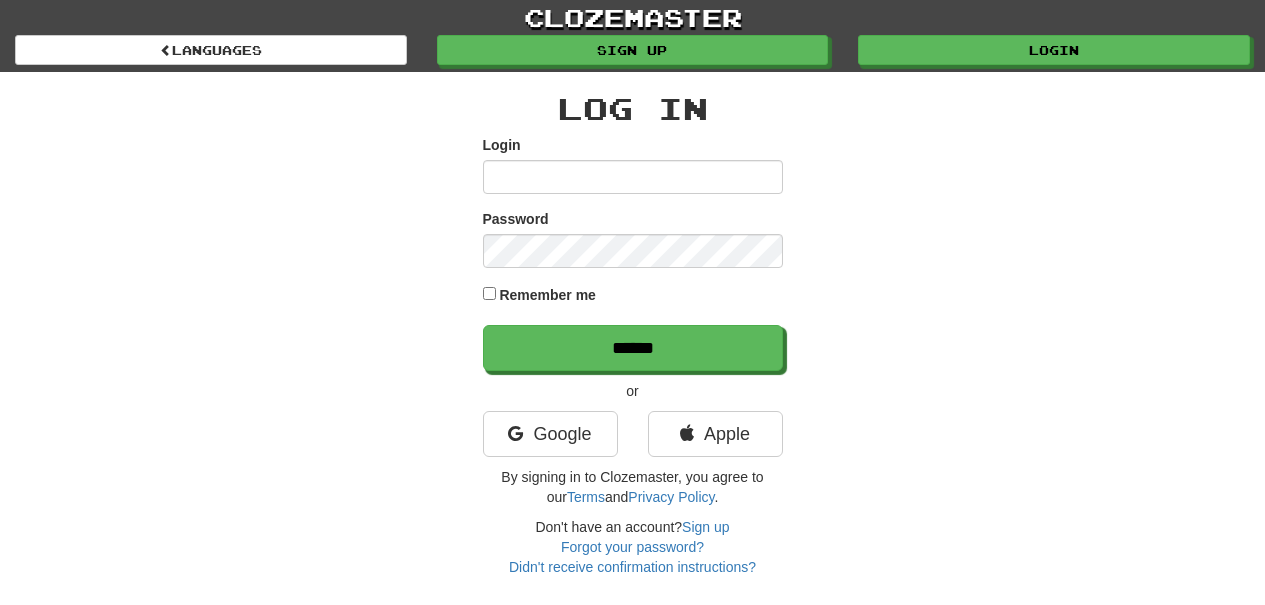 scroll, scrollTop: 0, scrollLeft: 0, axis: both 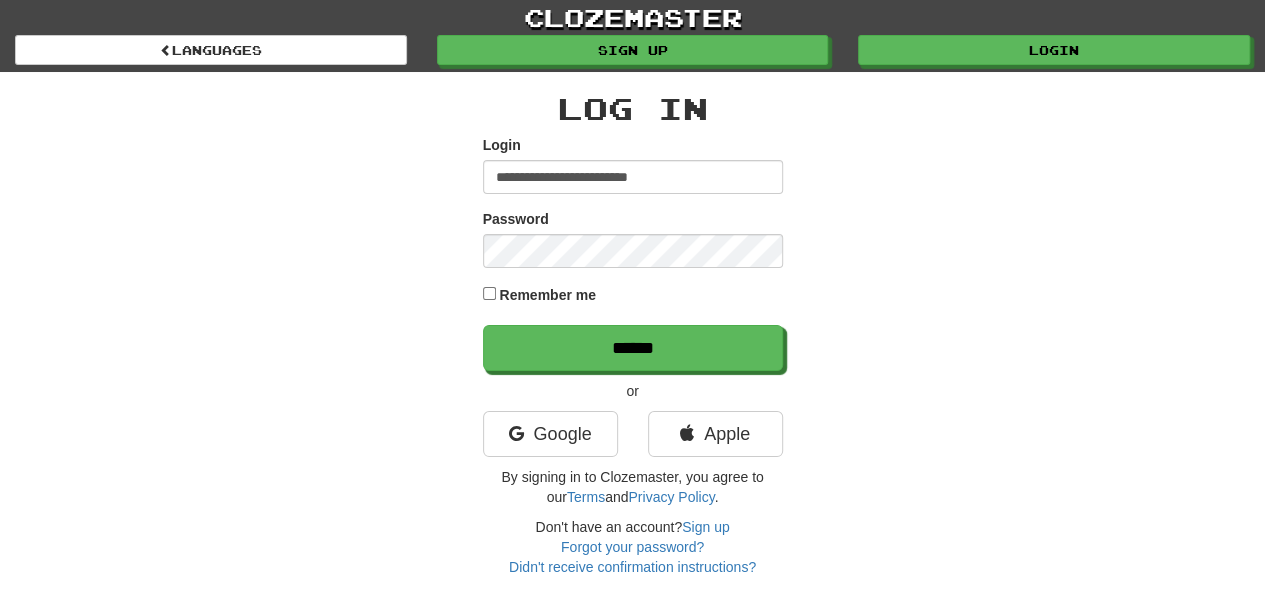 type on "**********" 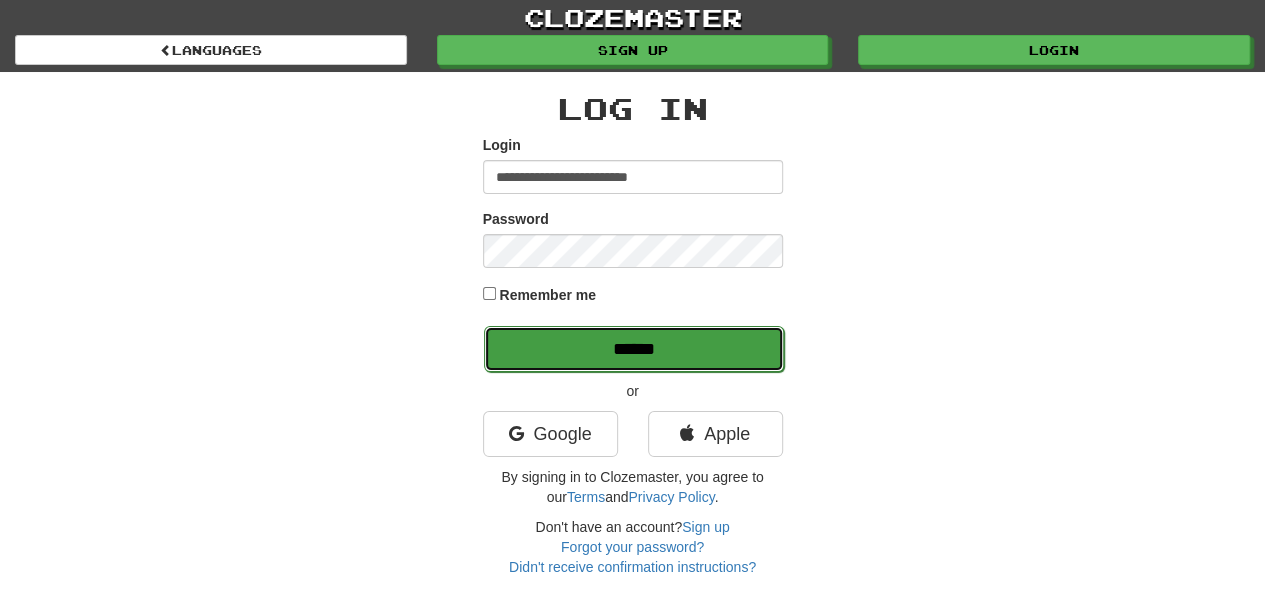 click on "******" at bounding box center [634, 349] 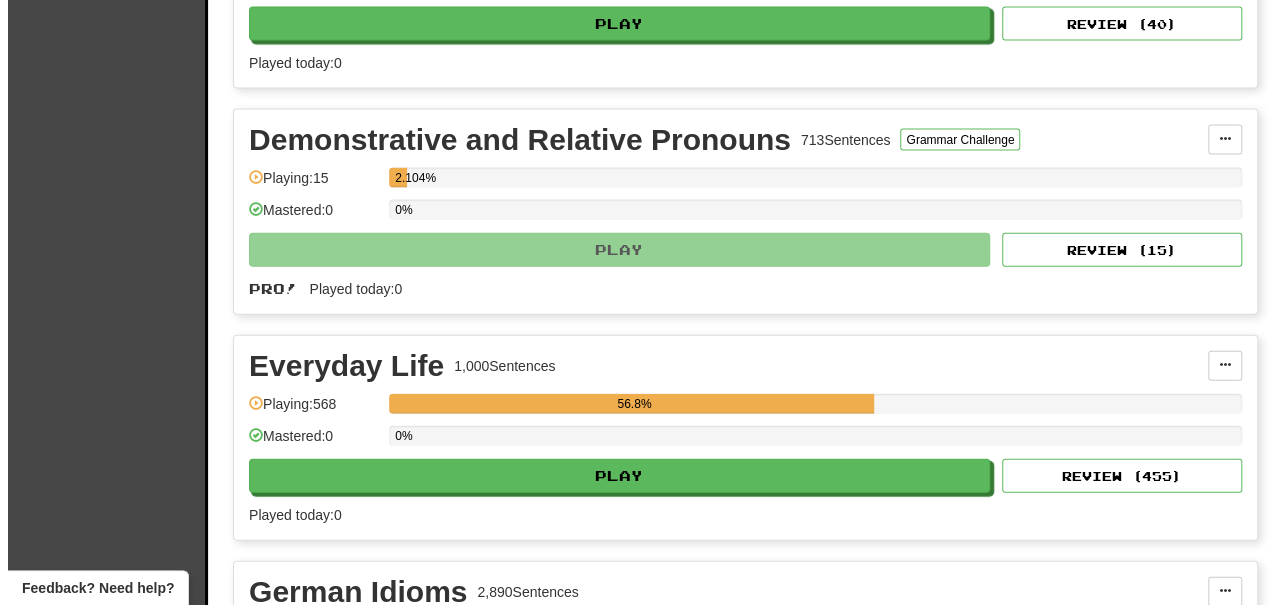 scroll, scrollTop: 2300, scrollLeft: 0, axis: vertical 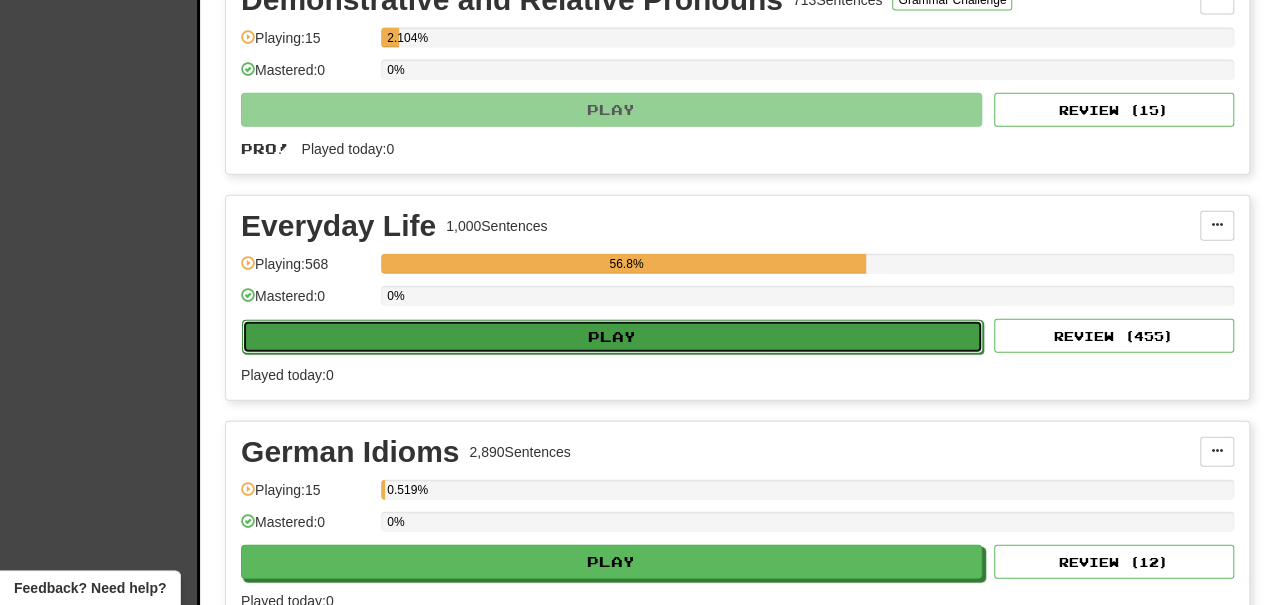 click on "Play" at bounding box center (612, 337) 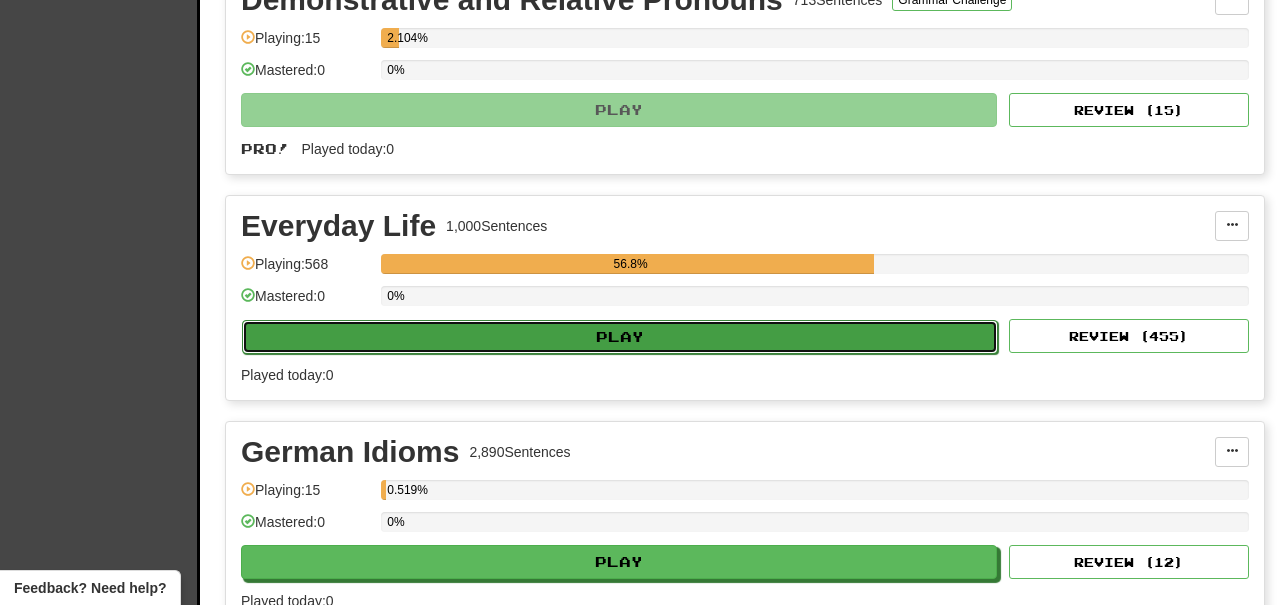 select on "**" 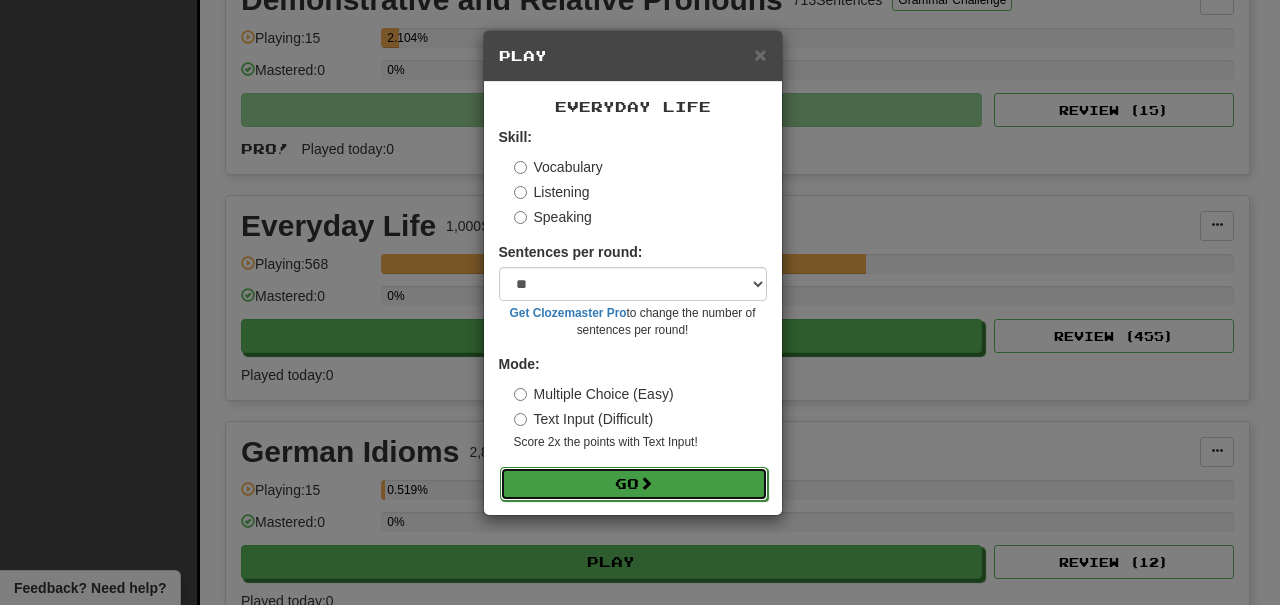 click on "Go" at bounding box center [634, 484] 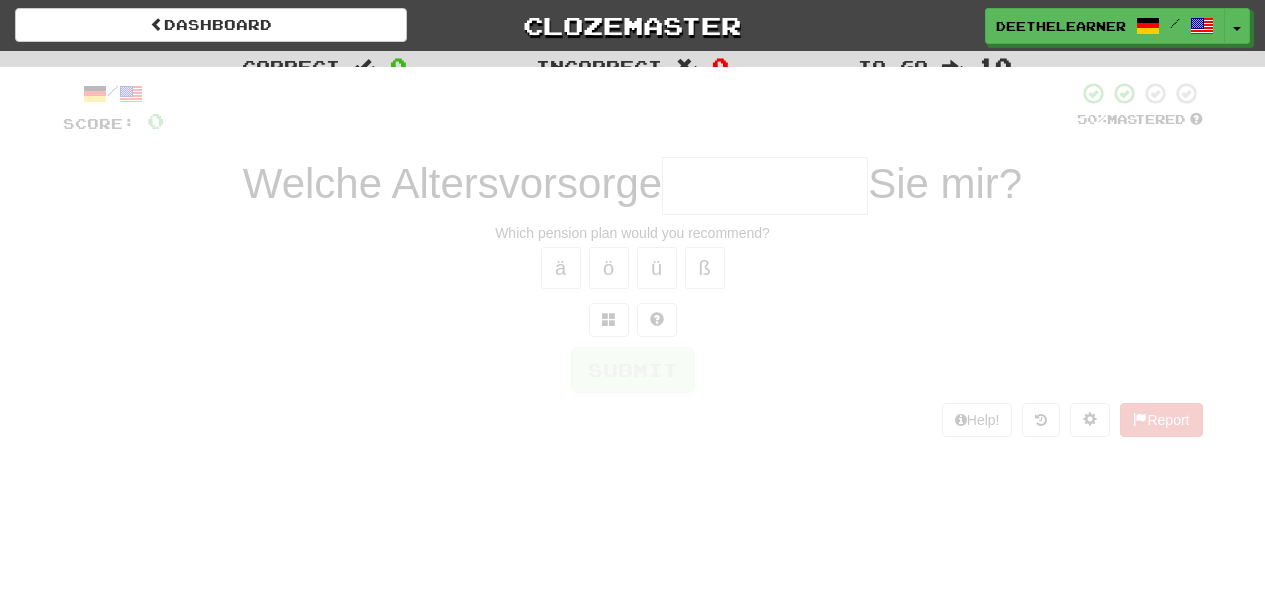 scroll, scrollTop: 0, scrollLeft: 0, axis: both 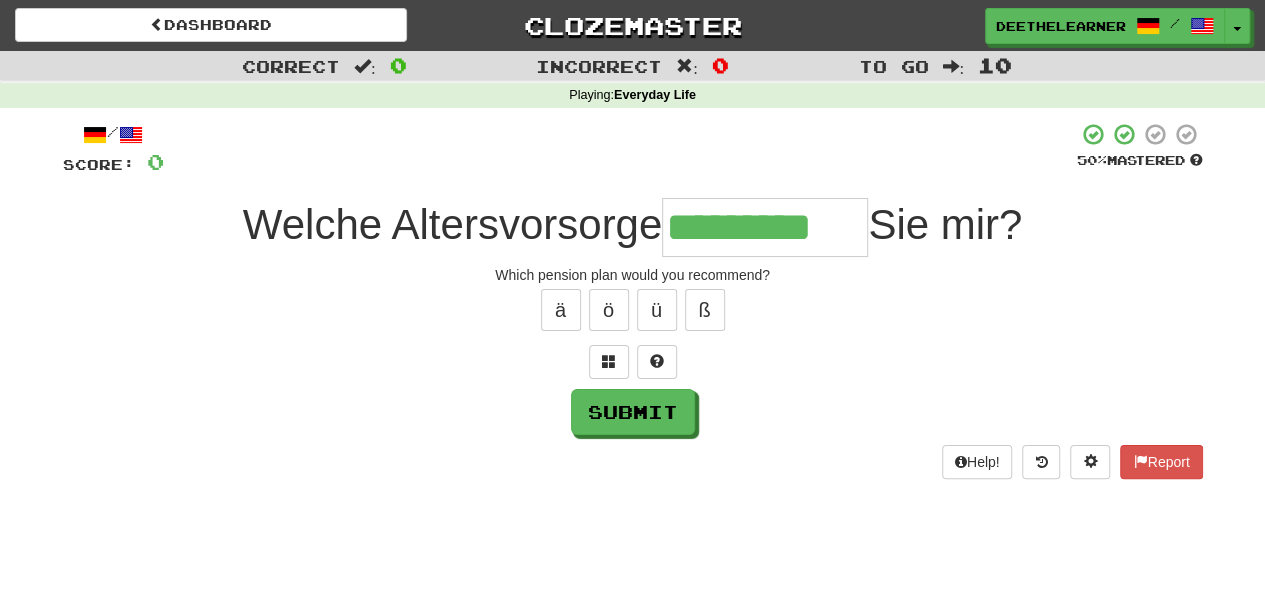 type on "*********" 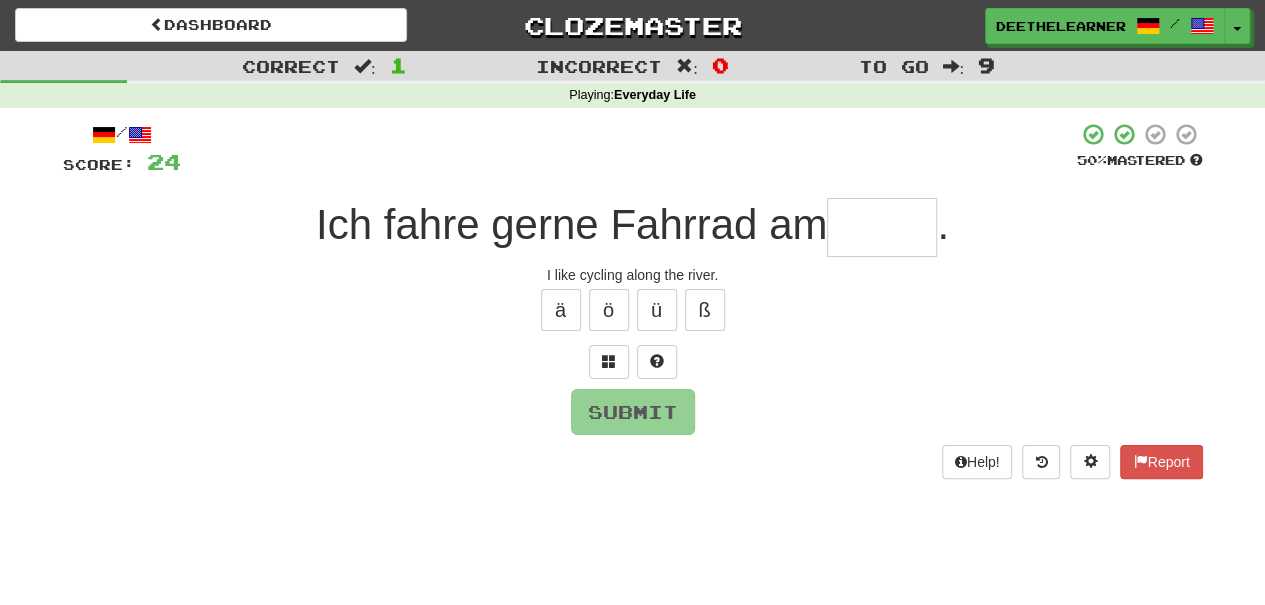 type on "*" 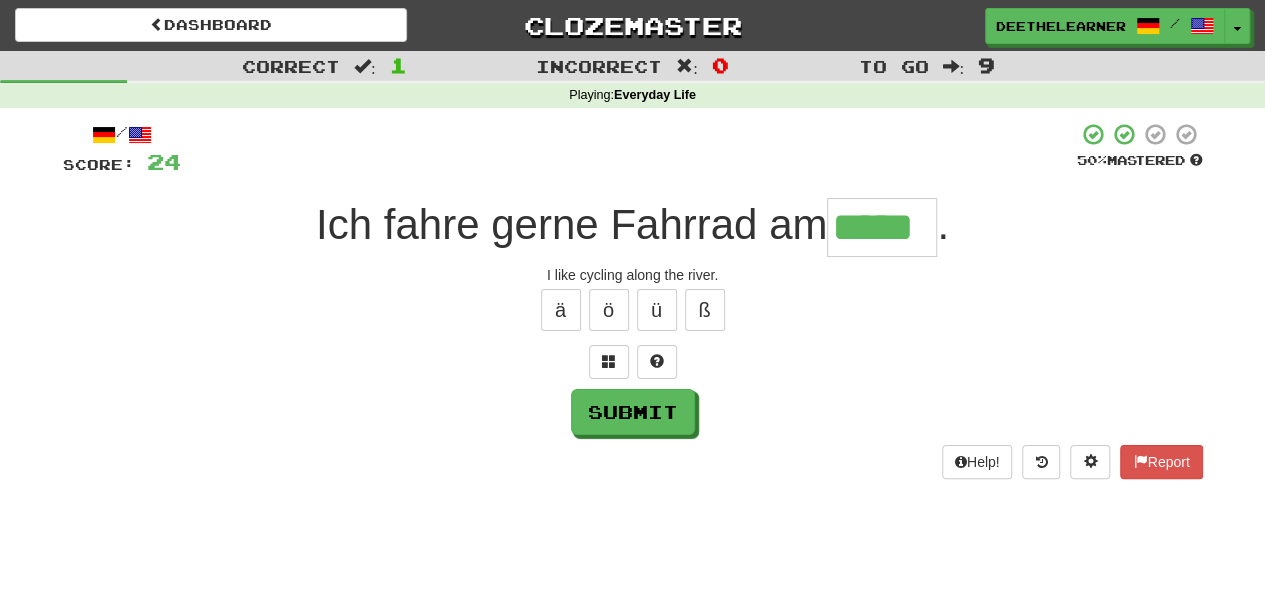 type on "*****" 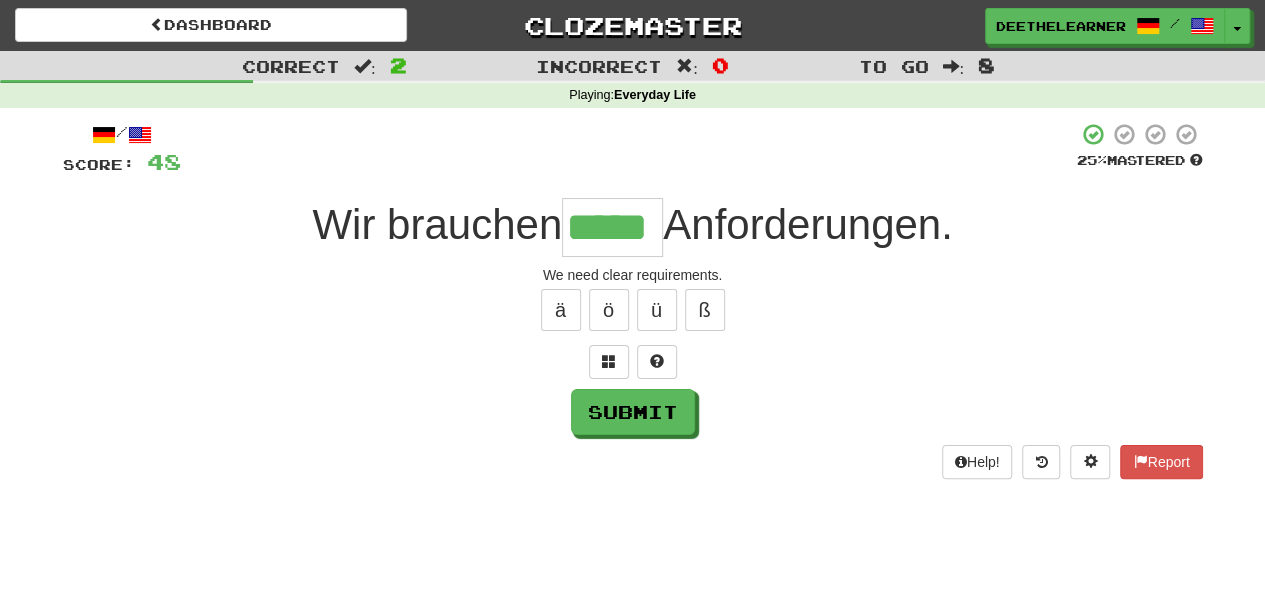 type on "*****" 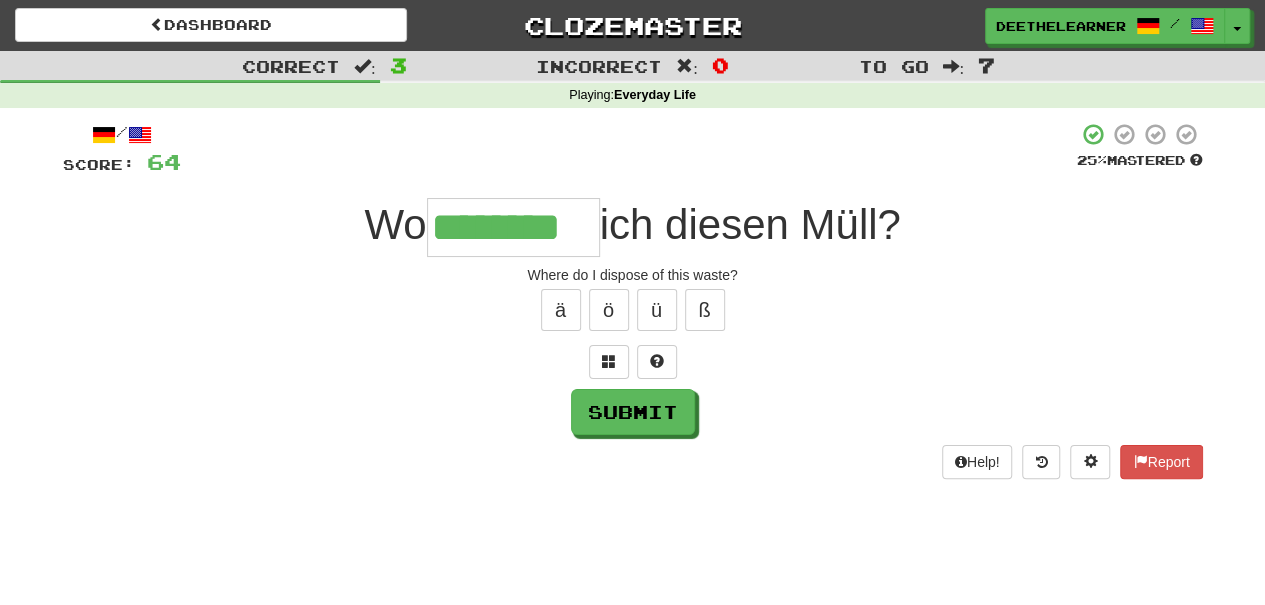 type on "********" 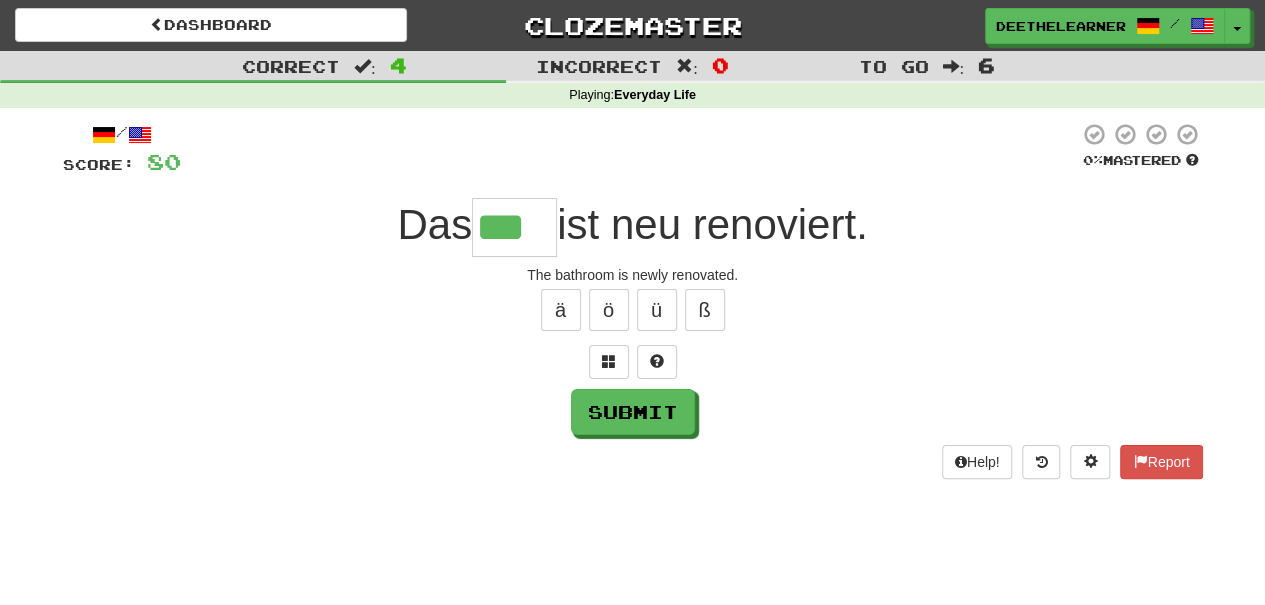 type on "***" 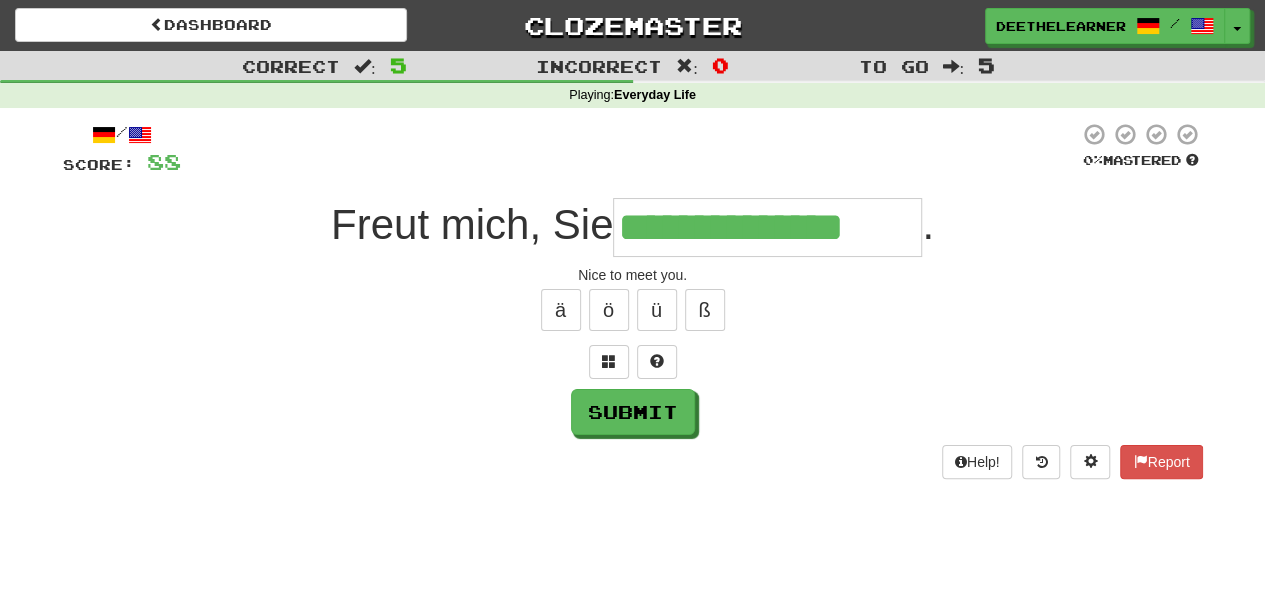 type on "**********" 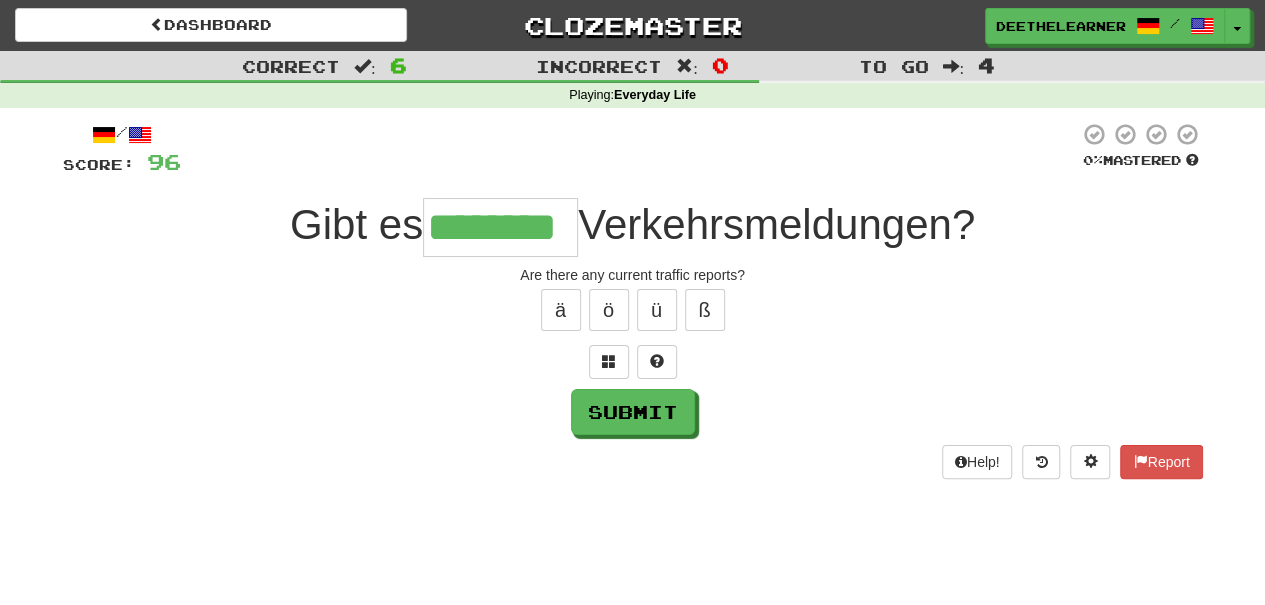 type on "********" 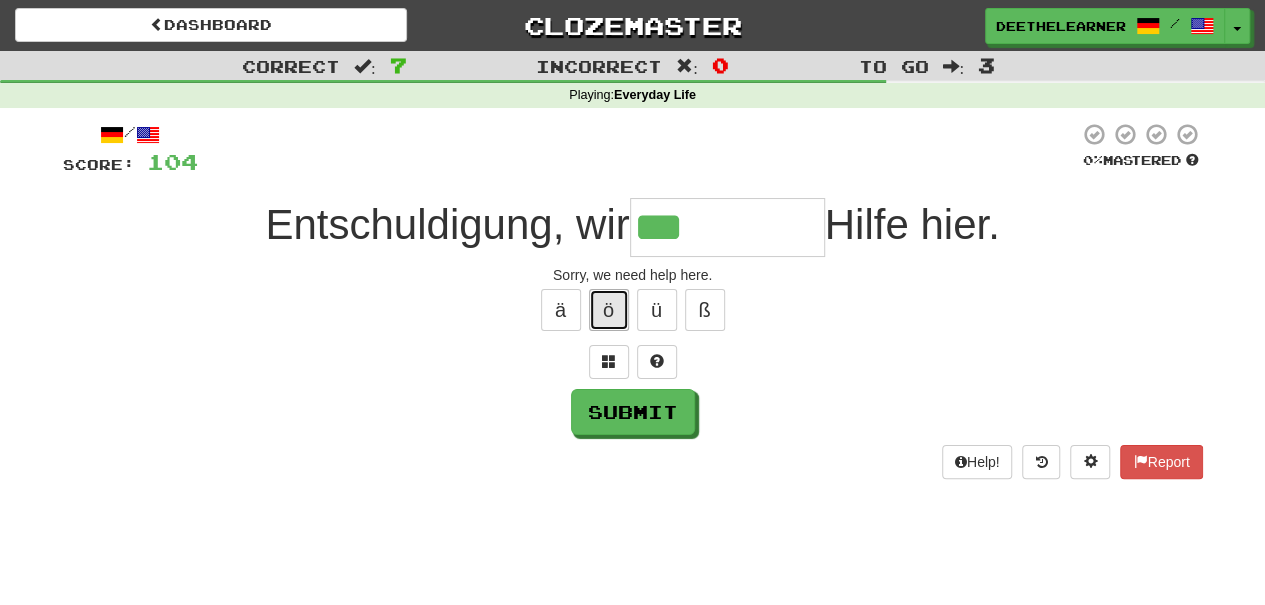 click on "ö" at bounding box center (609, 310) 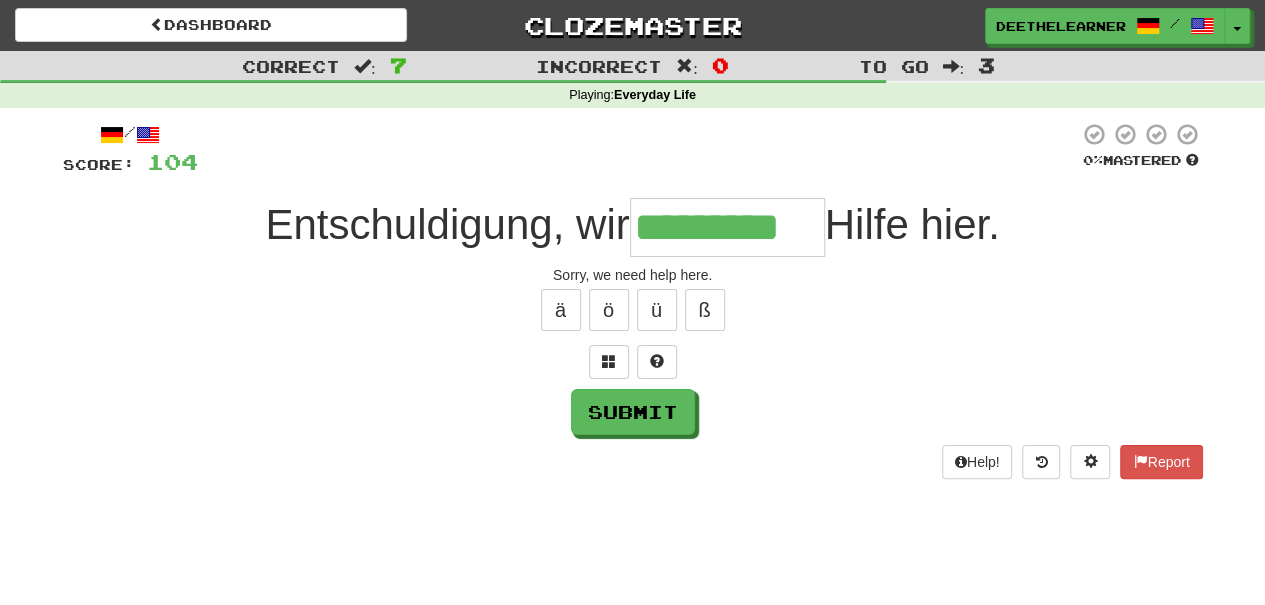type on "*********" 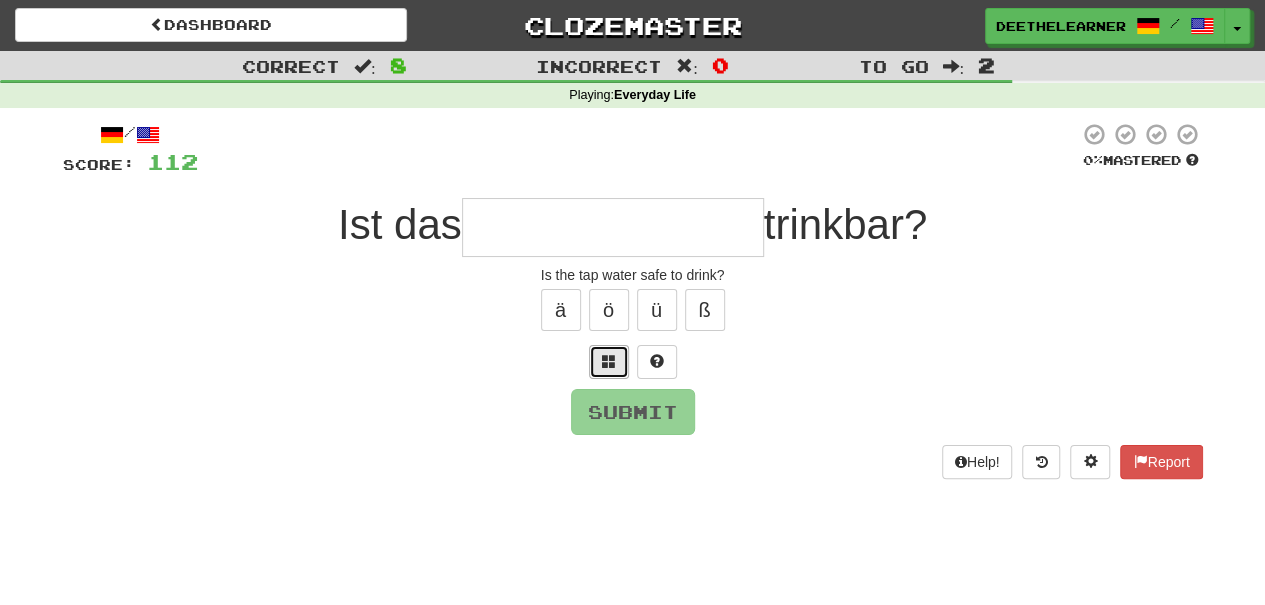 click at bounding box center (609, 362) 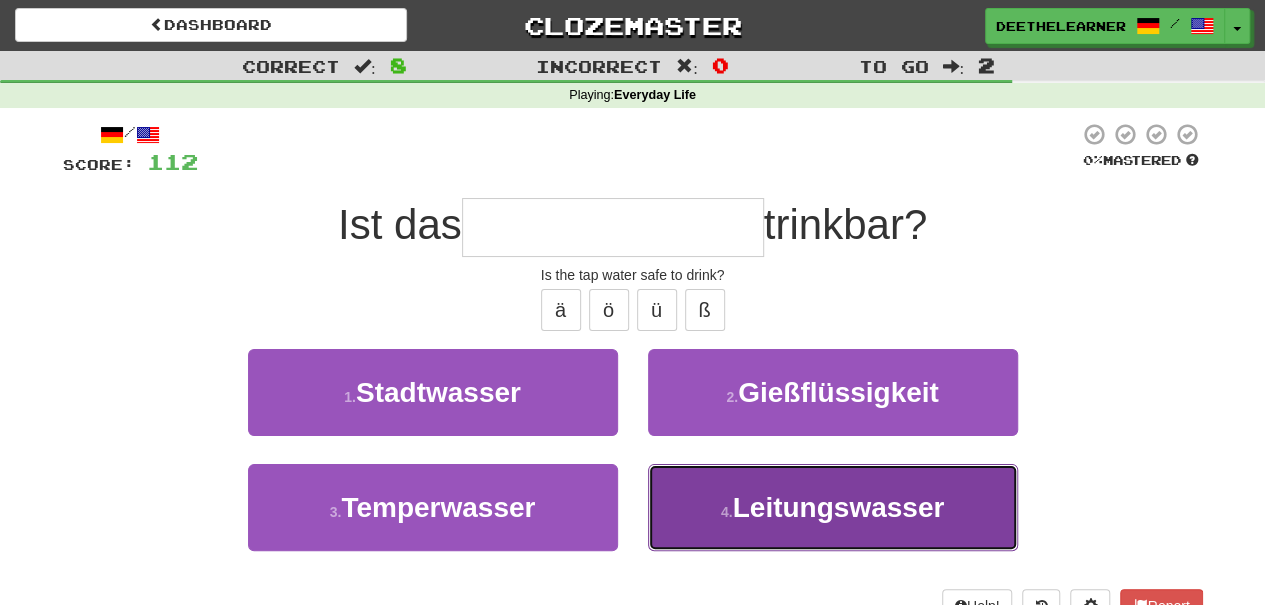 click on "Leitungswasser" at bounding box center [839, 507] 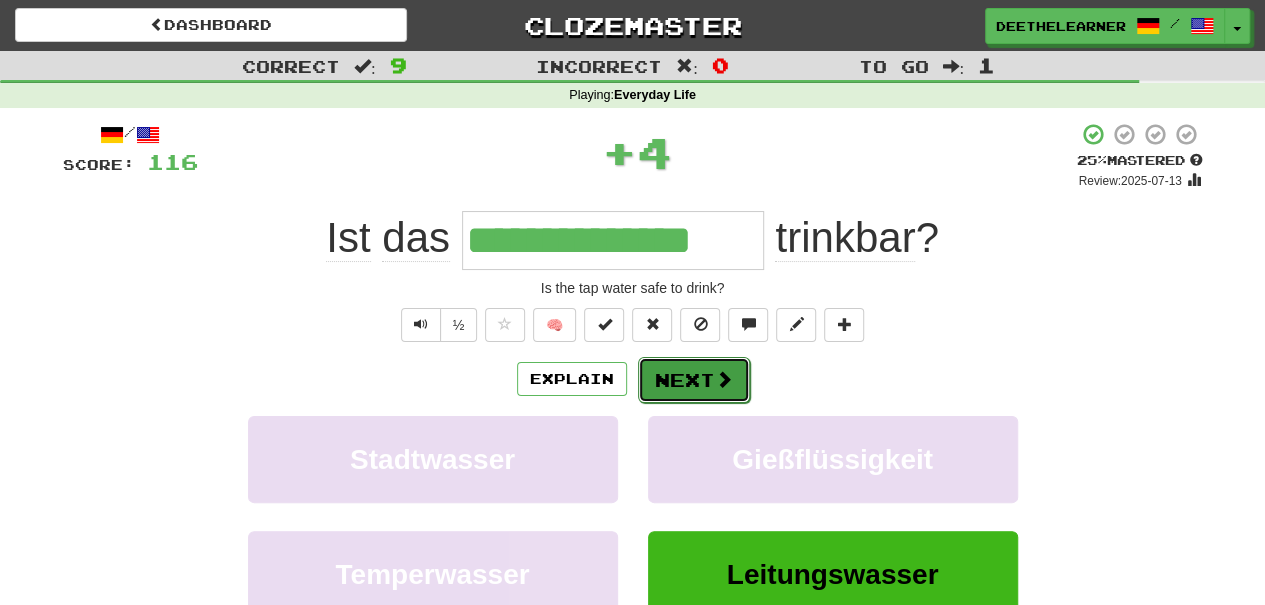 click on "Next" at bounding box center (694, 380) 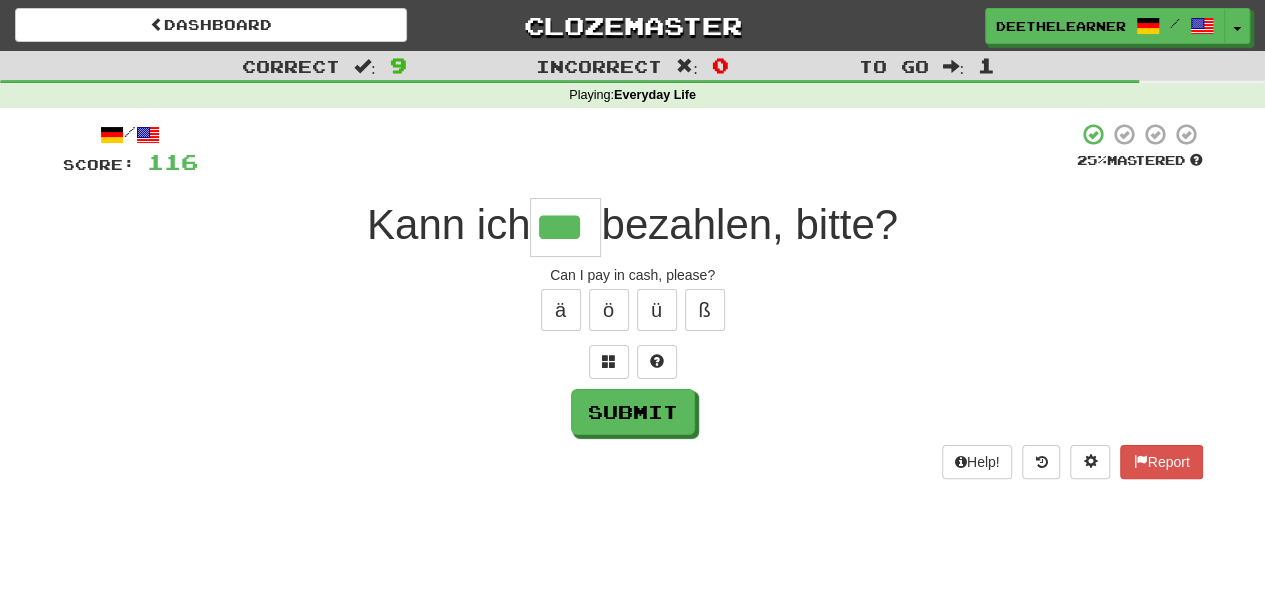 scroll, scrollTop: 0, scrollLeft: 1, axis: horizontal 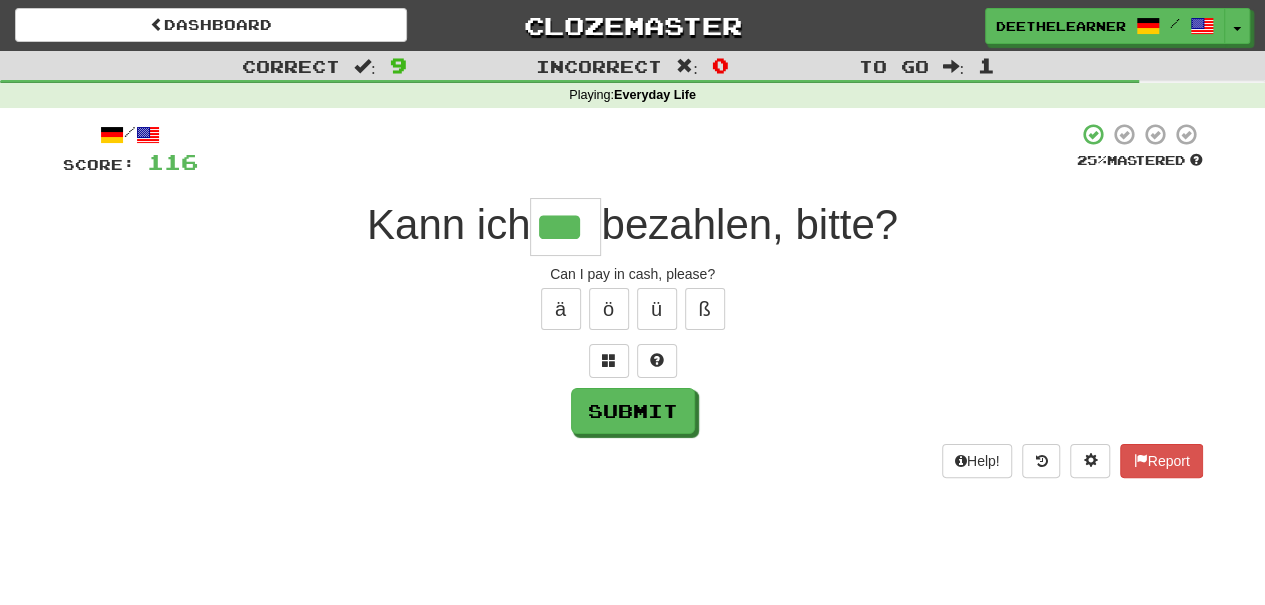 type on "***" 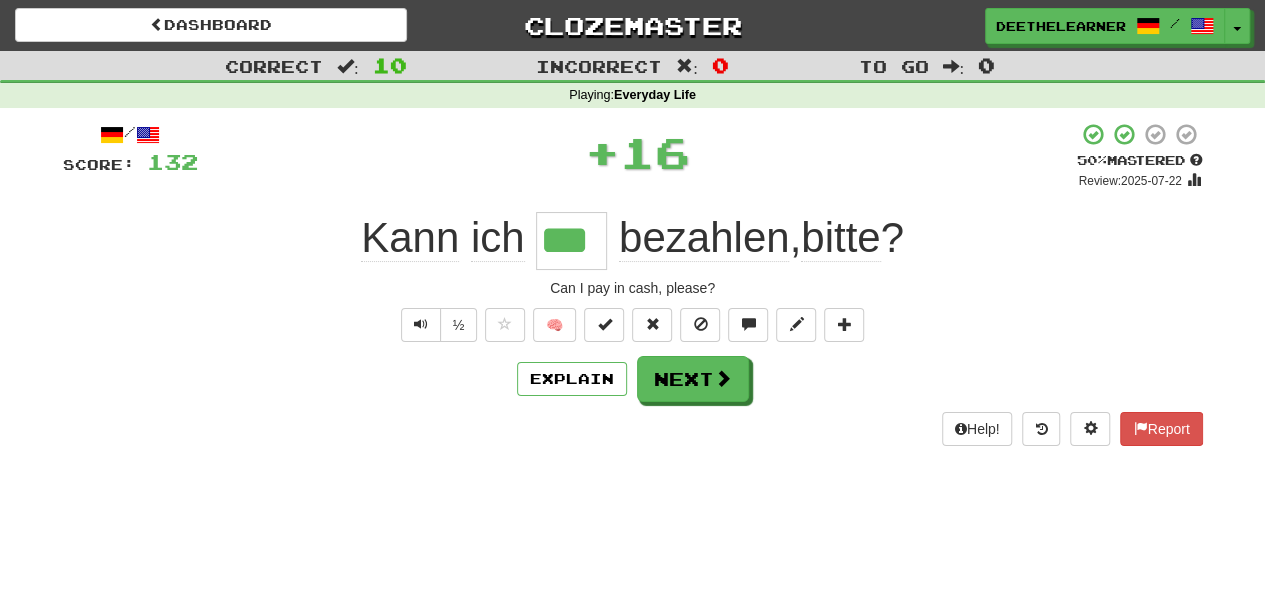 scroll, scrollTop: 0, scrollLeft: 0, axis: both 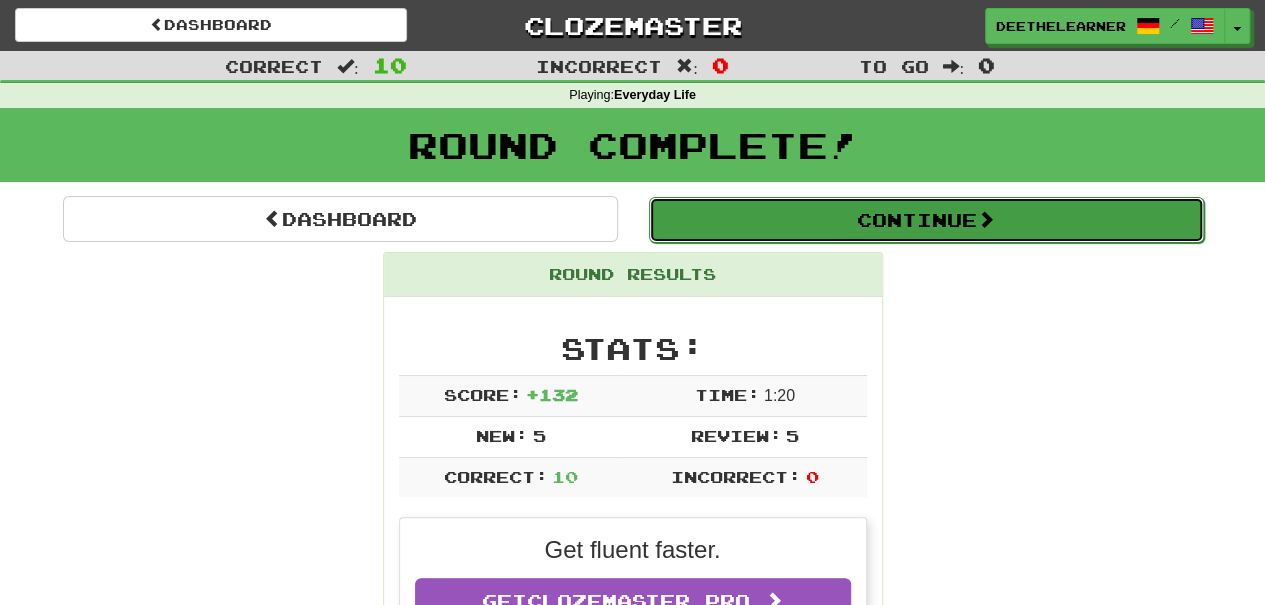click on "Continue" at bounding box center (926, 220) 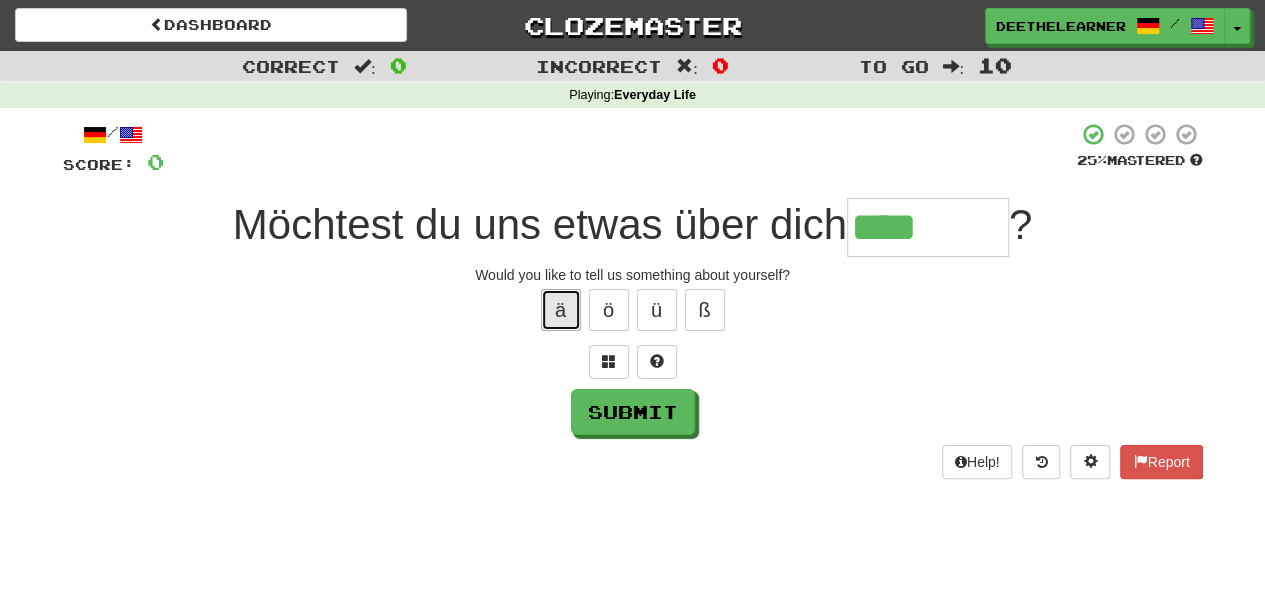 click on "ä" at bounding box center (561, 310) 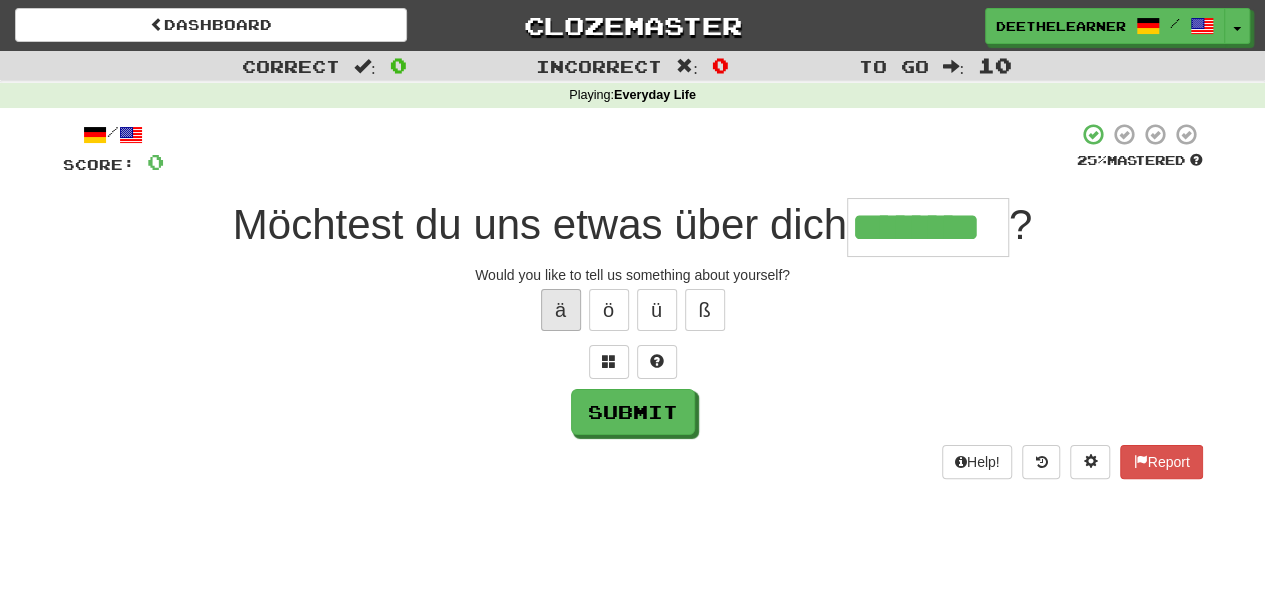 type on "********" 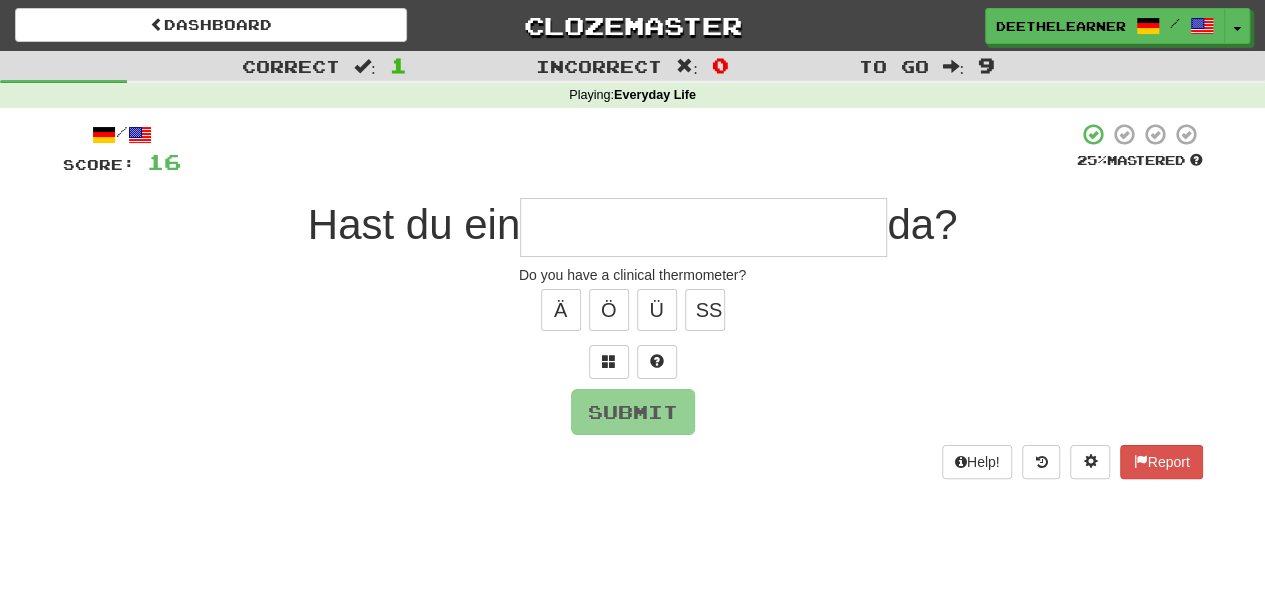 type on "*" 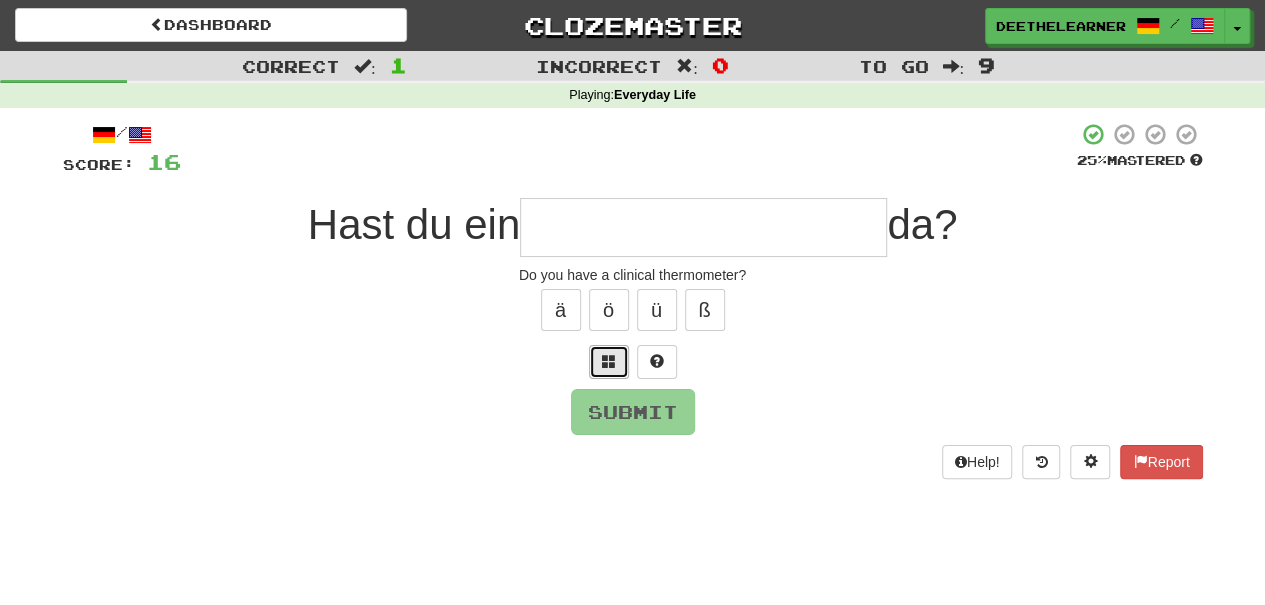 click at bounding box center (609, 361) 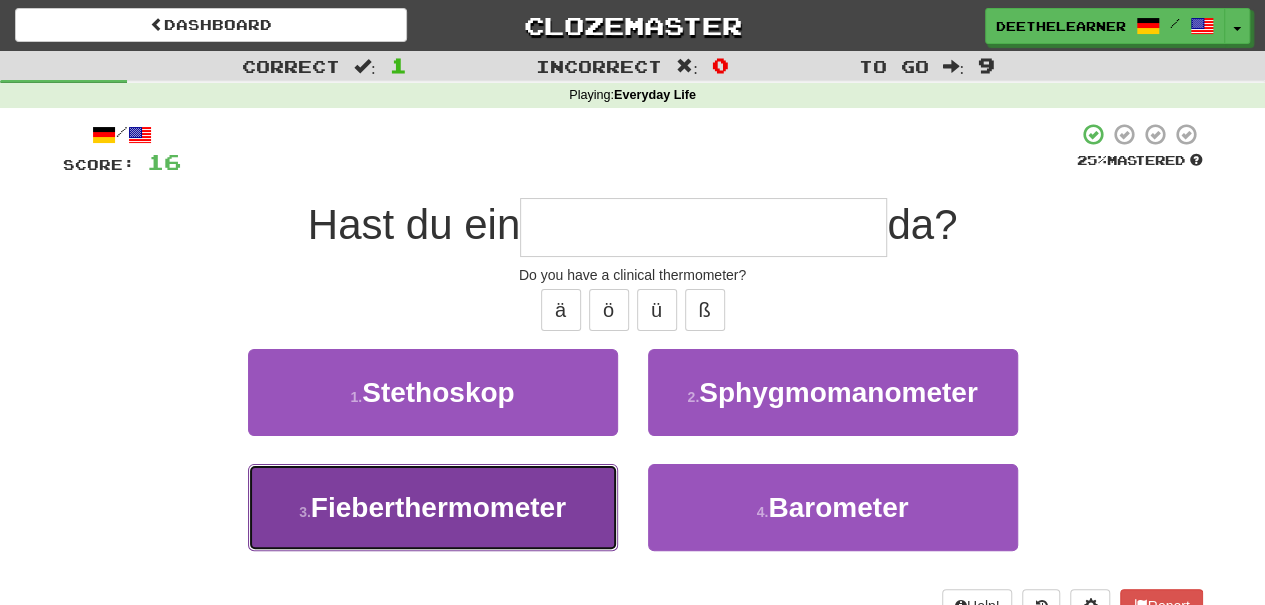 click on "Fieberthermometer" at bounding box center (438, 507) 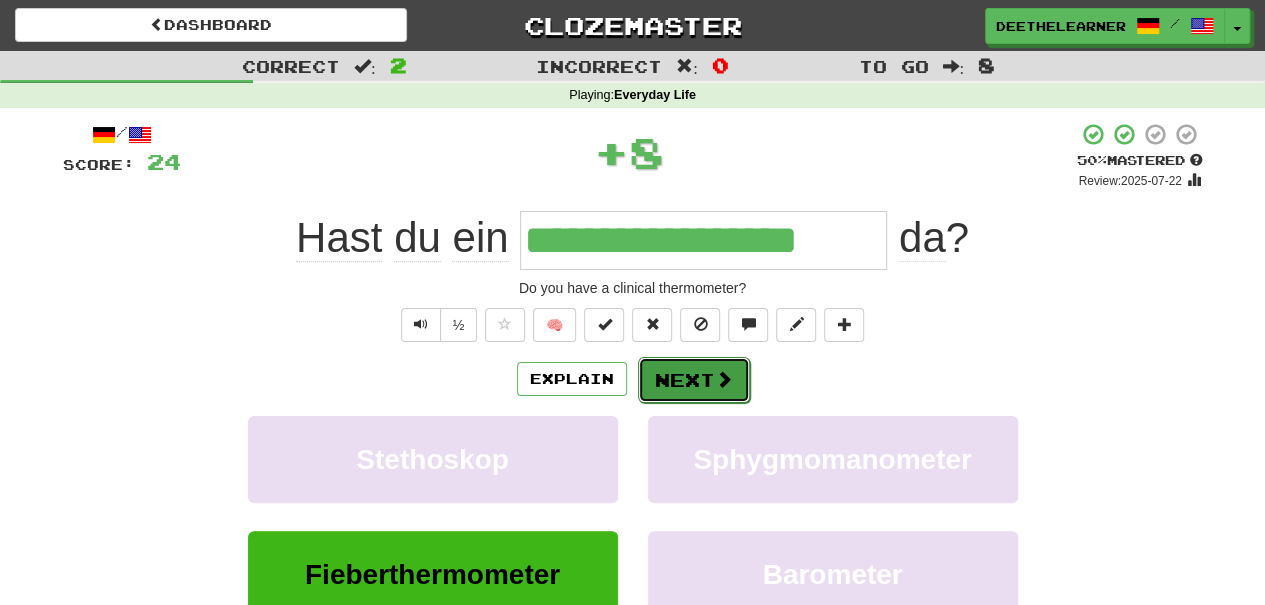 click at bounding box center [724, 379] 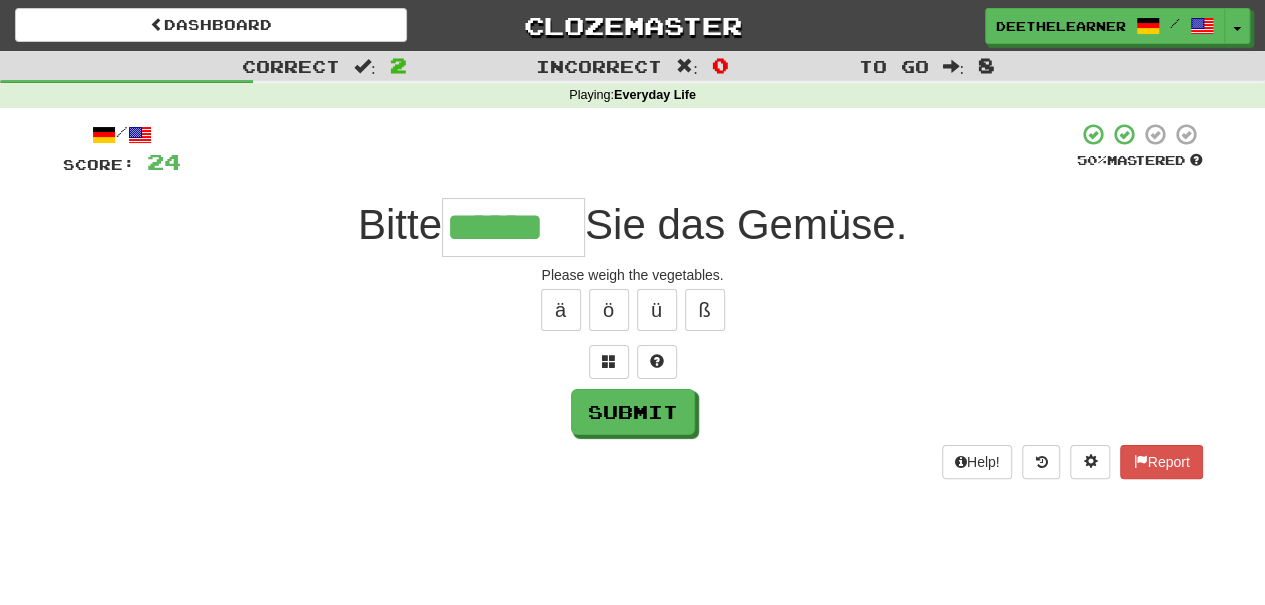 type on "******" 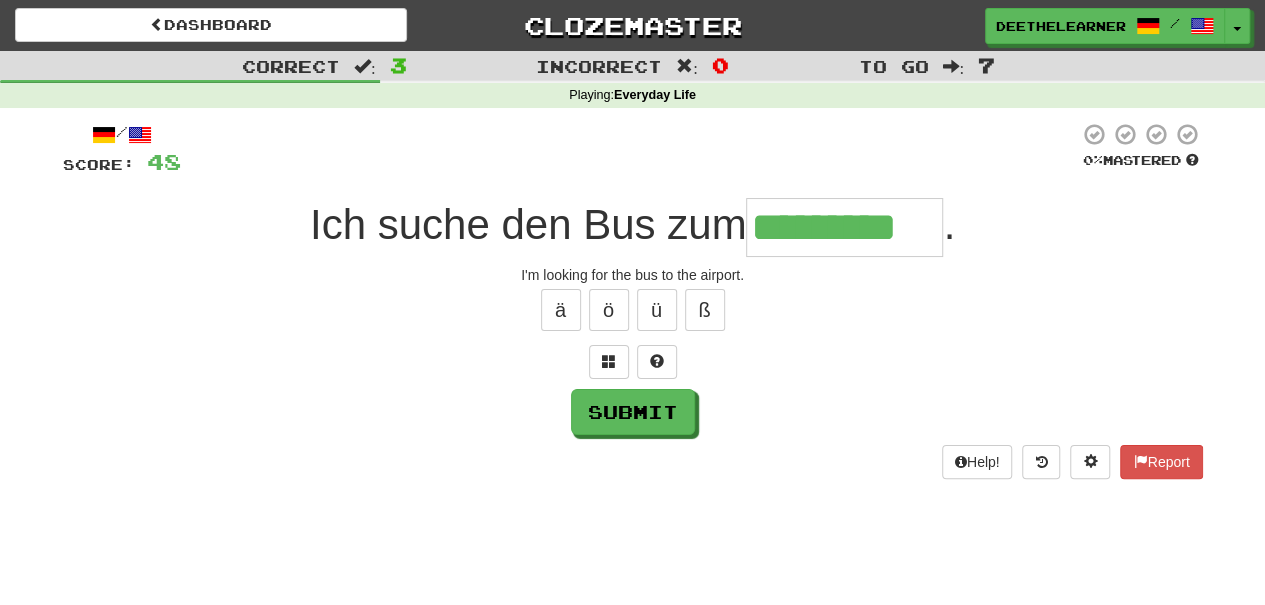 type on "*********" 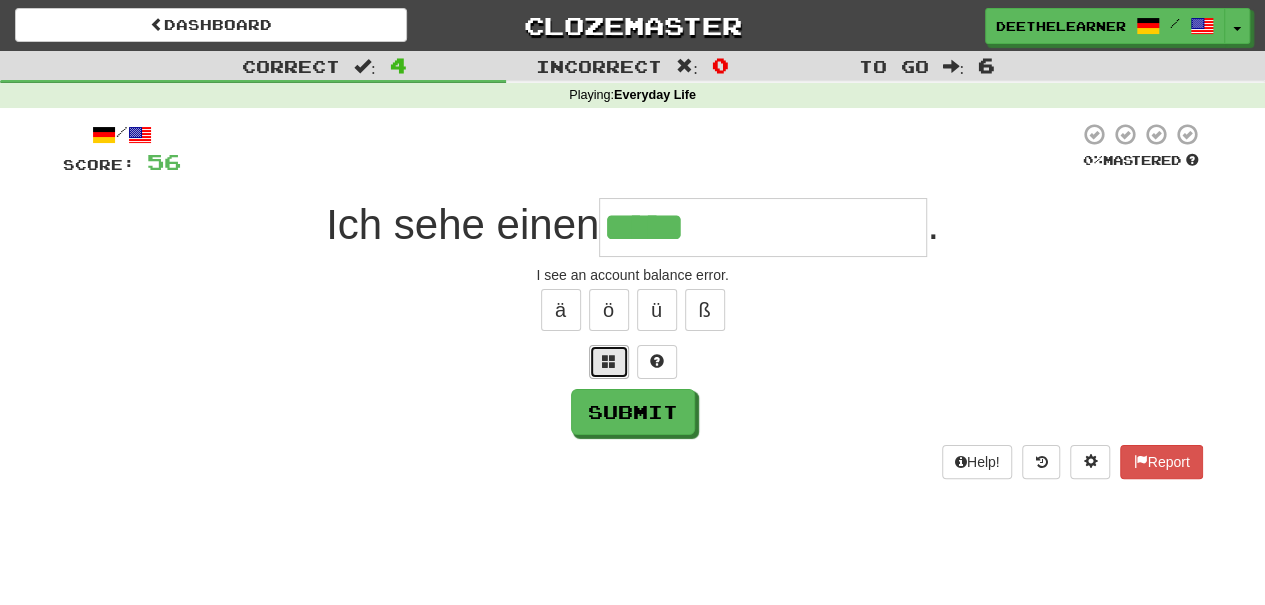 click at bounding box center (609, 362) 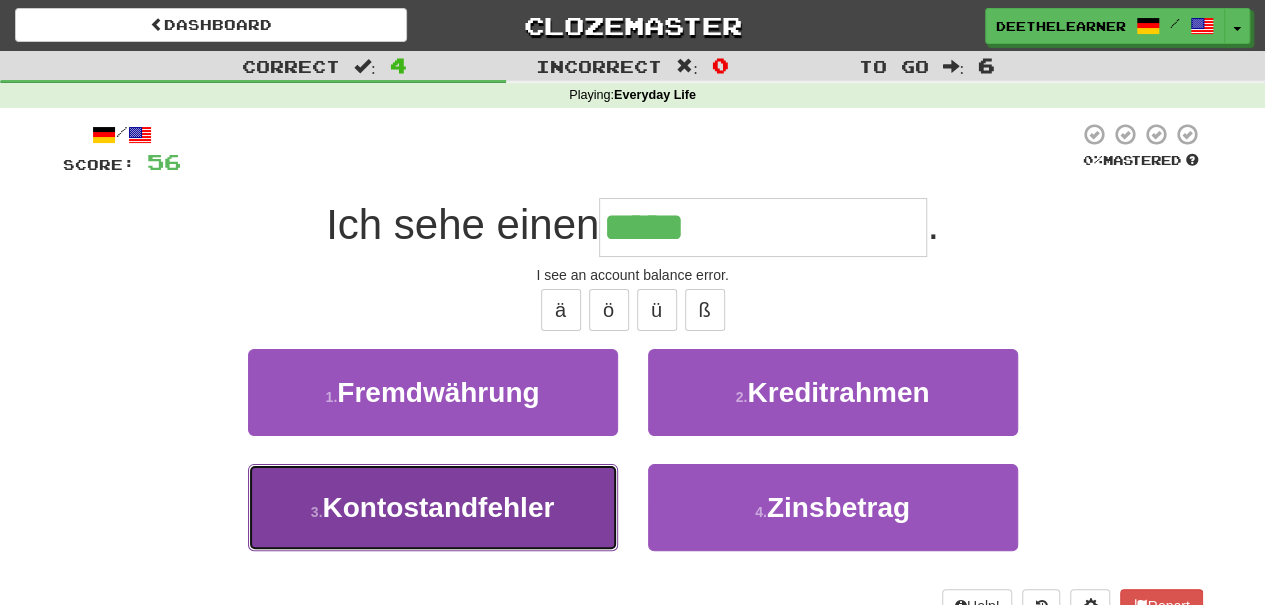 click on "3 .  Kontostandfehler" at bounding box center [433, 507] 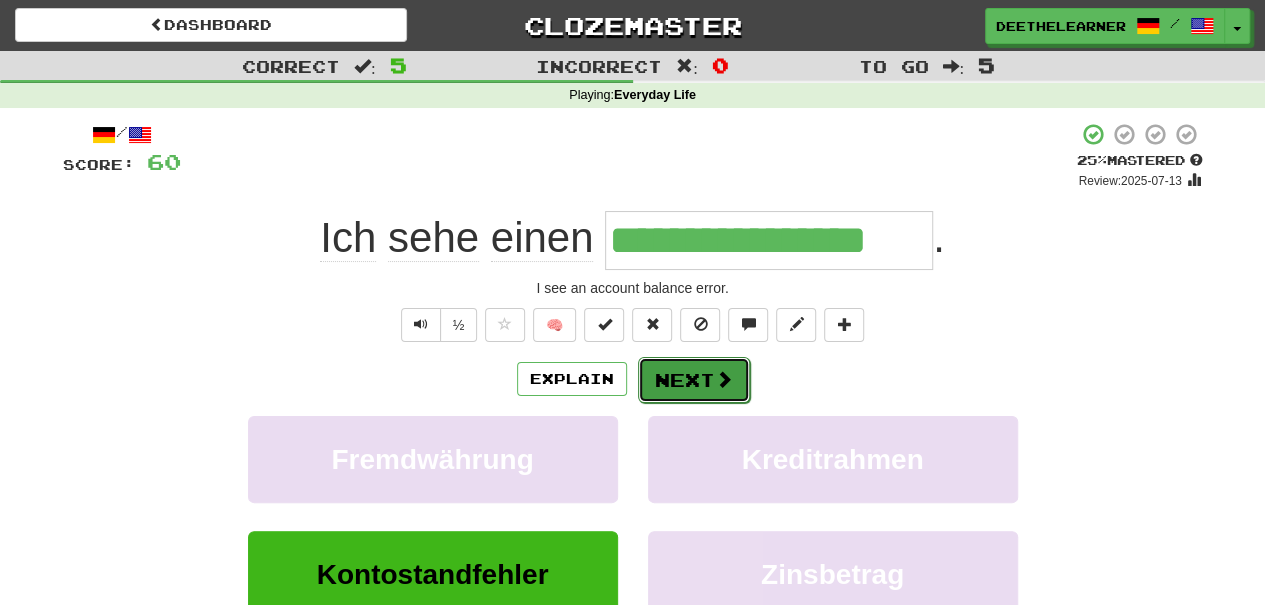 click on "Next" at bounding box center (694, 380) 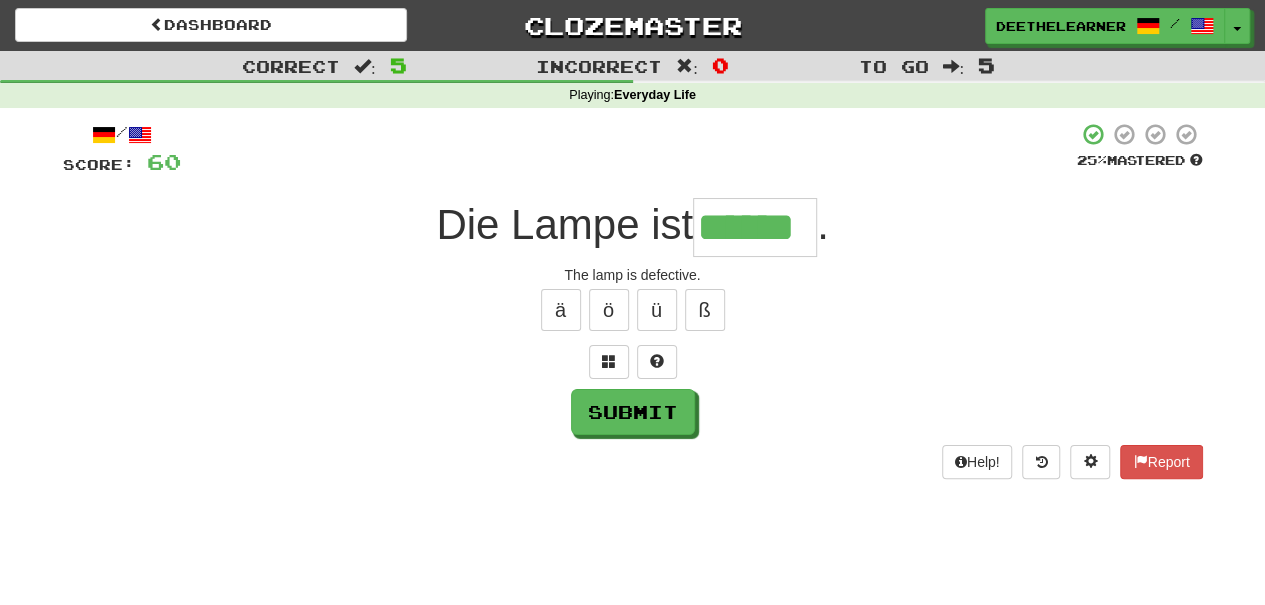 type on "******" 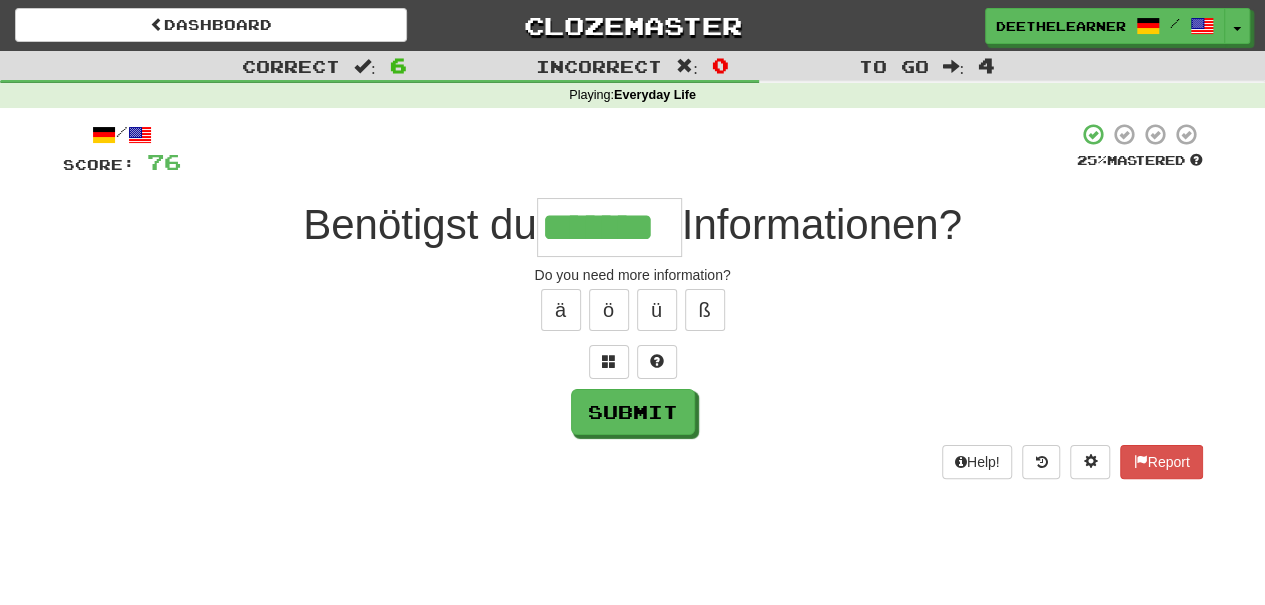 type on "*******" 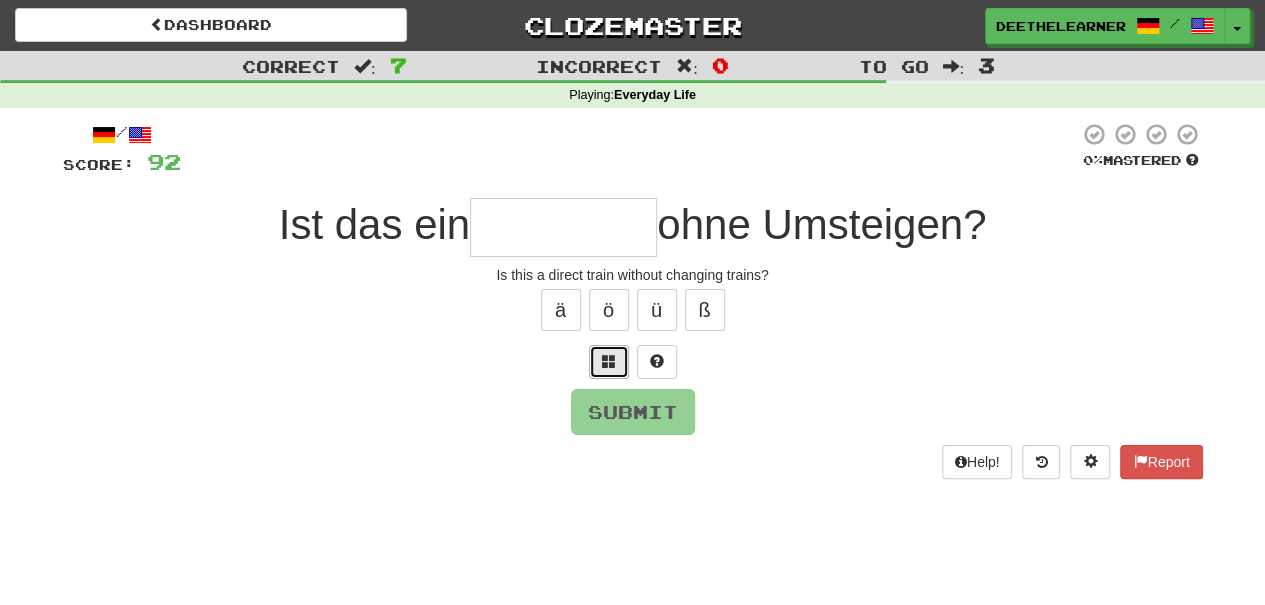 click at bounding box center [609, 362] 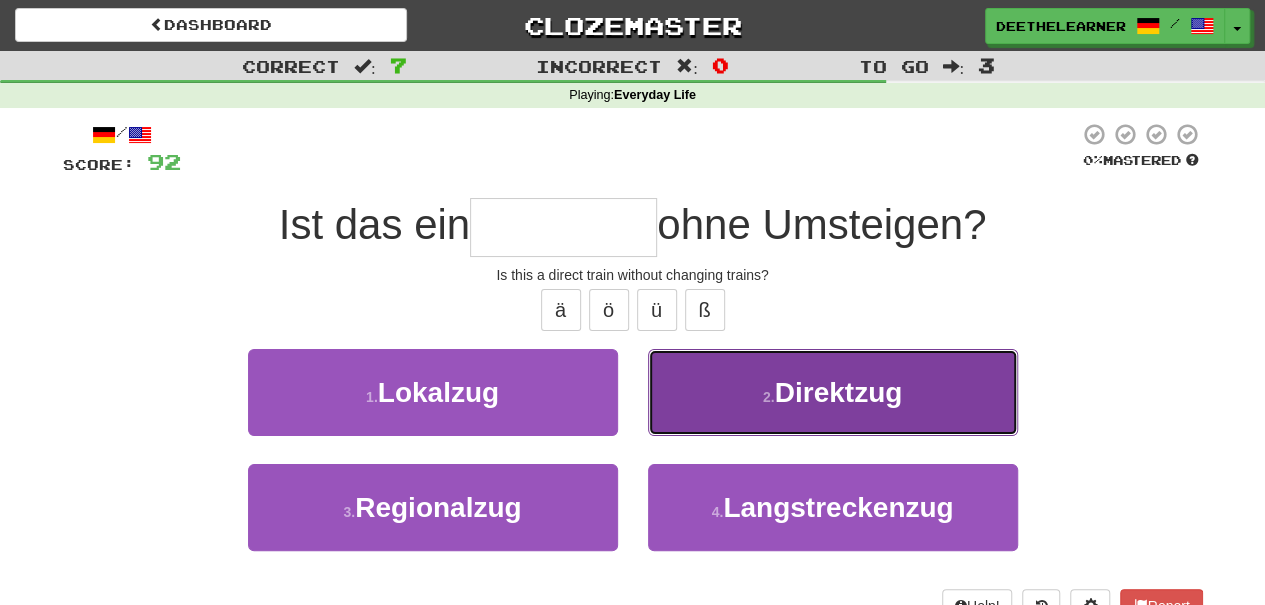 click on "2 .  Direktzug" at bounding box center (833, 392) 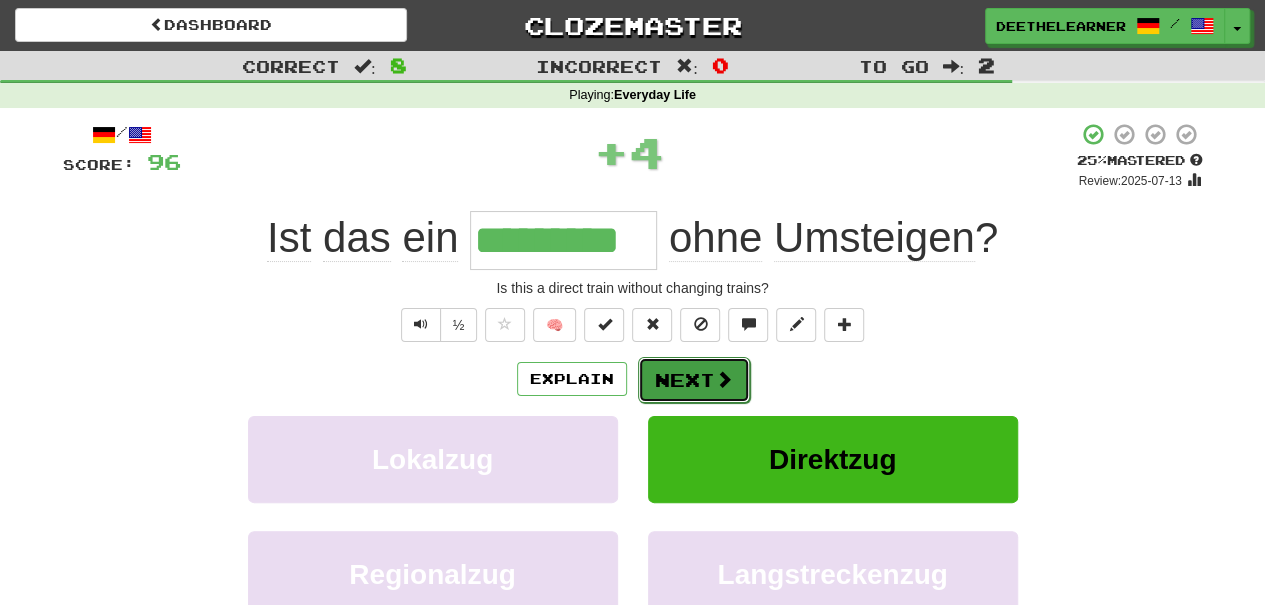 click on "Next" at bounding box center (694, 380) 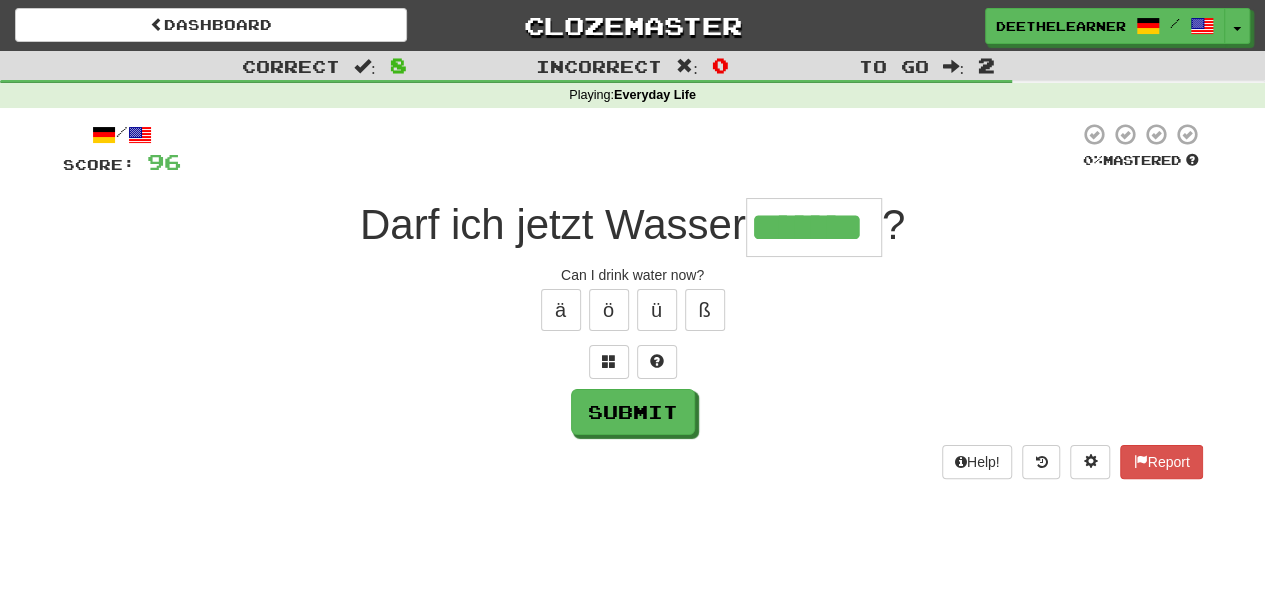 type on "*******" 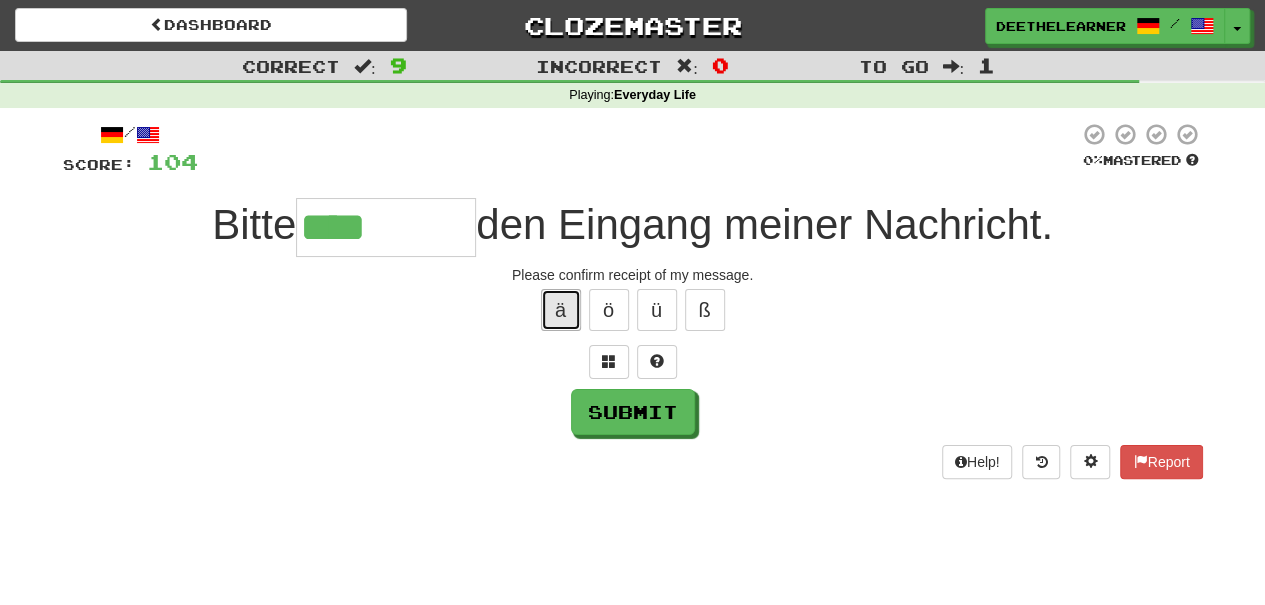 click on "ä" at bounding box center [561, 310] 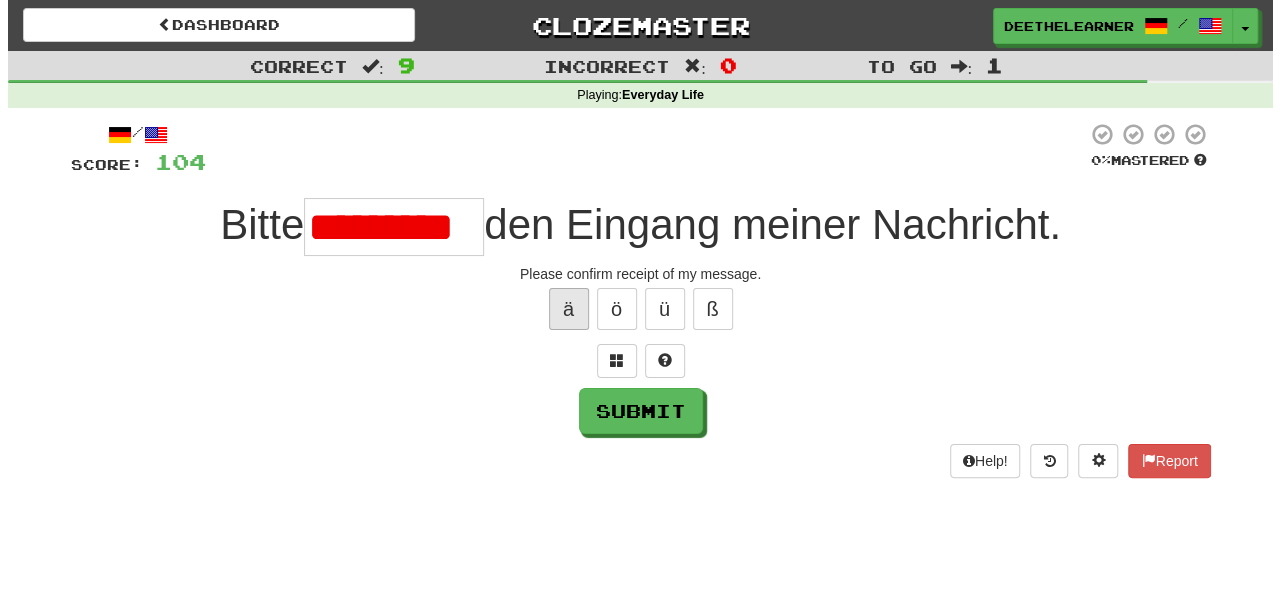 scroll, scrollTop: 0, scrollLeft: 0, axis: both 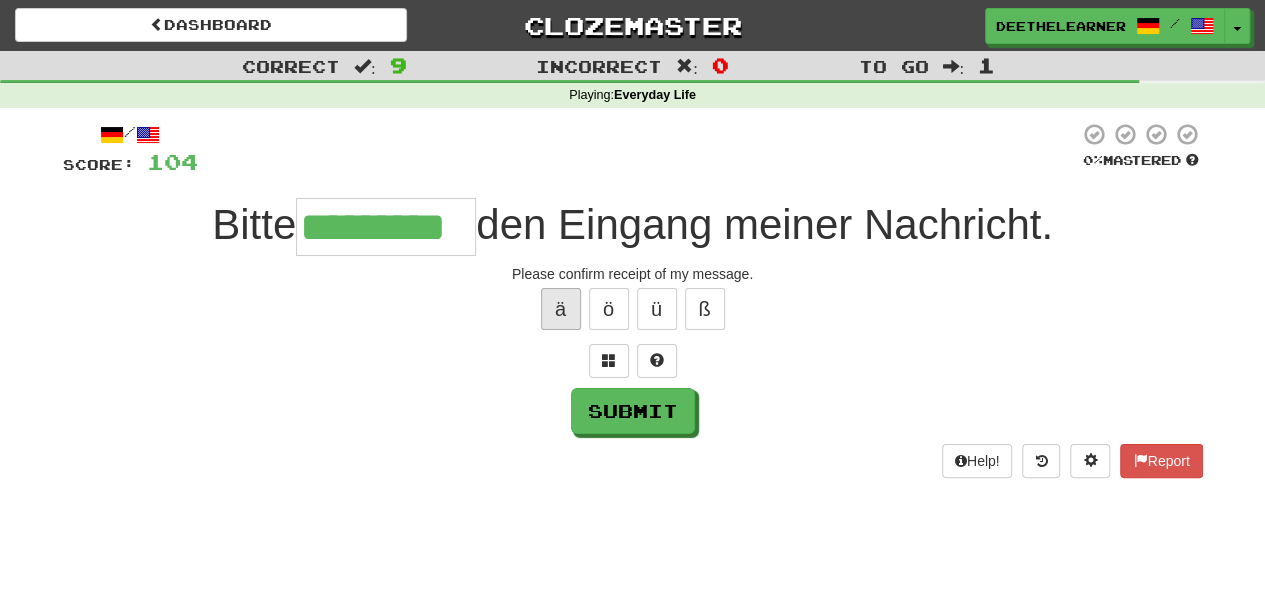 type on "*********" 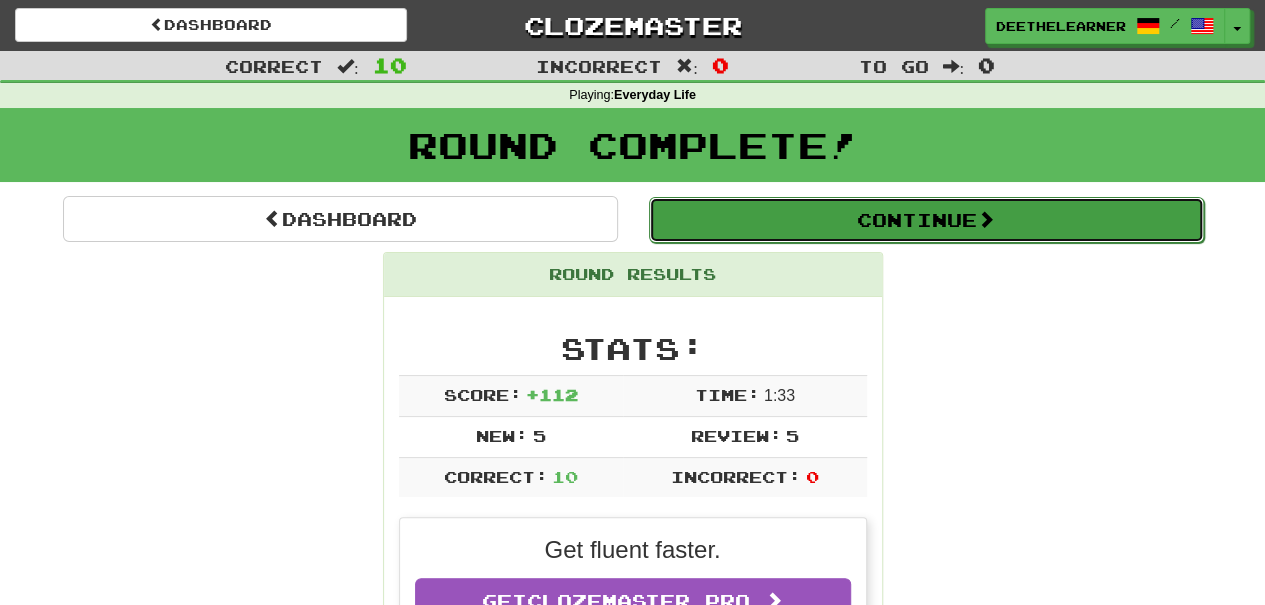 click on "Continue" at bounding box center (926, 220) 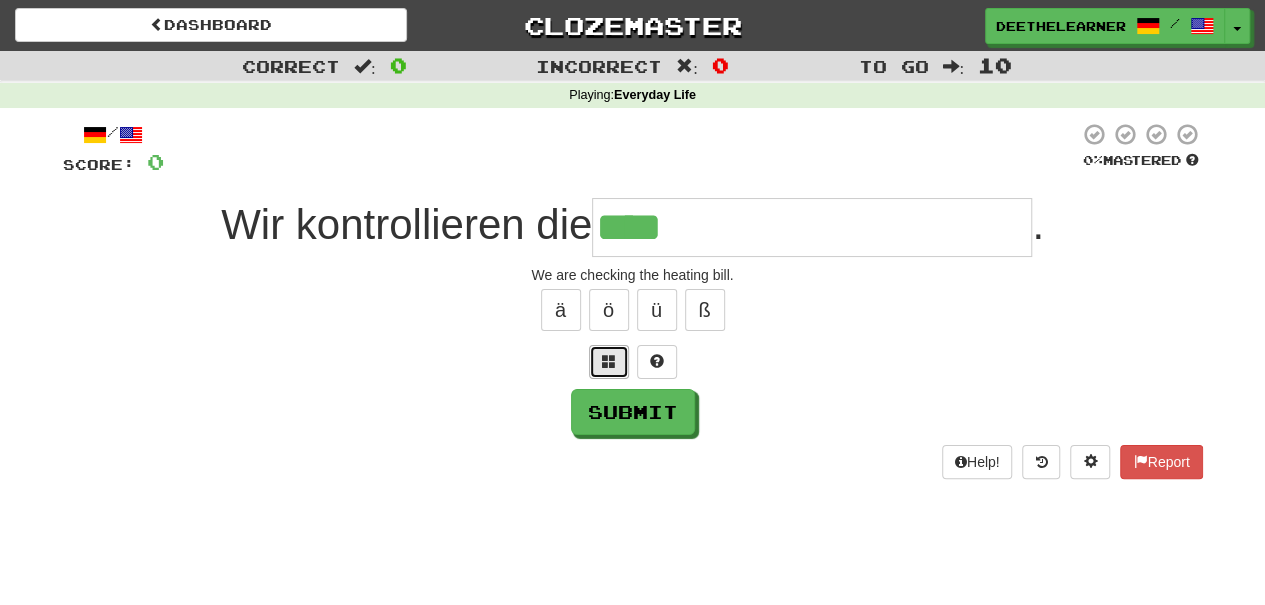 click at bounding box center (609, 362) 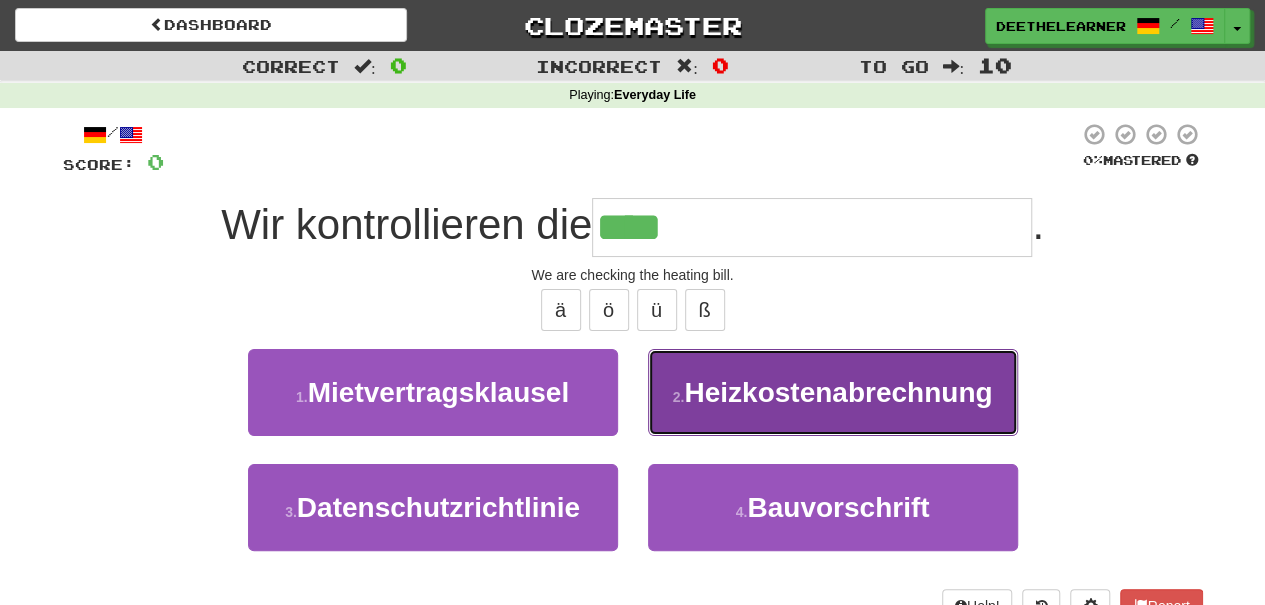 click on "Heizkostenabrechnung" at bounding box center [838, 392] 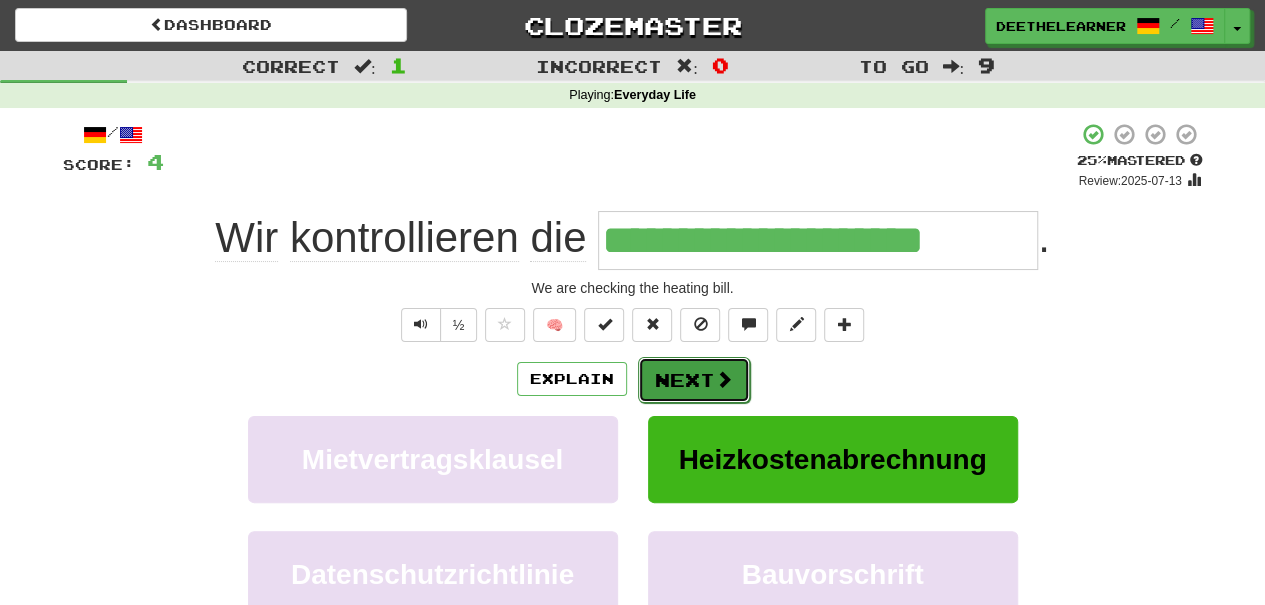 click at bounding box center [724, 379] 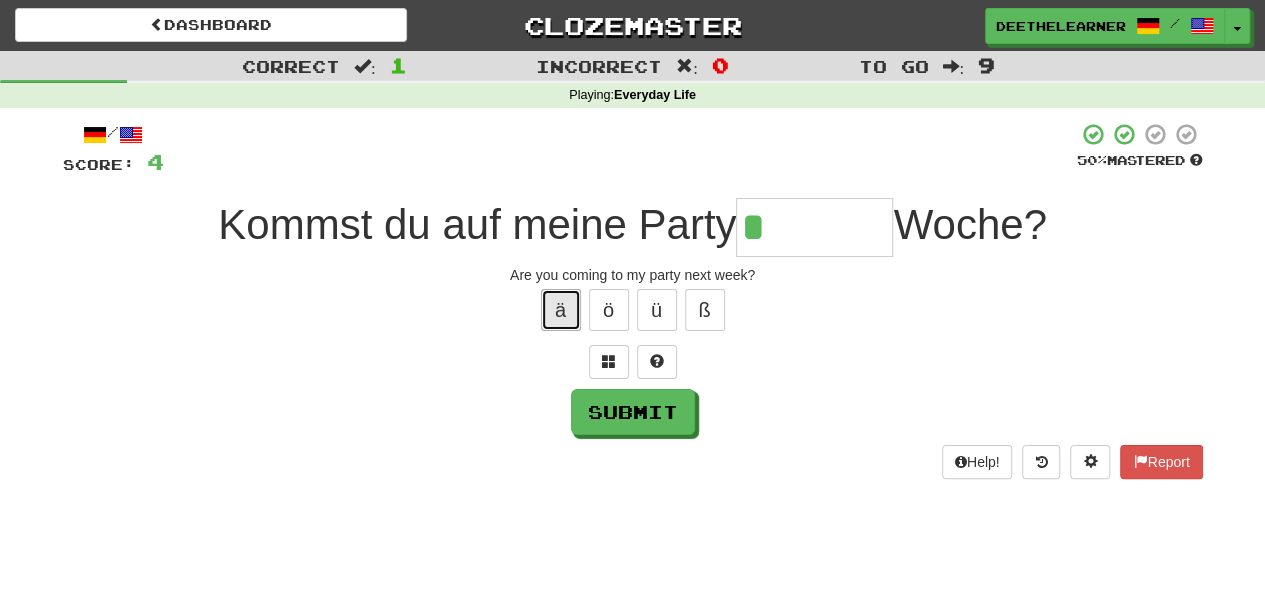 click on "ä" at bounding box center (561, 310) 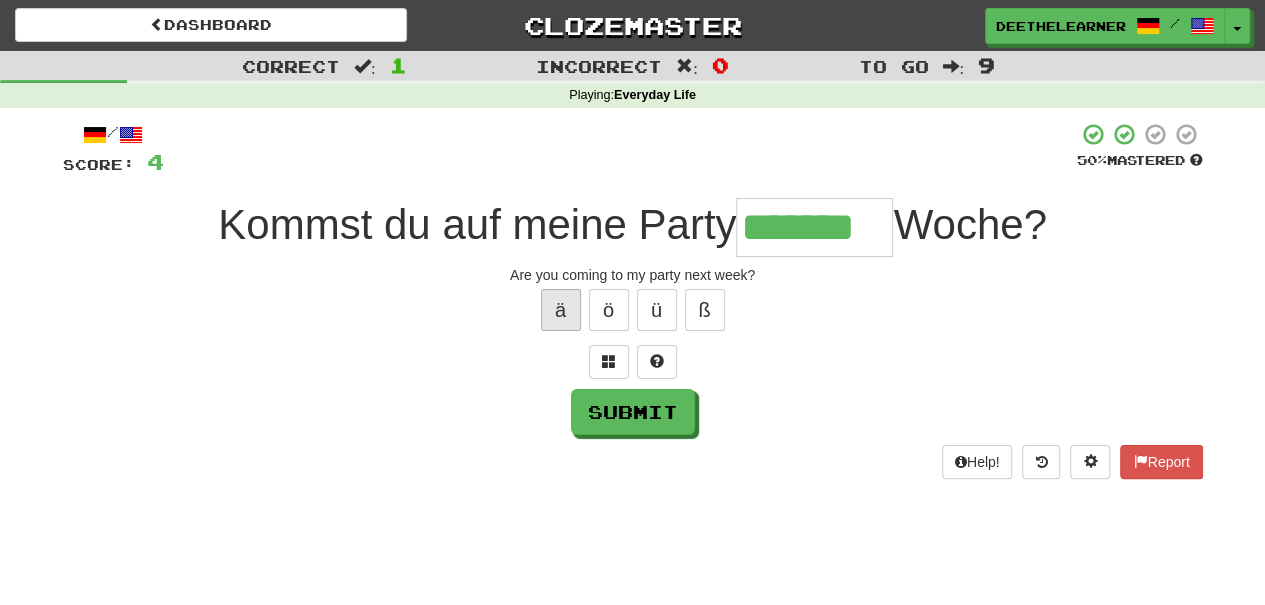 type on "*******" 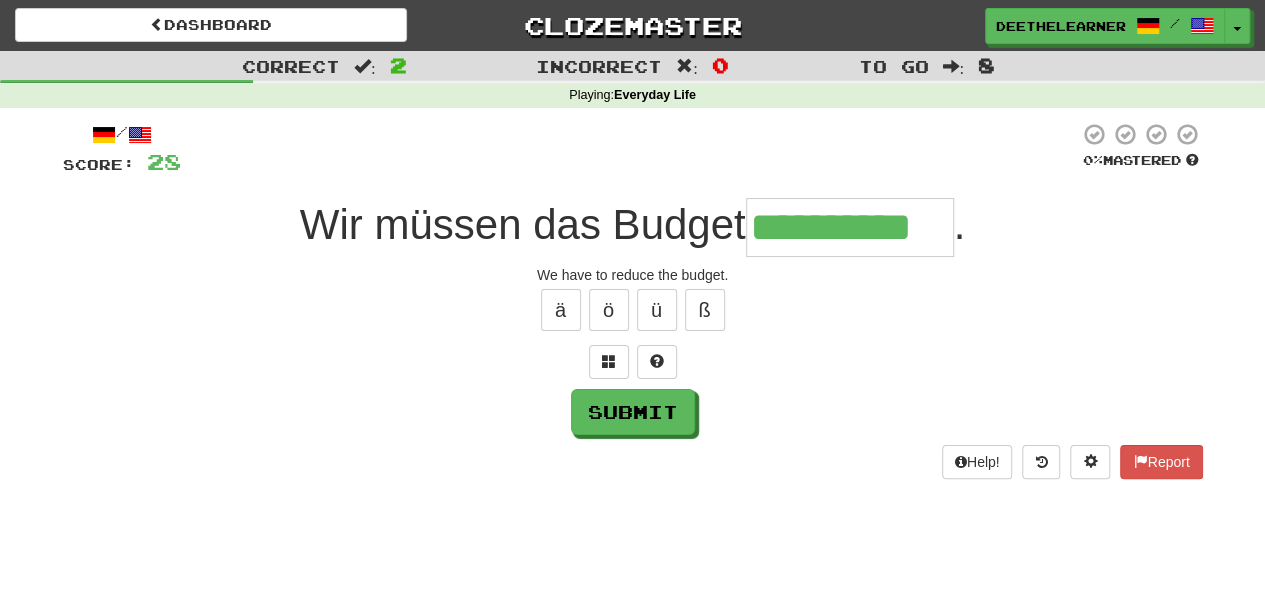 type on "**********" 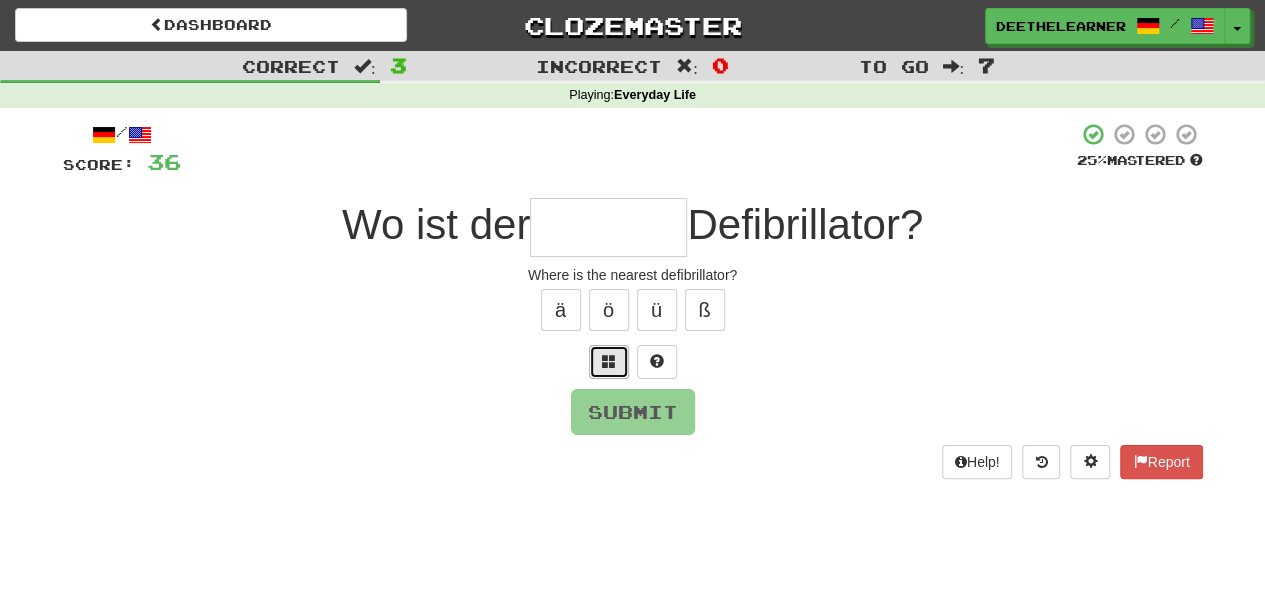 click at bounding box center (609, 361) 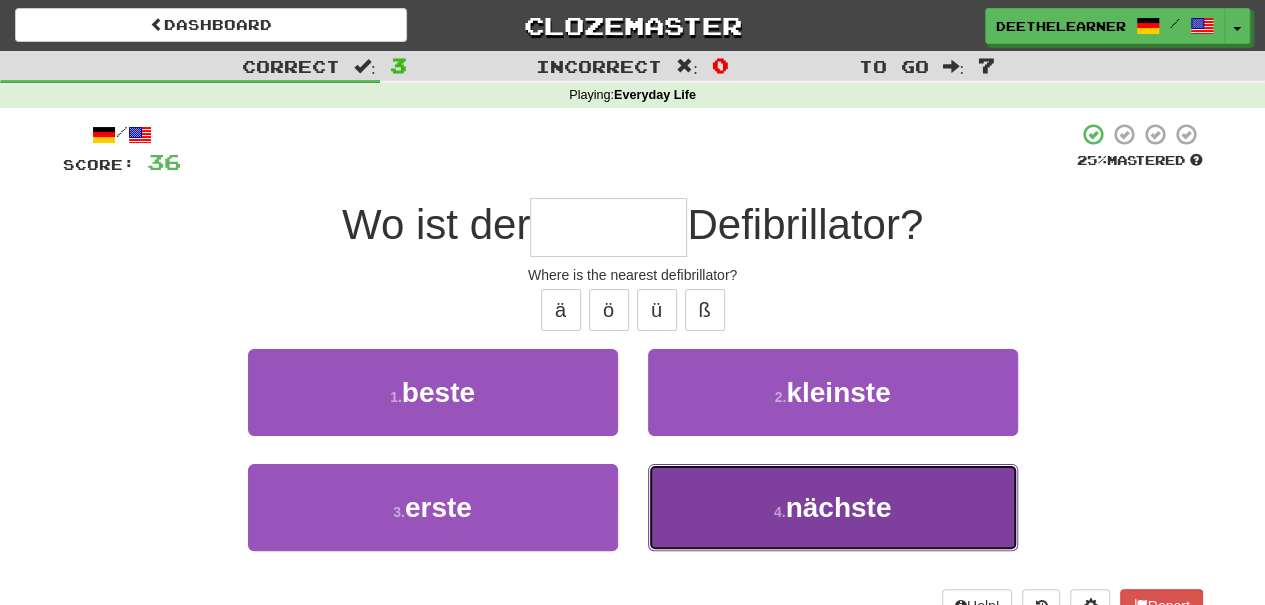 click on "4 .  nächste" at bounding box center [833, 507] 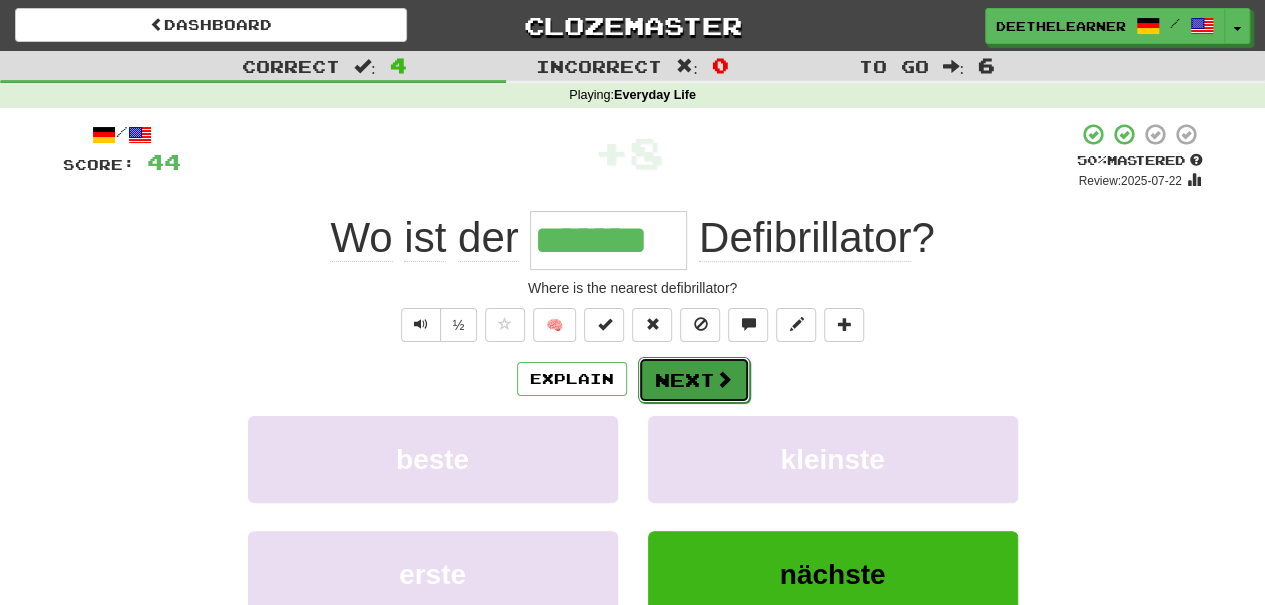 click on "Next" at bounding box center [694, 380] 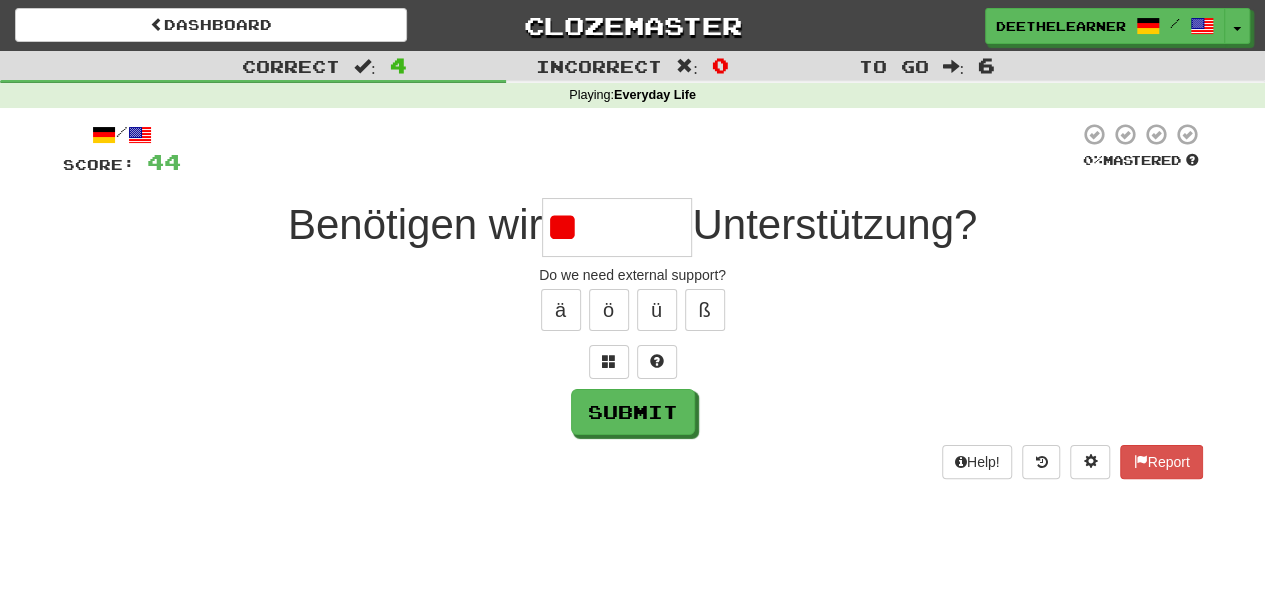 type on "*" 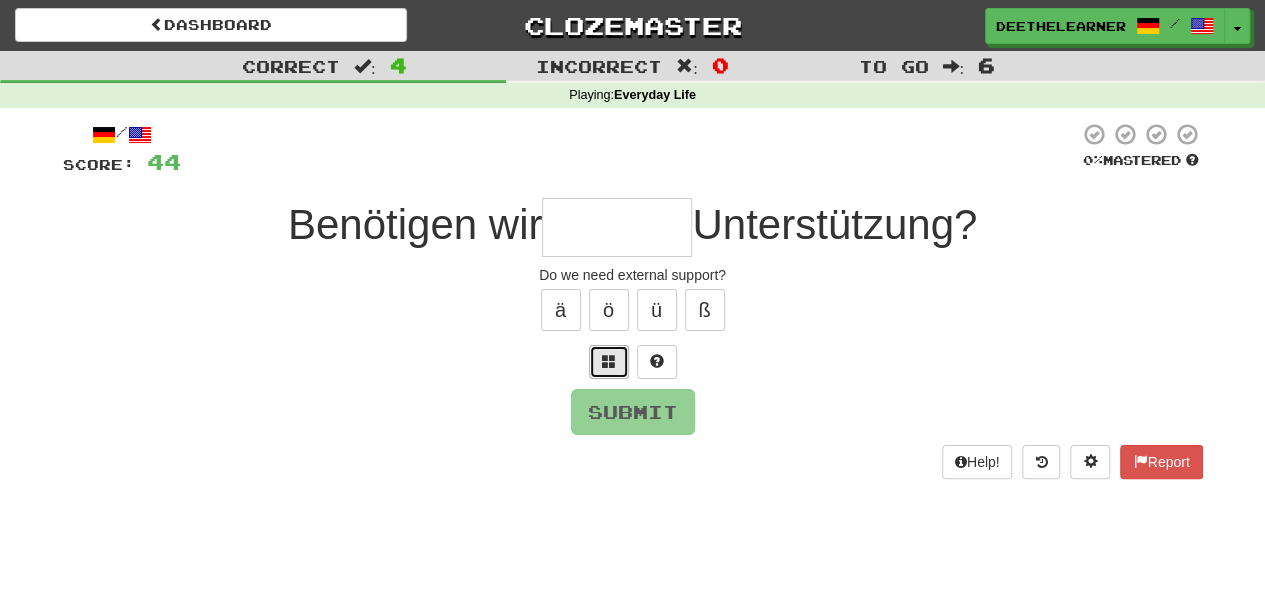 click at bounding box center (609, 362) 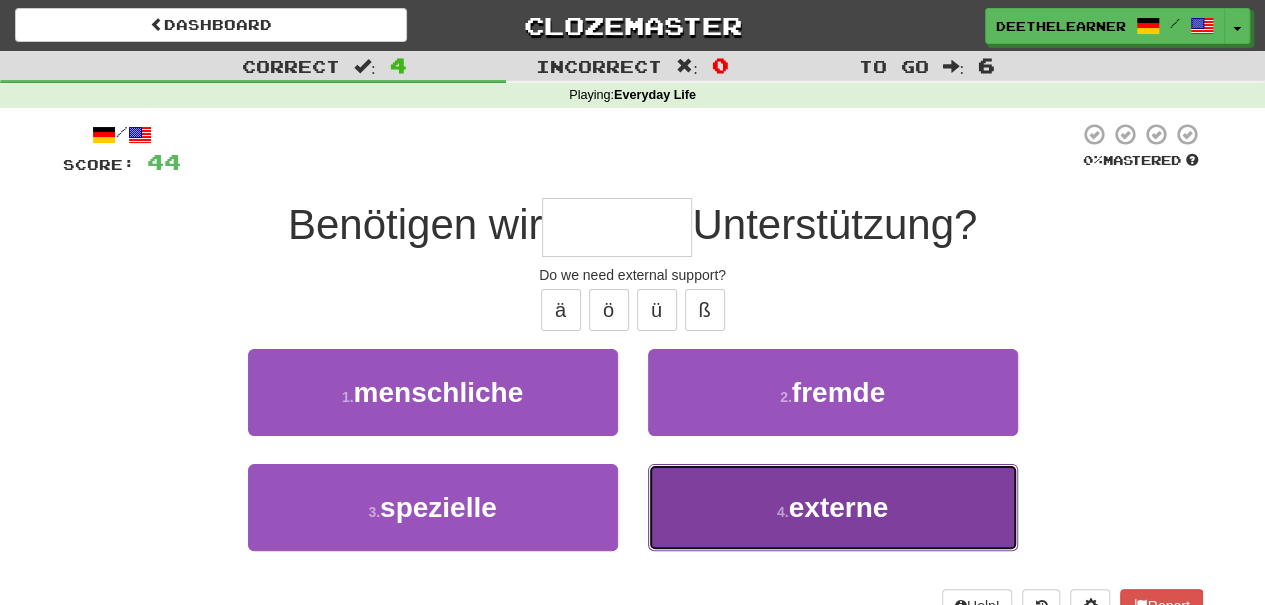 click on "4 .  externe" at bounding box center (833, 507) 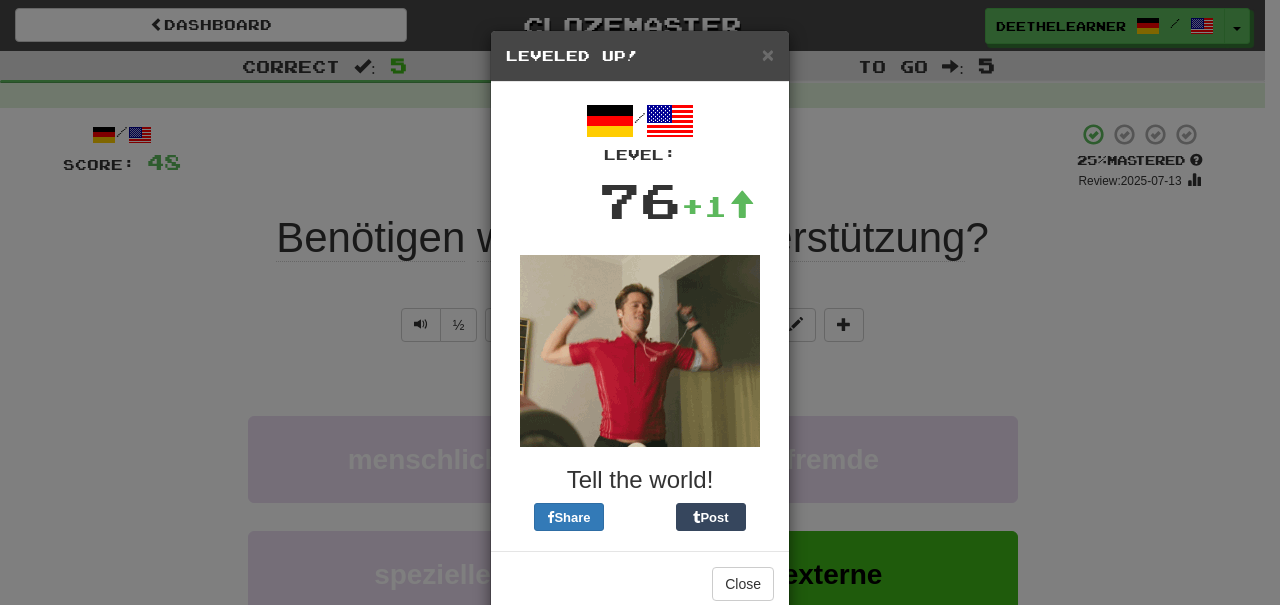 click on "× Leveled Up!" at bounding box center (640, 56) 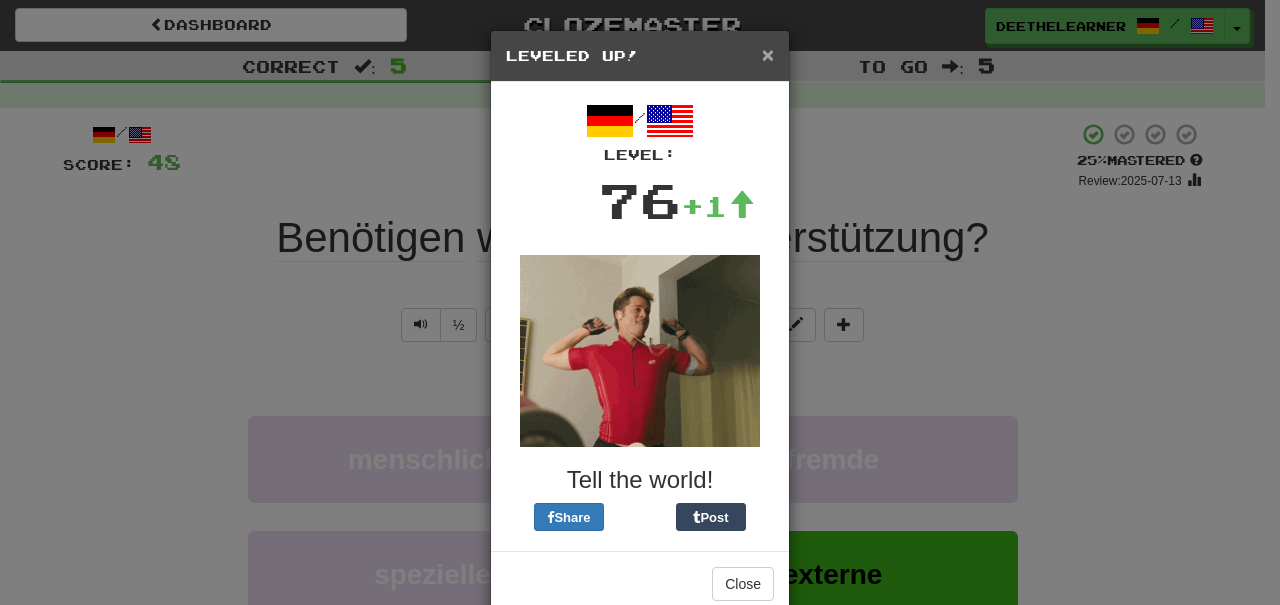 click on "×" at bounding box center (768, 54) 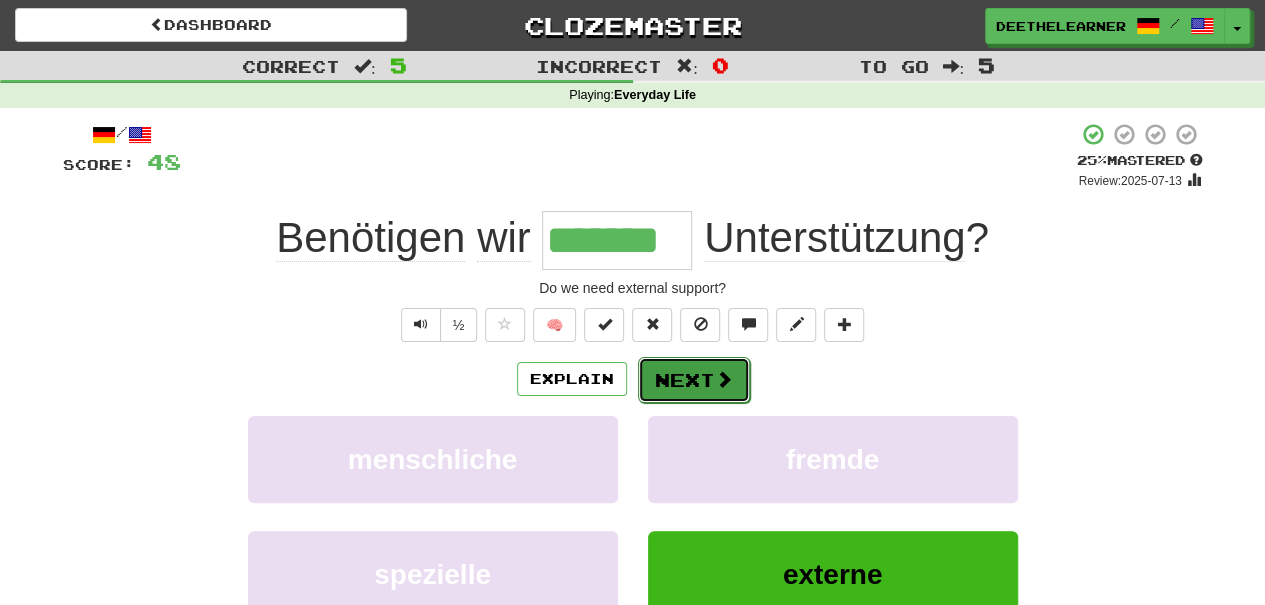 click on "Next" at bounding box center [694, 380] 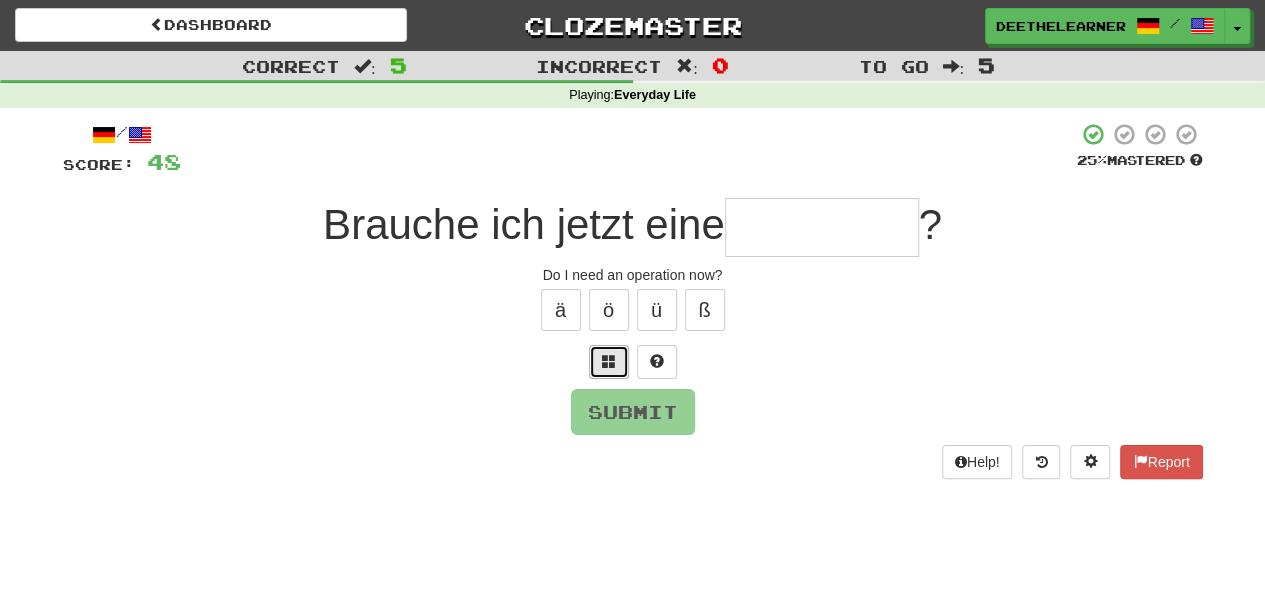 click at bounding box center [609, 362] 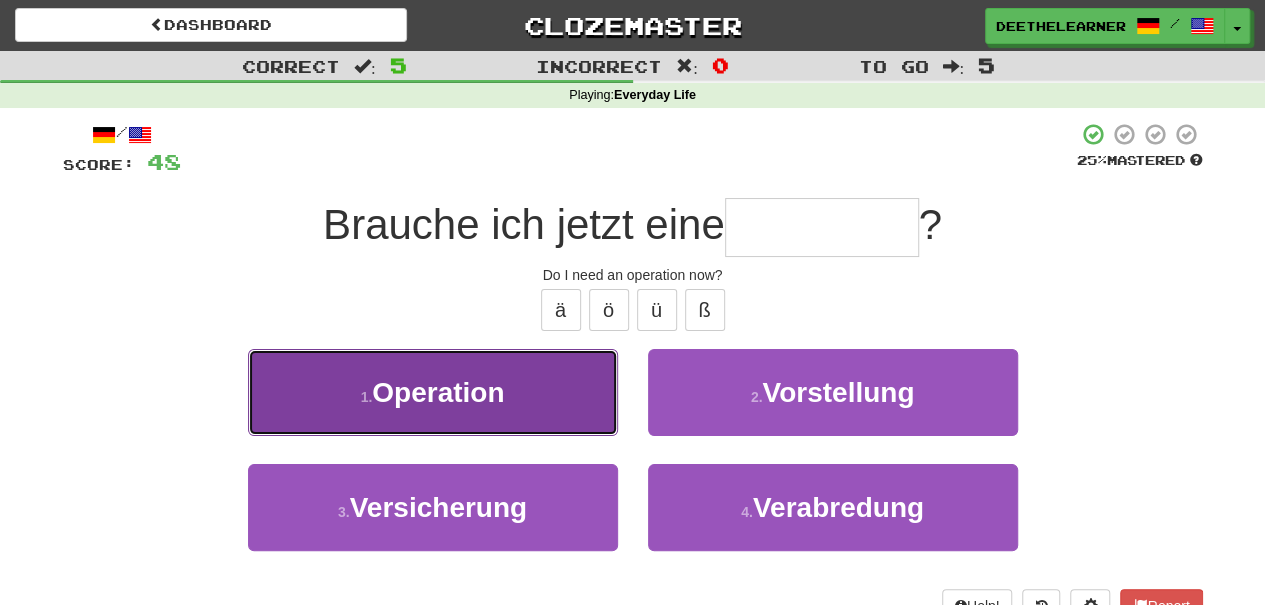 click on "1 .  Operation" at bounding box center (433, 392) 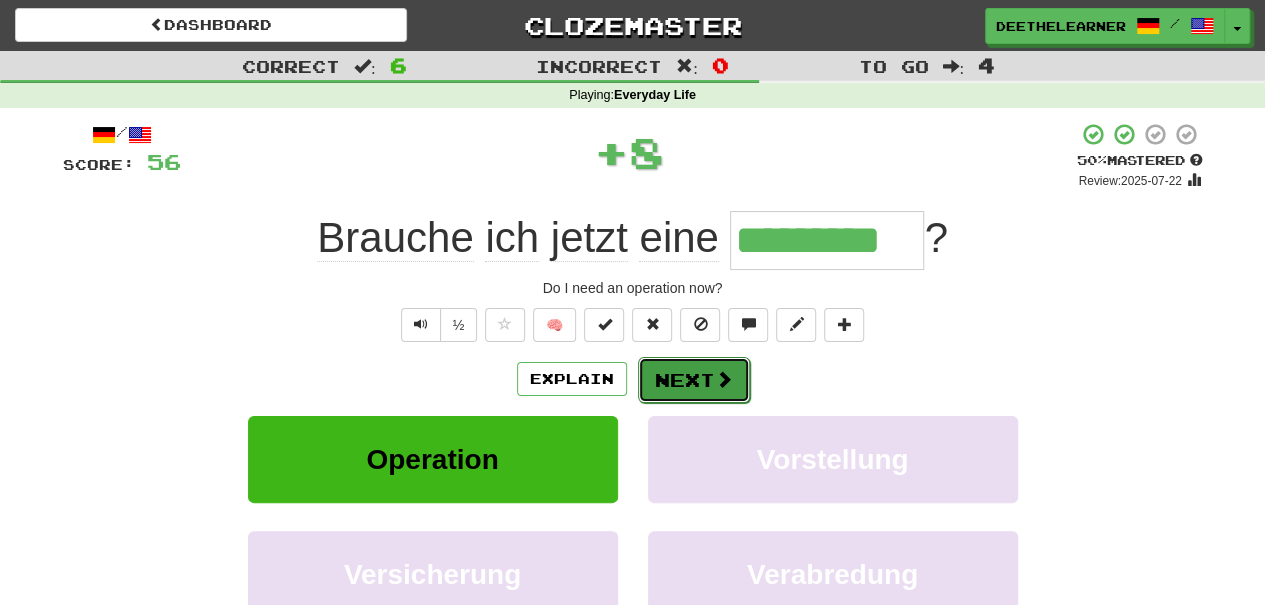 click at bounding box center (724, 379) 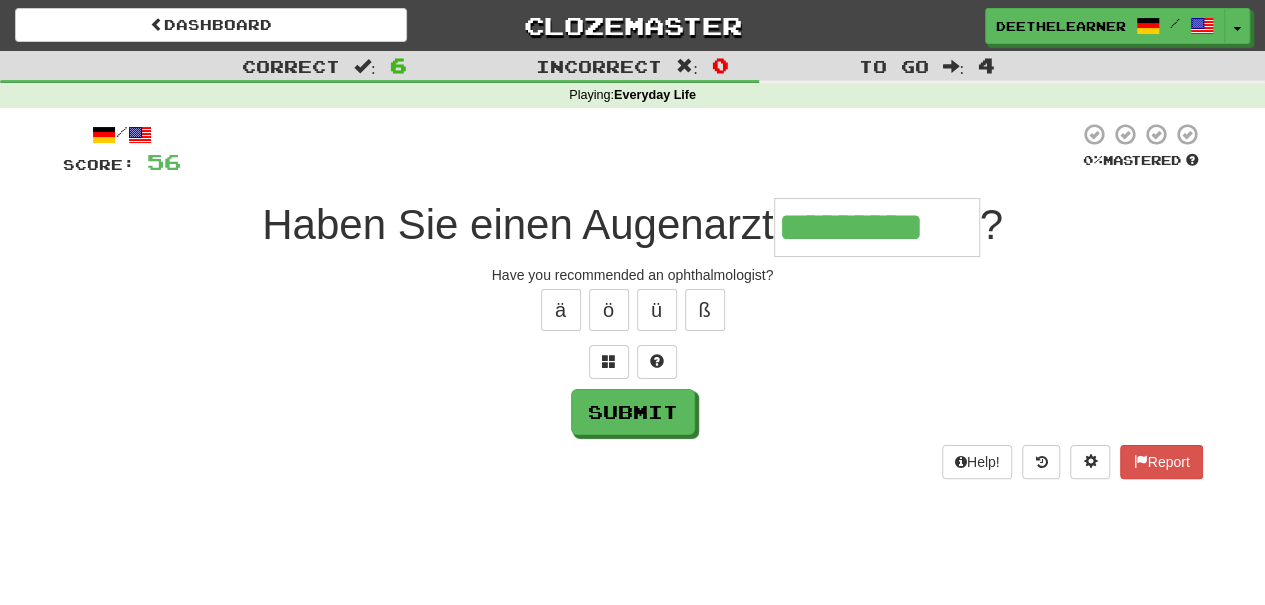 type on "*********" 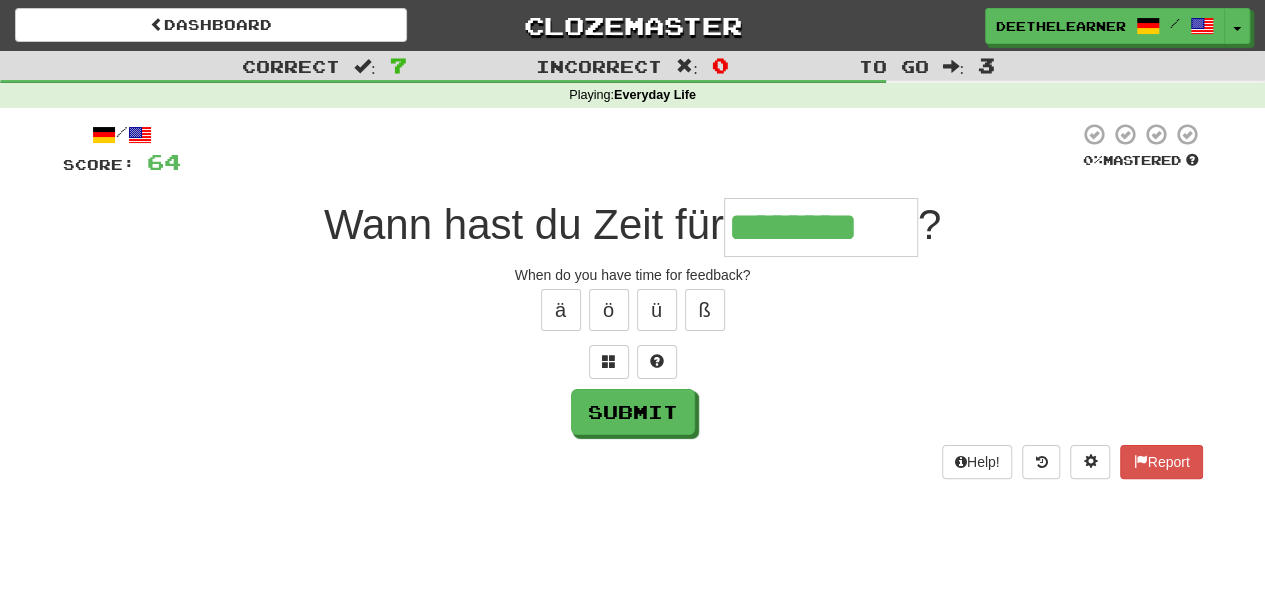 type on "********" 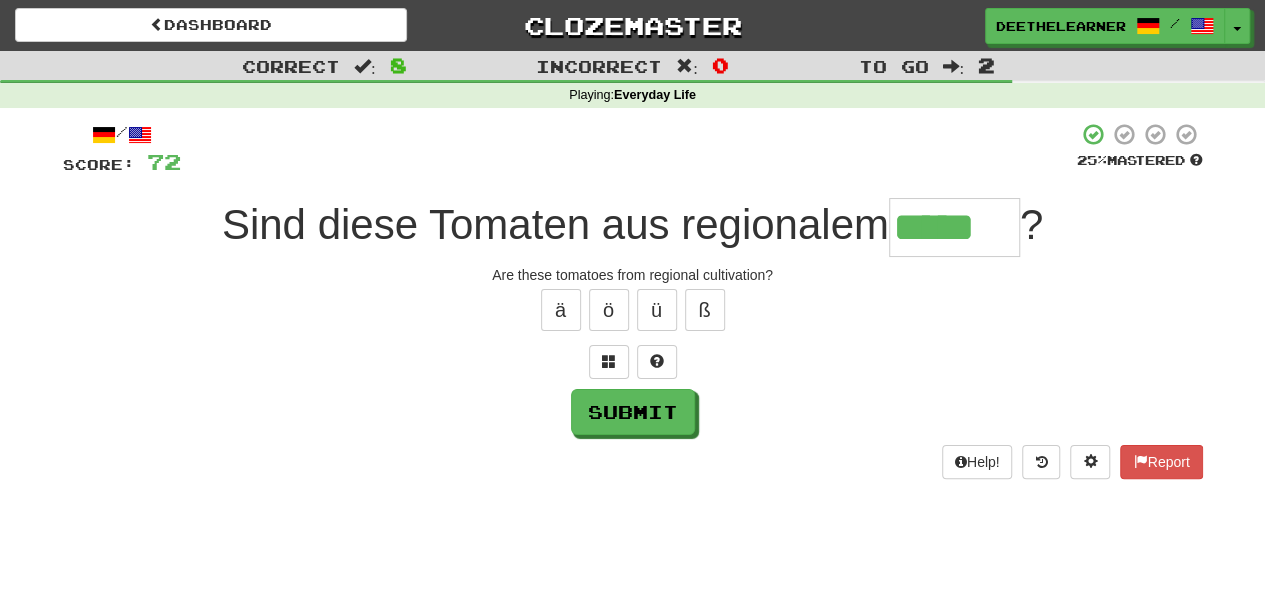type on "*****" 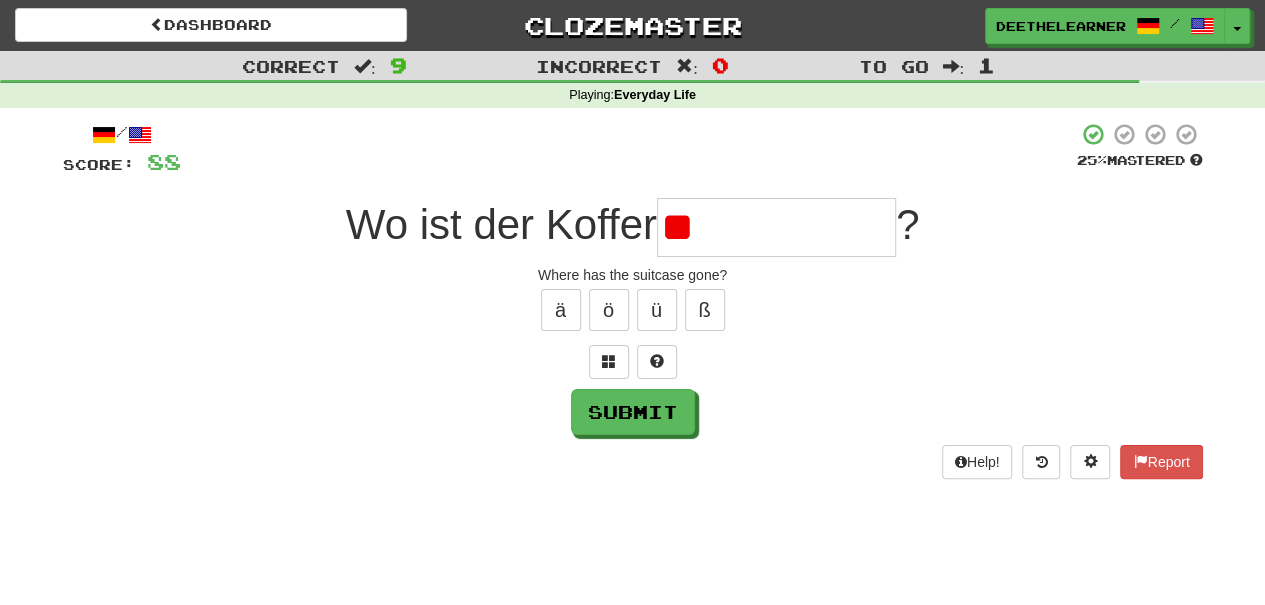 type on "*" 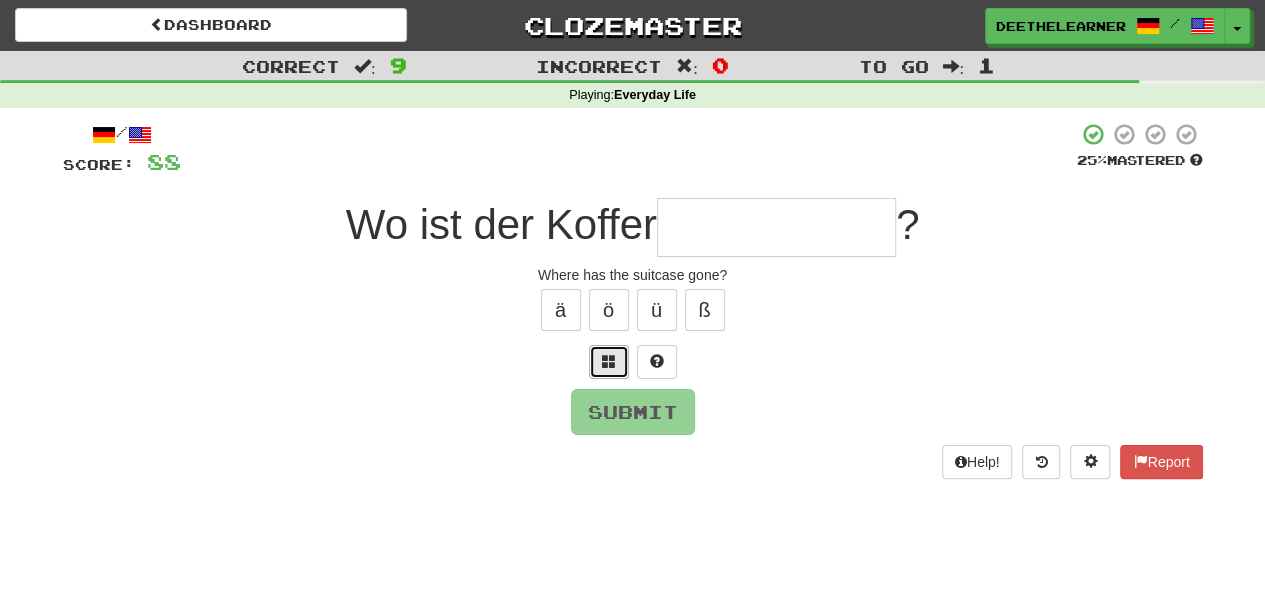 click at bounding box center [609, 361] 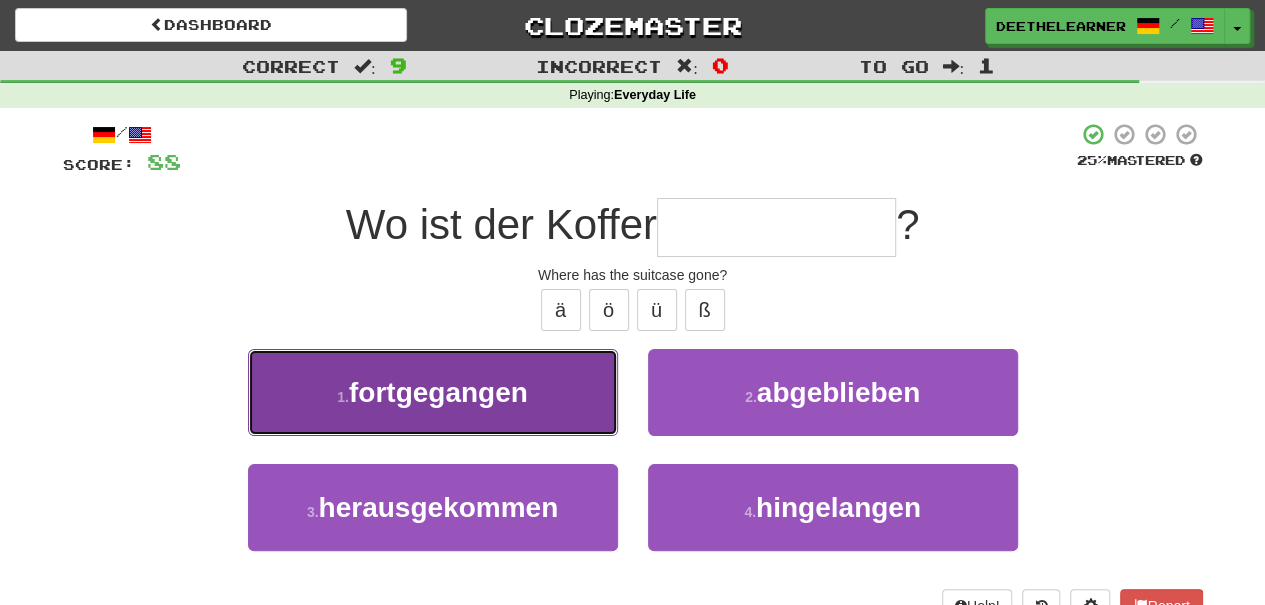 click on "1 .  fortgegangen" at bounding box center [433, 392] 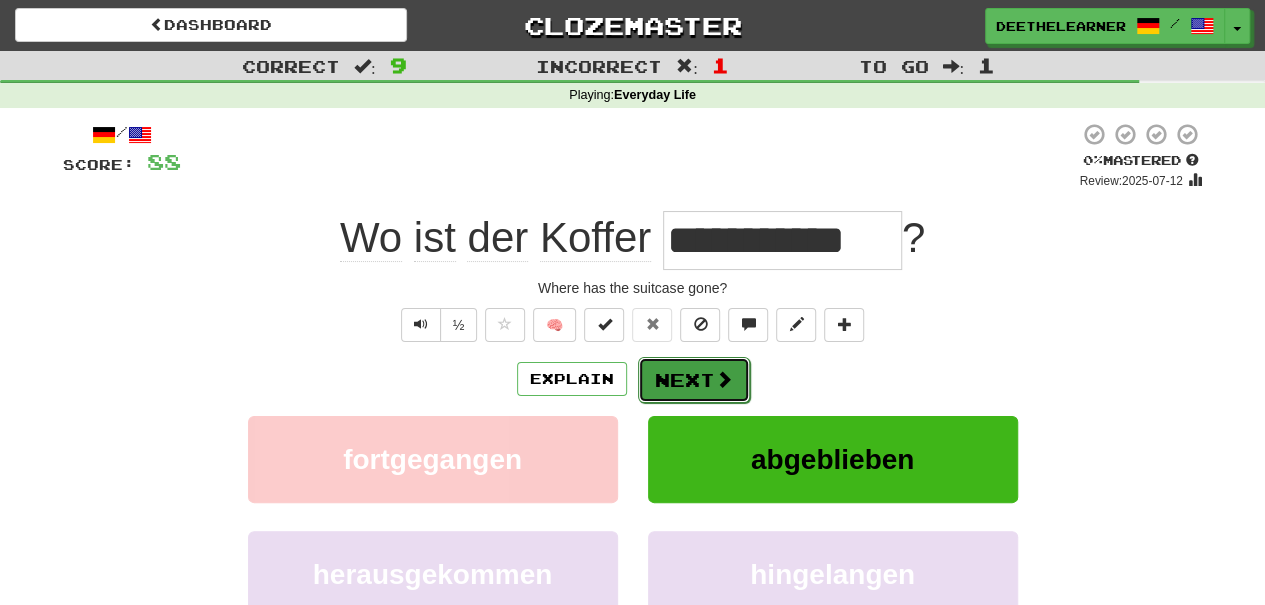 click on "Next" at bounding box center (694, 380) 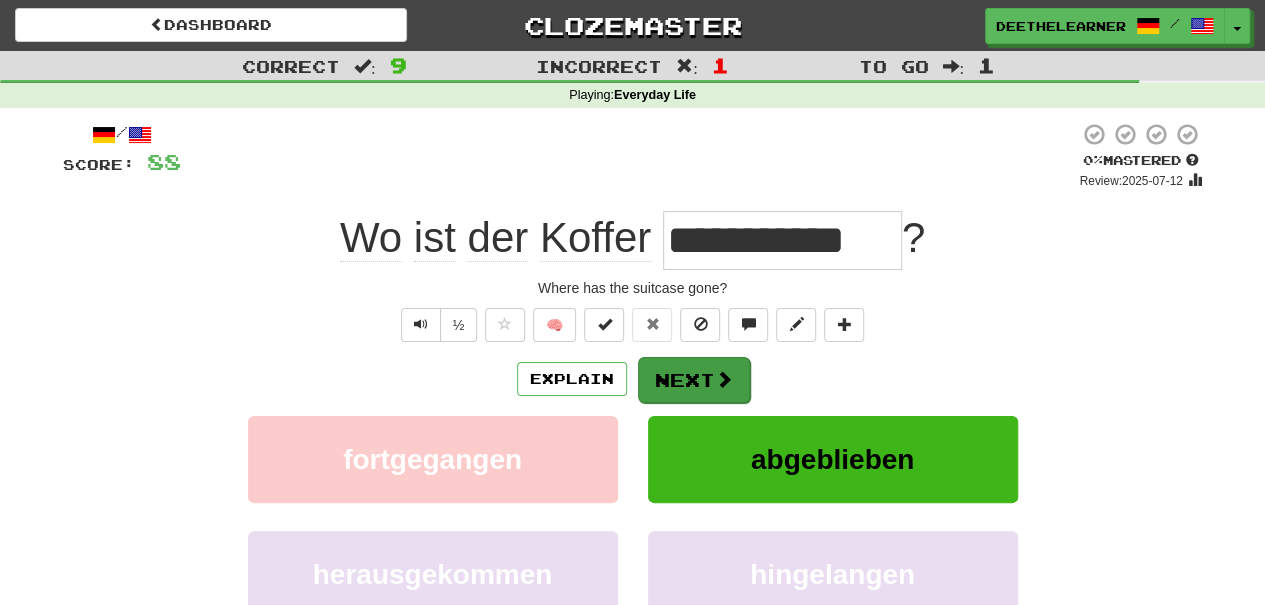 type 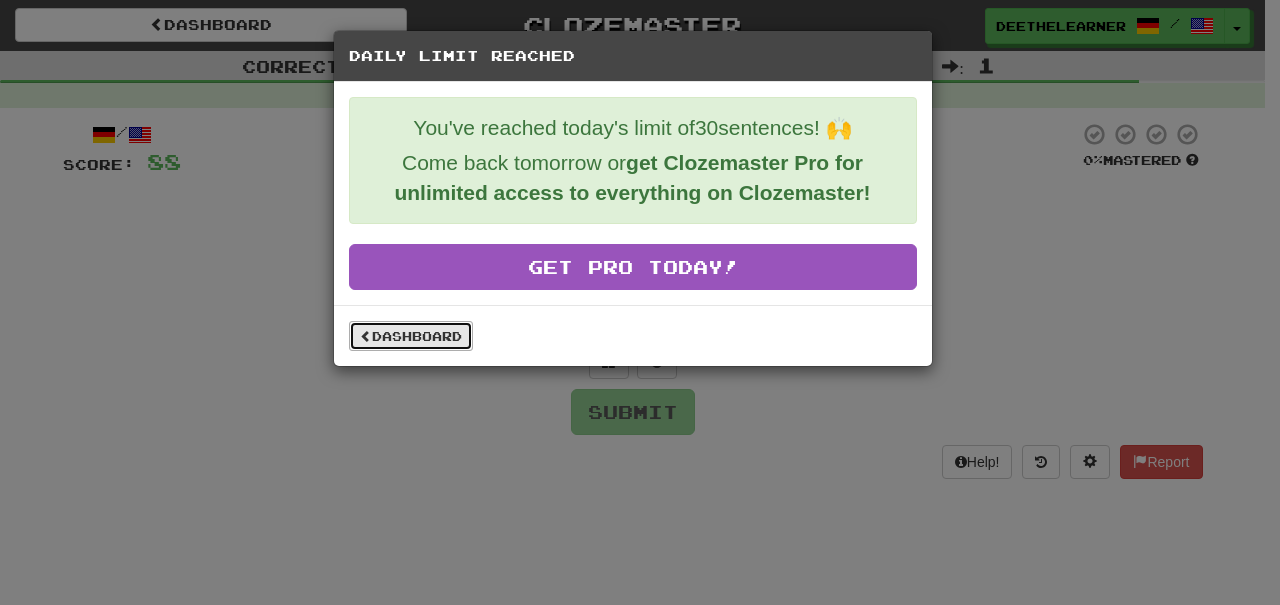 click on "Dashboard" at bounding box center [411, 336] 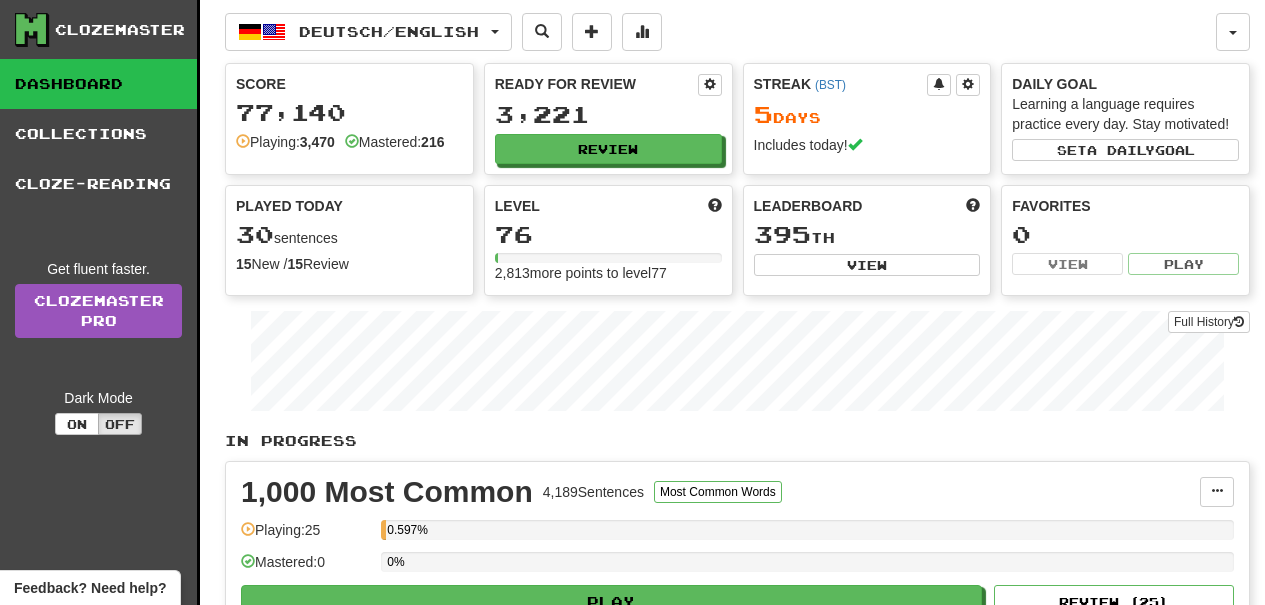 scroll, scrollTop: 0, scrollLeft: 0, axis: both 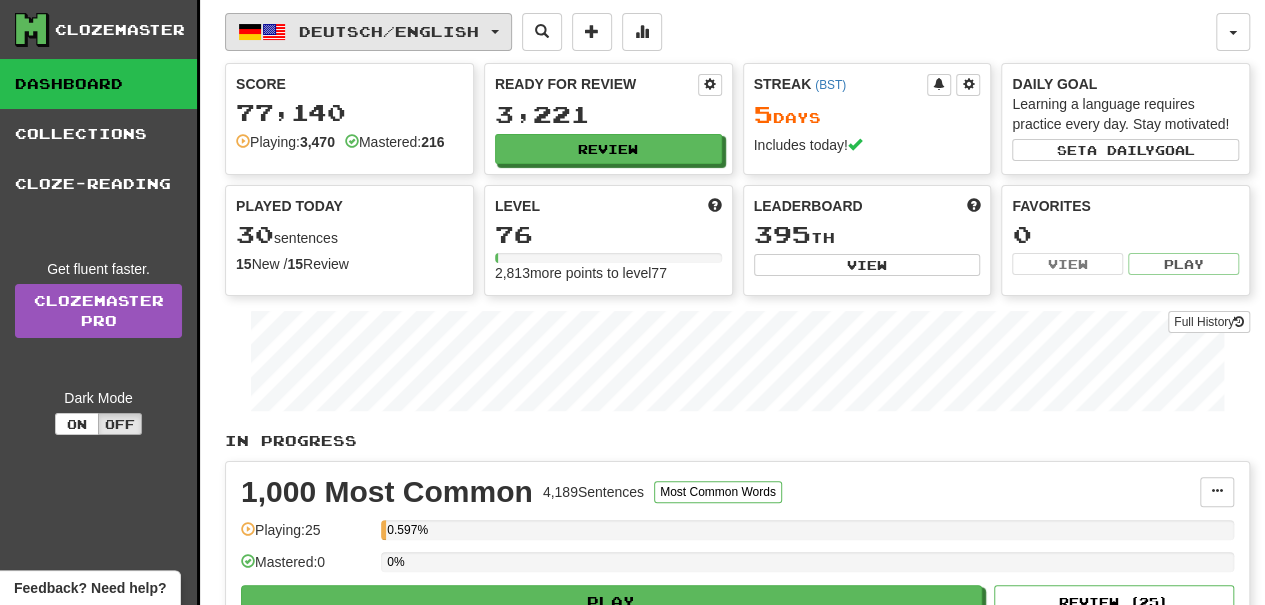 click on "Deutsch  /  English" at bounding box center [368, 32] 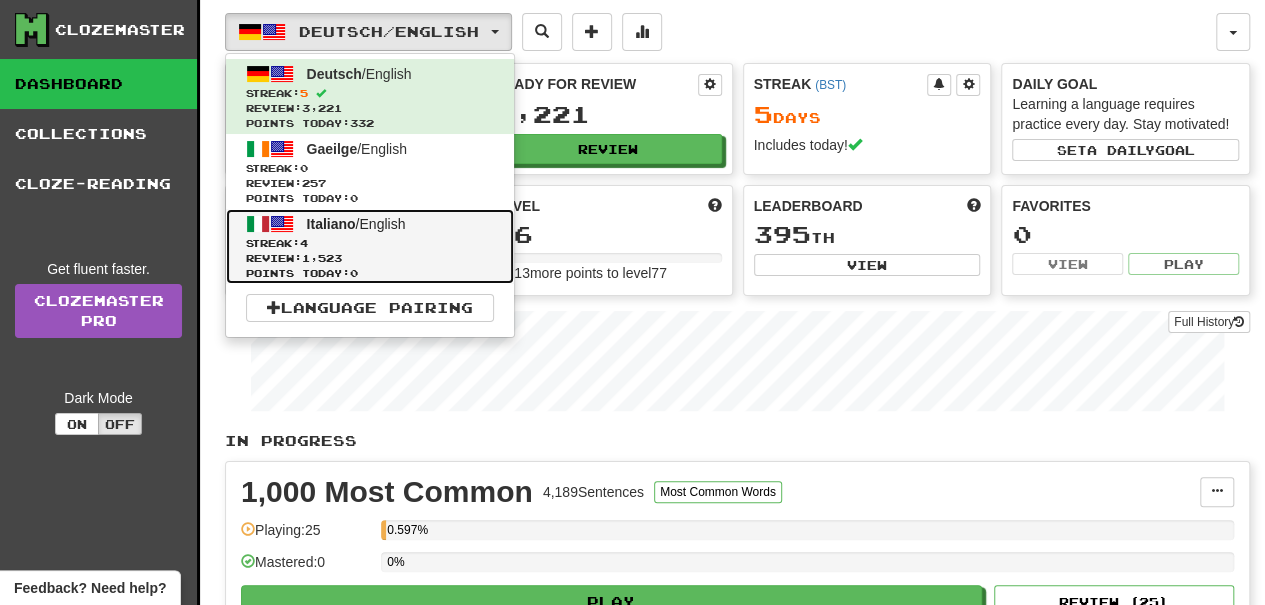 click on "Streak:  4" at bounding box center [370, 243] 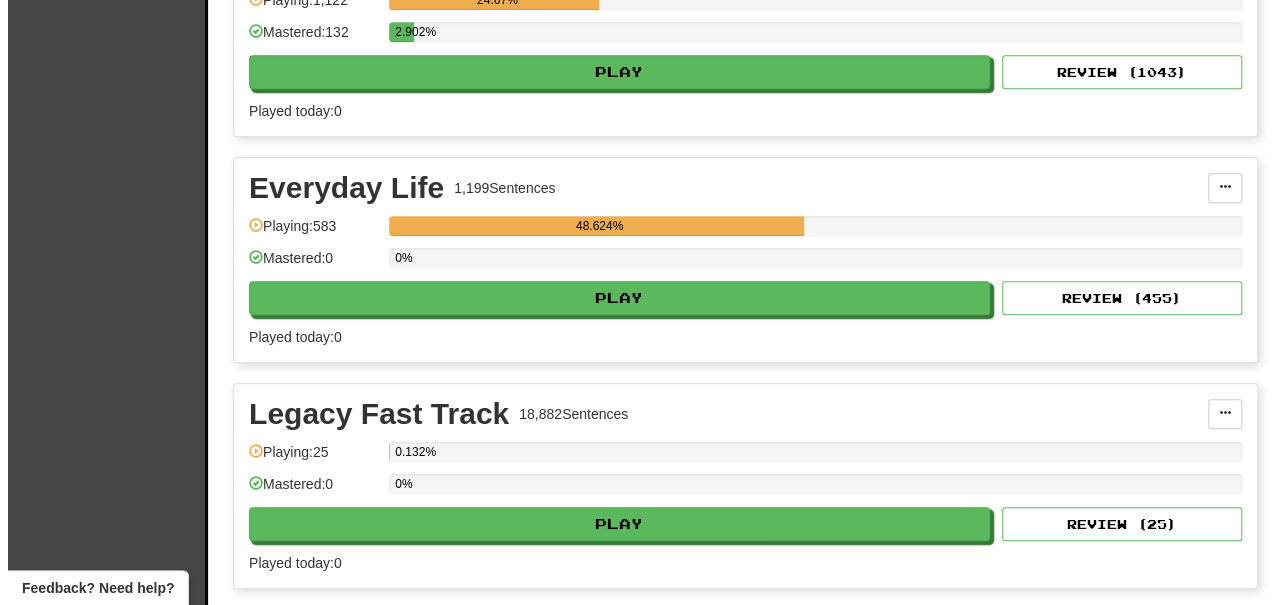 scroll, scrollTop: 500, scrollLeft: 0, axis: vertical 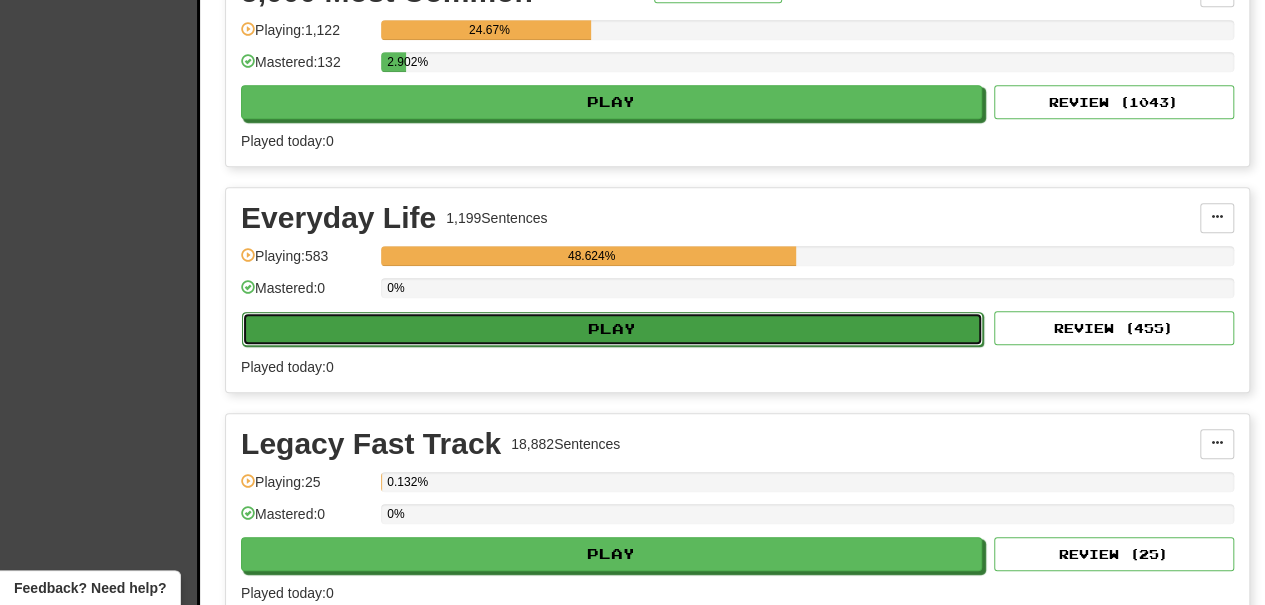 click on "Play" at bounding box center [612, 329] 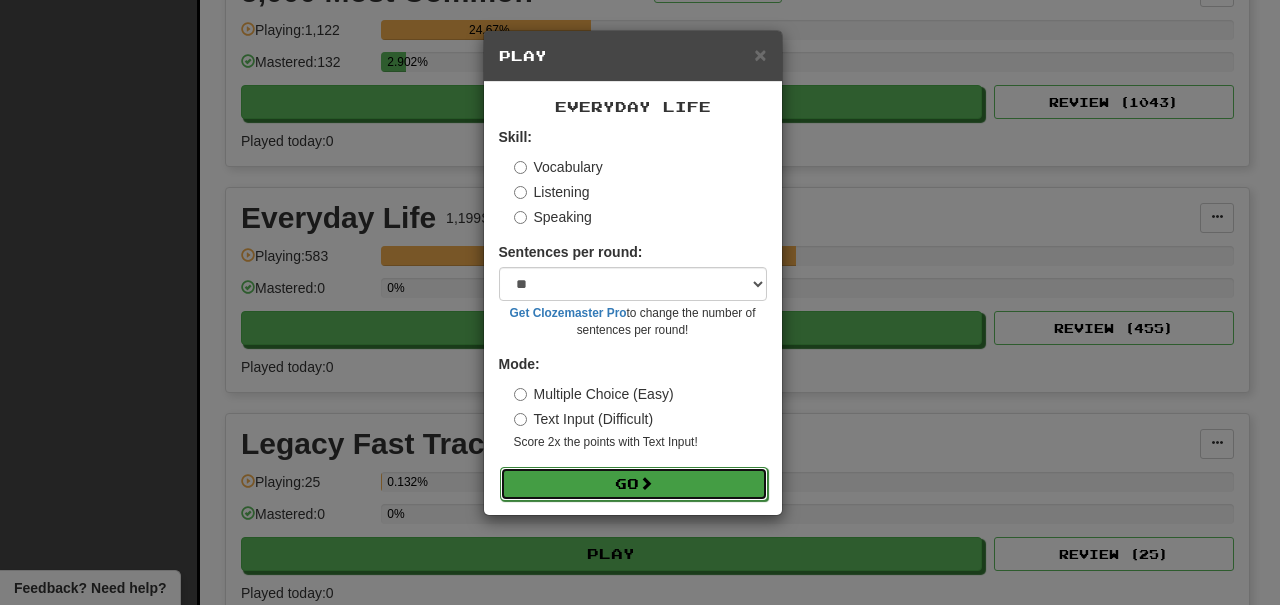 click on "Go" at bounding box center [634, 484] 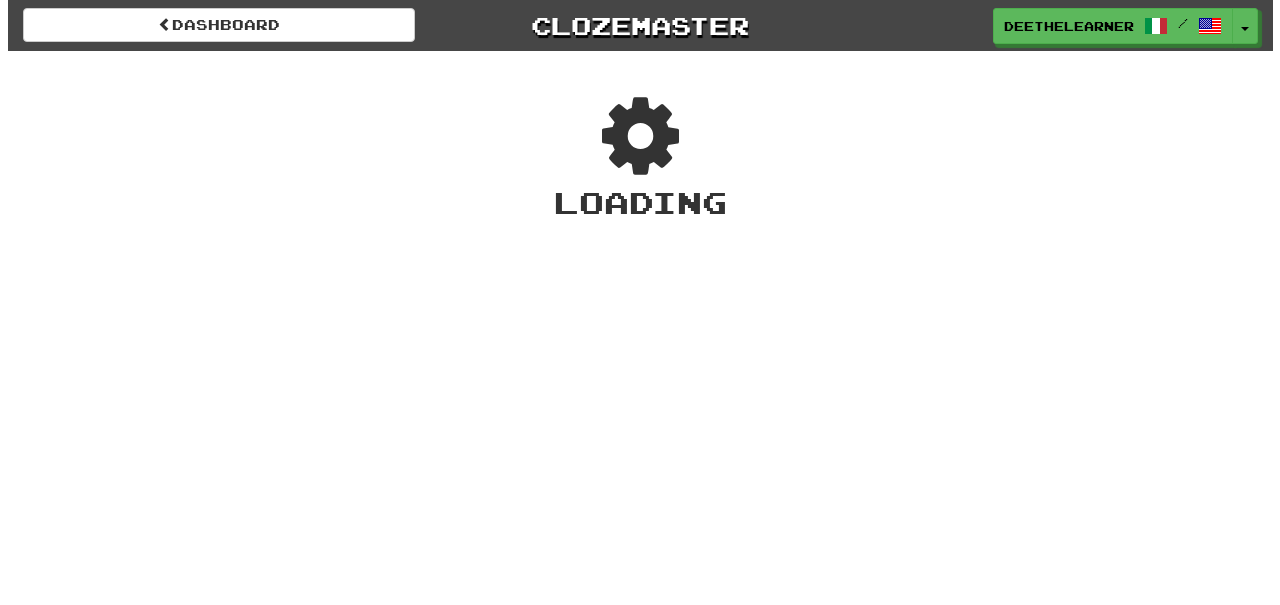 scroll, scrollTop: 0, scrollLeft: 0, axis: both 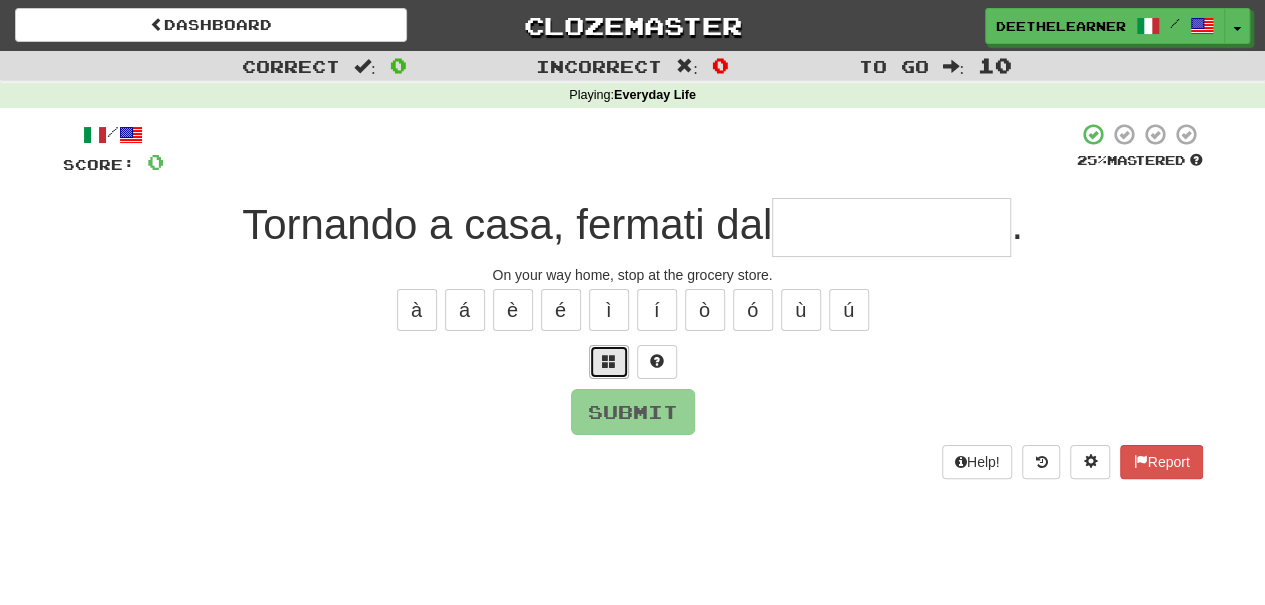 click at bounding box center (609, 361) 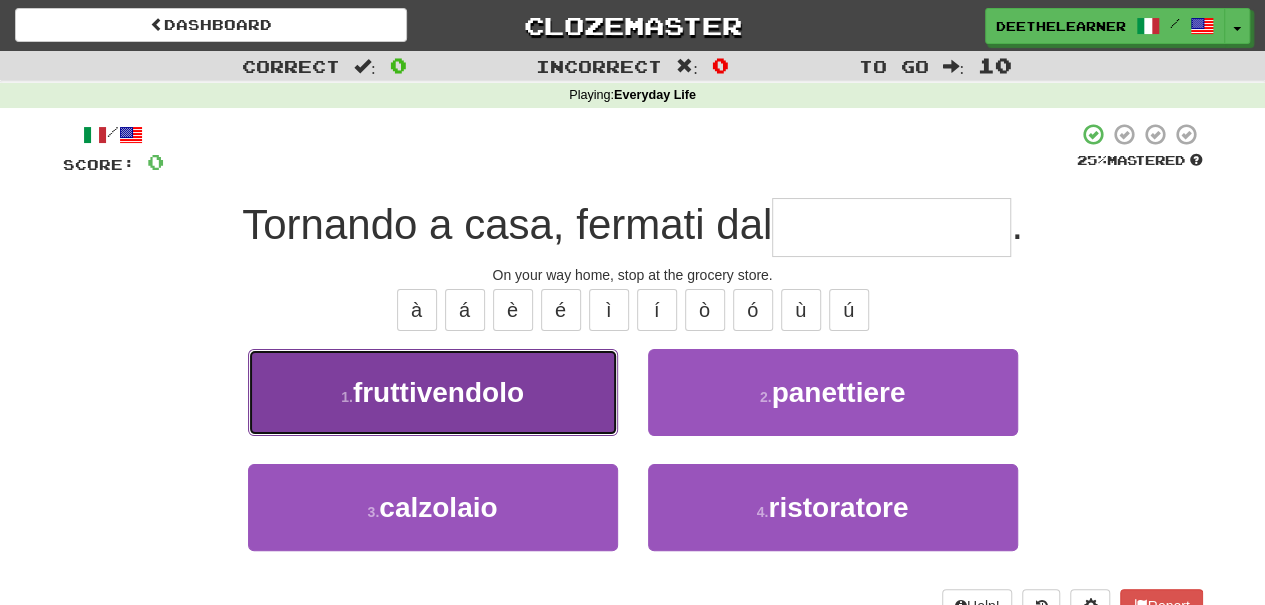 click on "1 .  fruttivendolo" at bounding box center [433, 392] 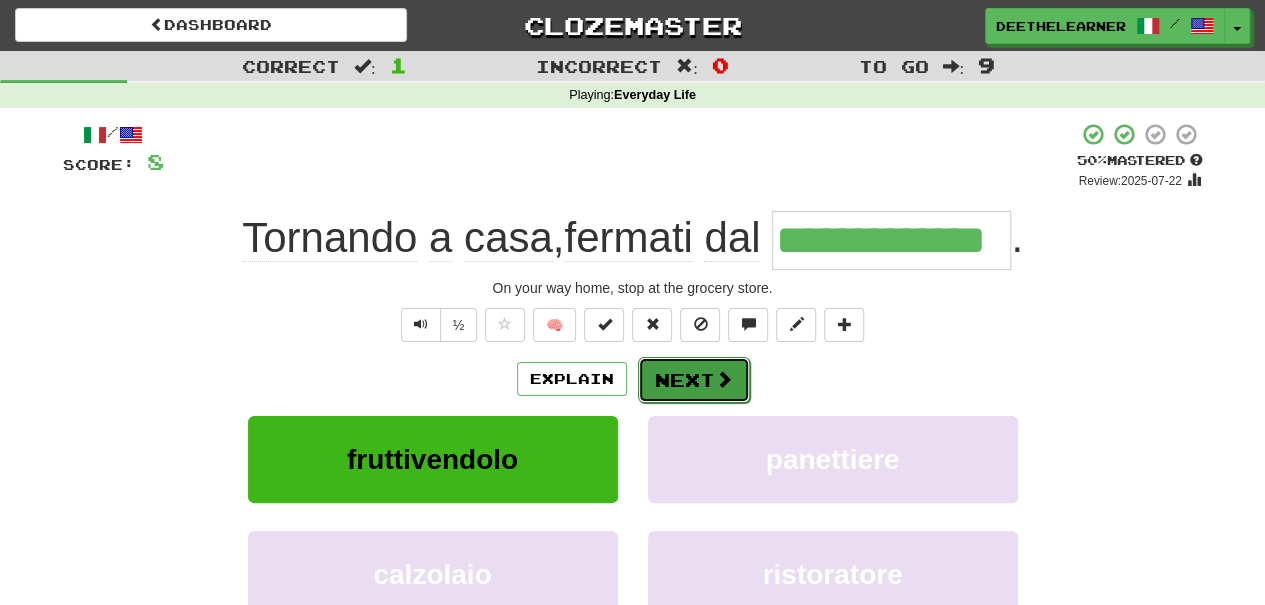 click on "Next" at bounding box center (694, 380) 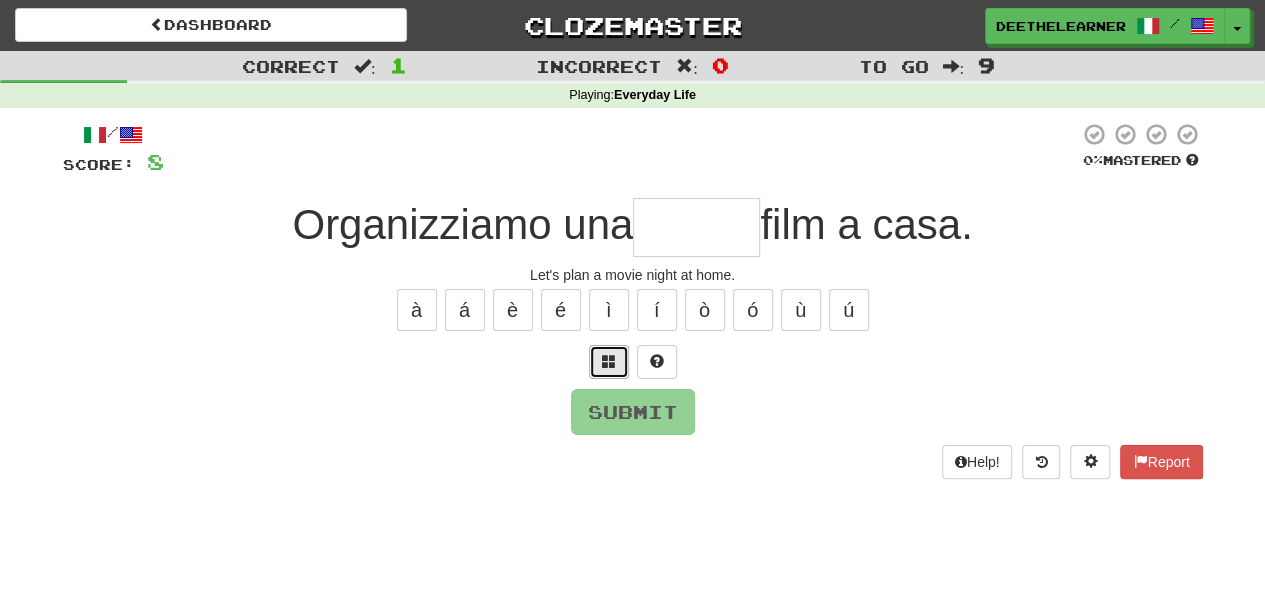 click at bounding box center [609, 361] 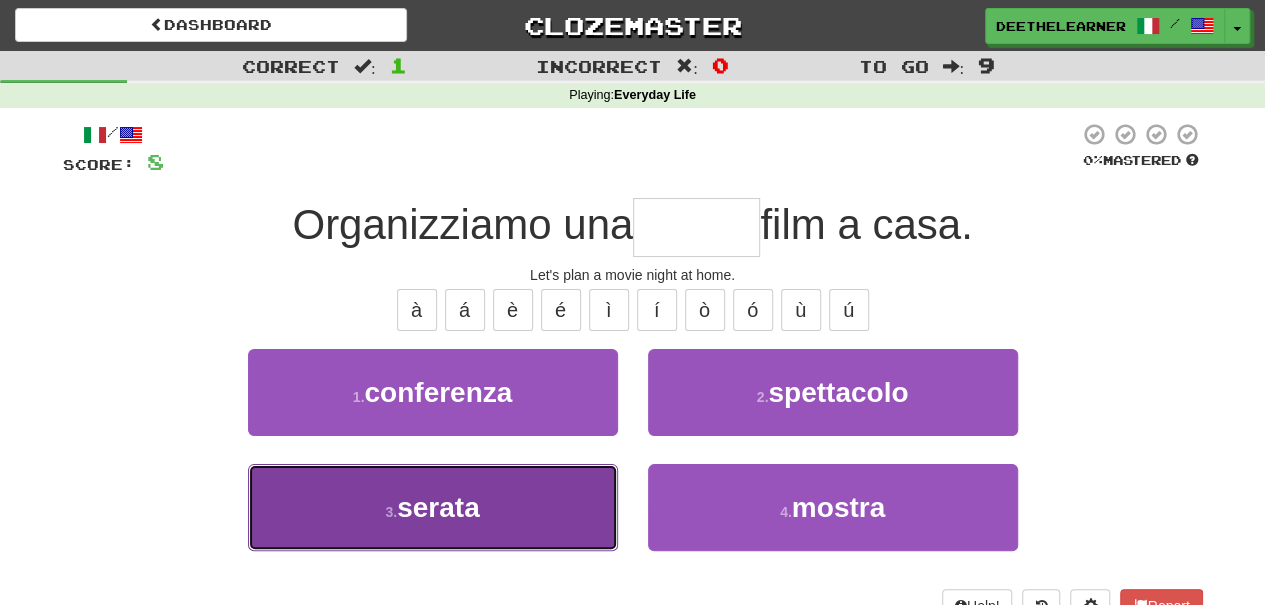 click on "3 .  serata" at bounding box center (433, 507) 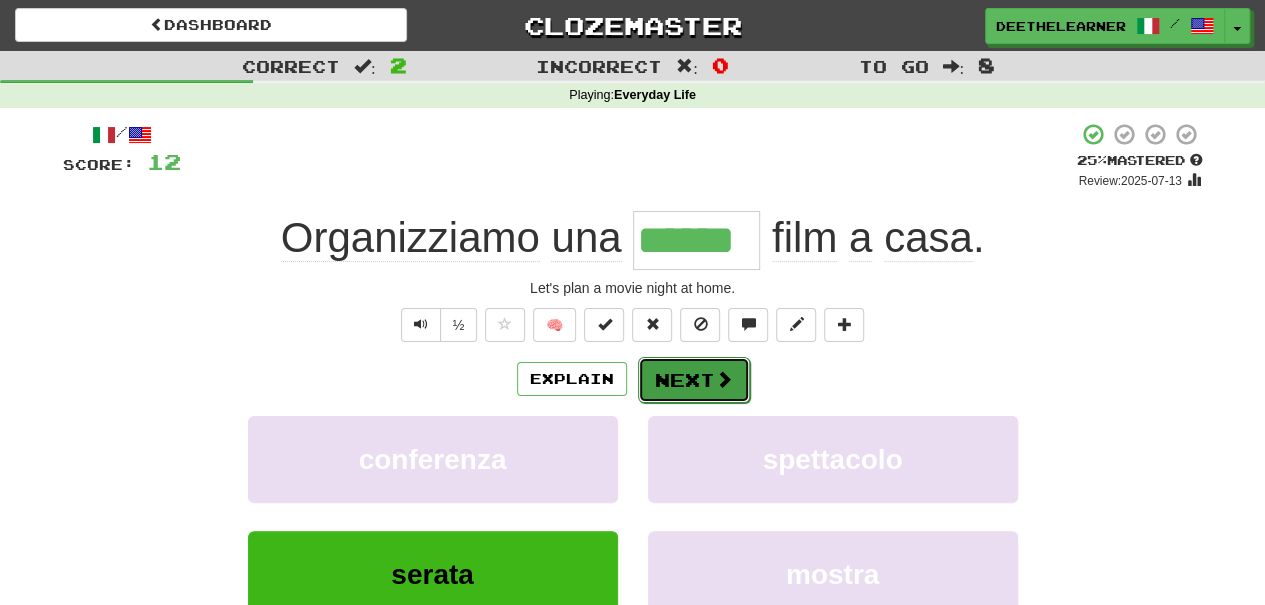 click on "Next" at bounding box center [694, 380] 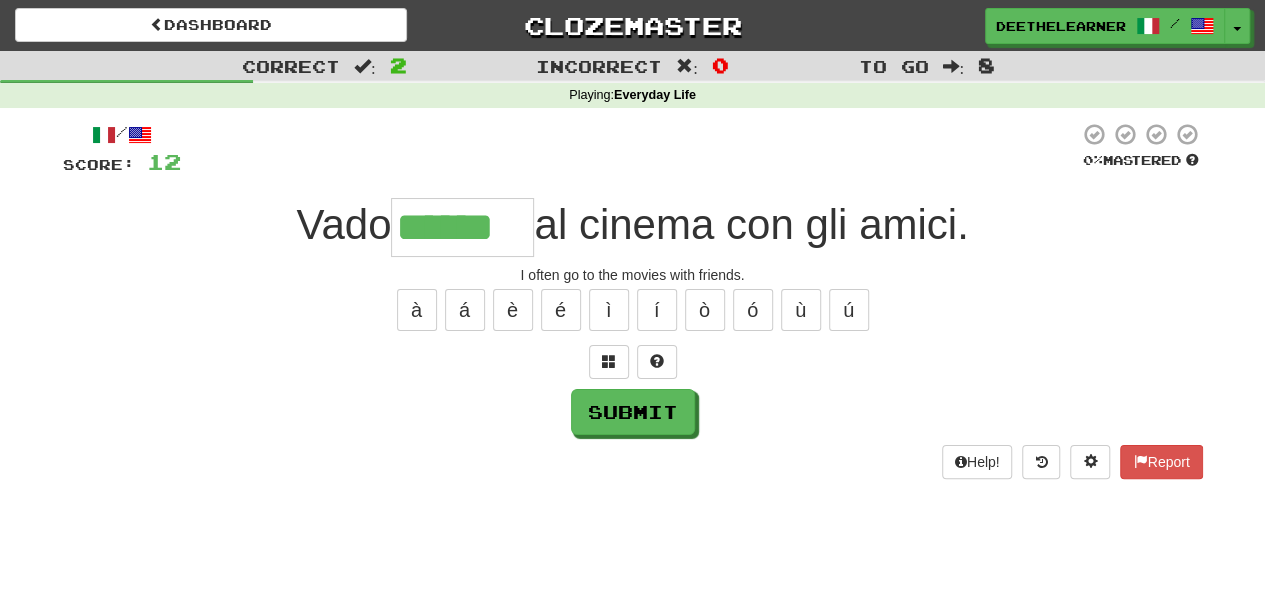 type on "******" 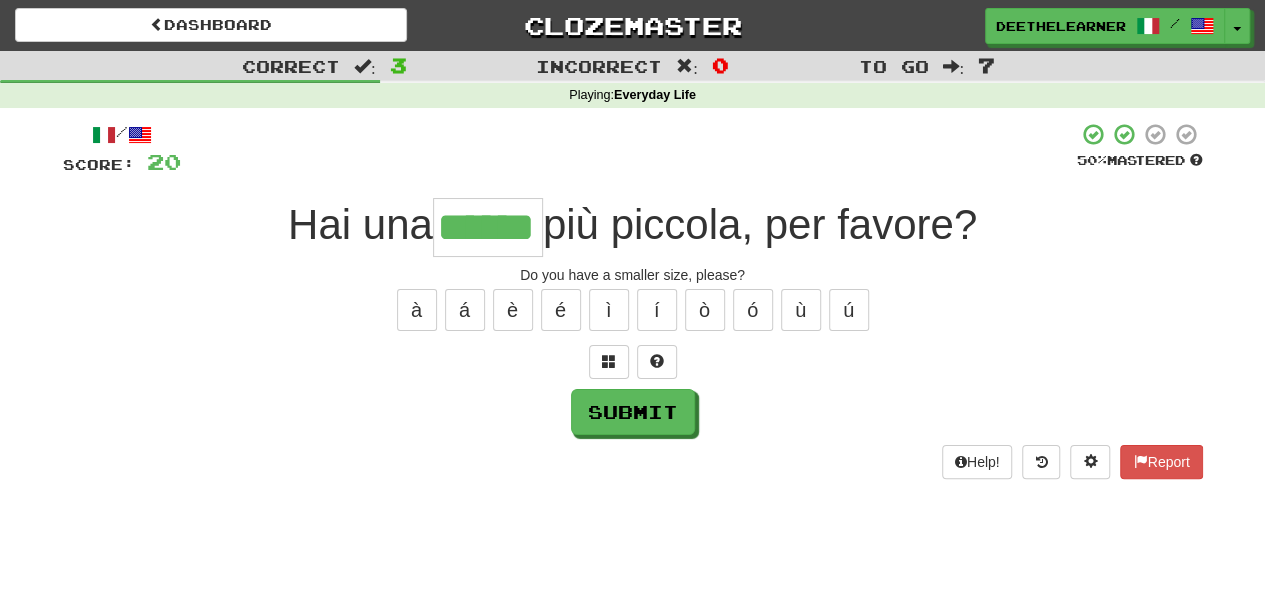 type on "******" 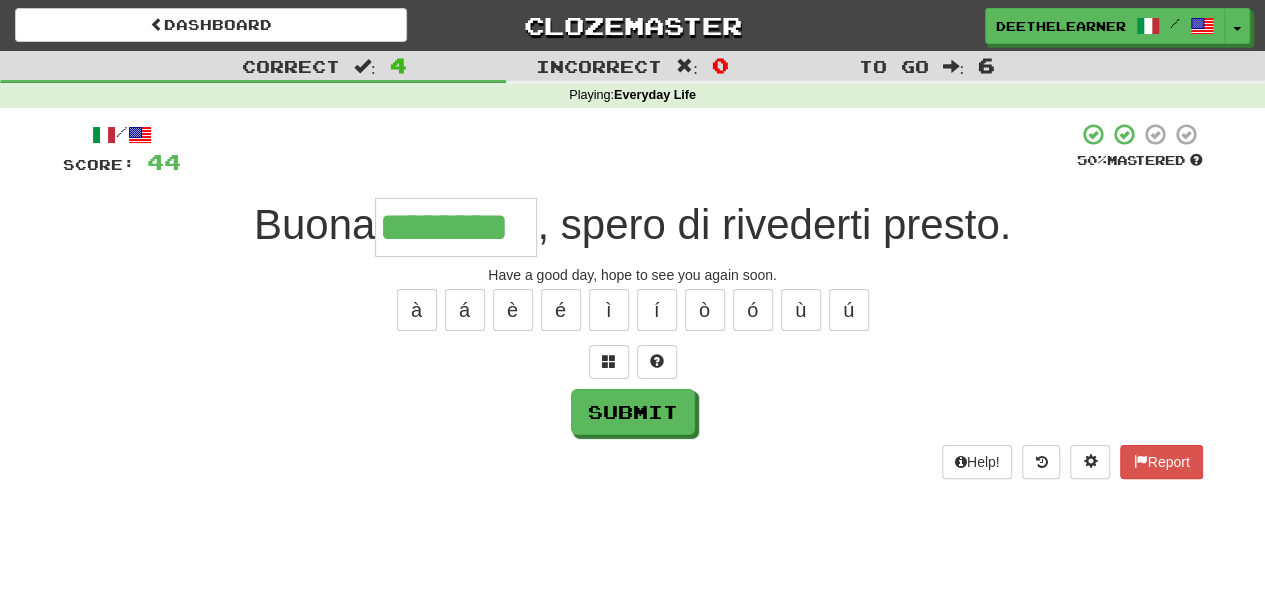 type on "********" 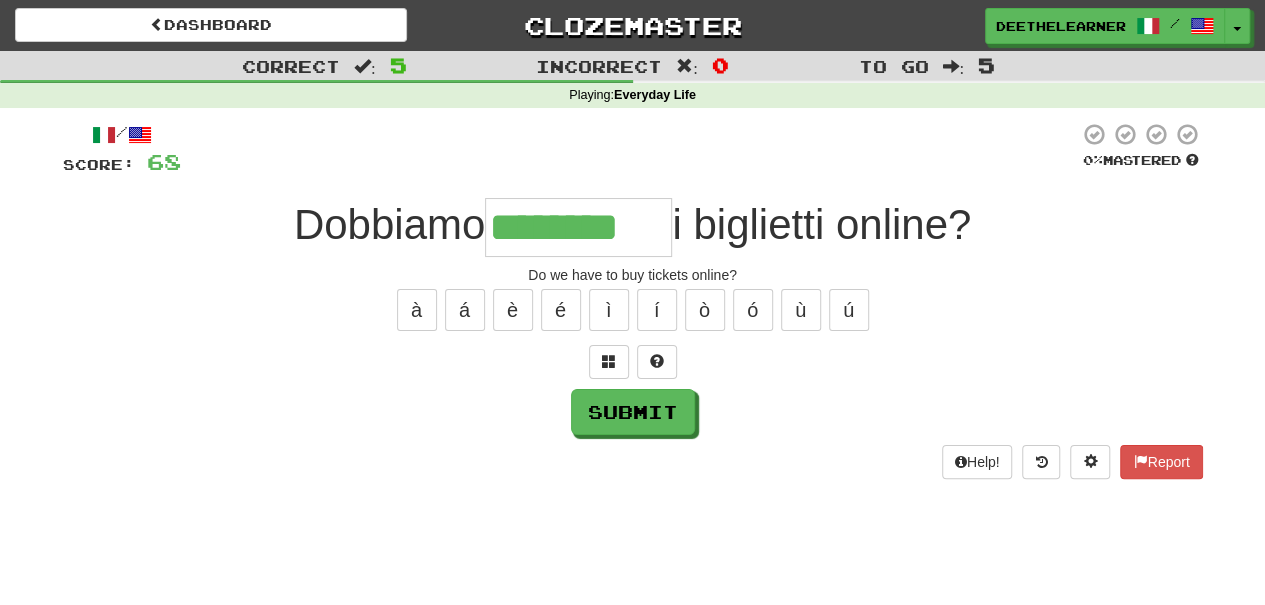 type on "********" 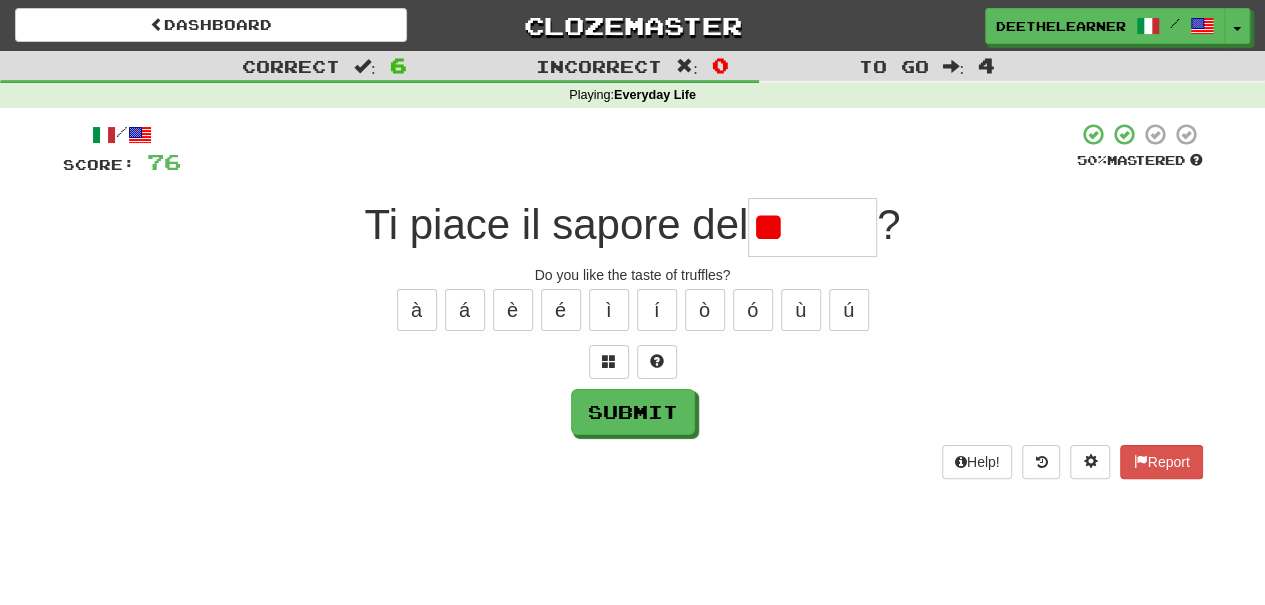 type on "*" 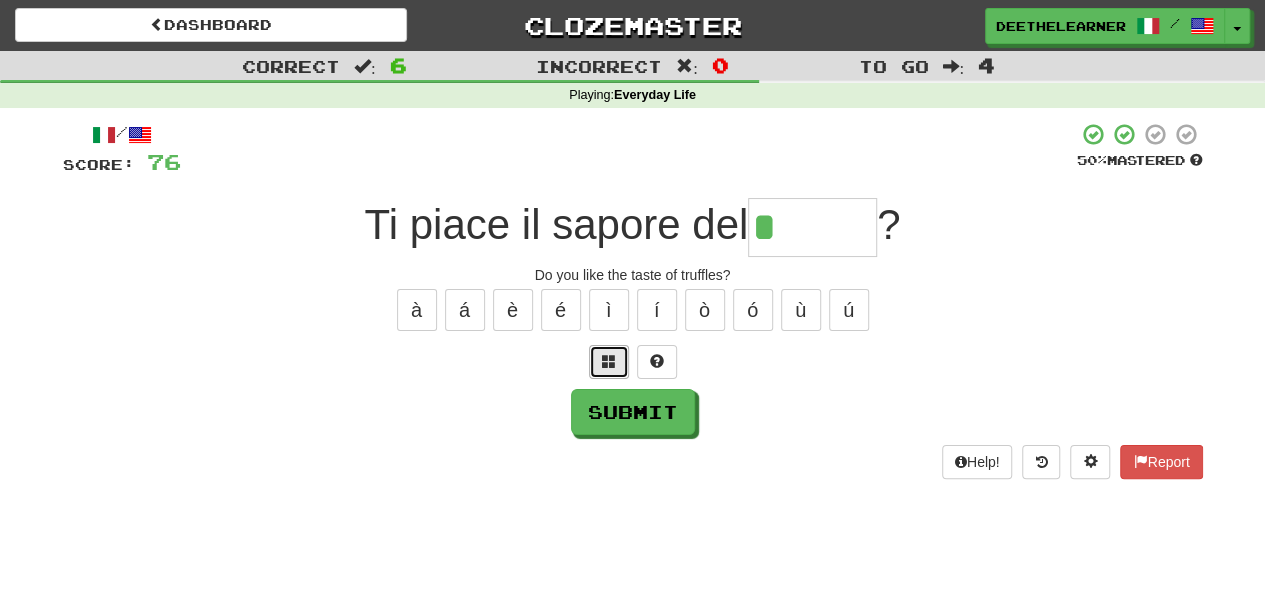 click at bounding box center [609, 362] 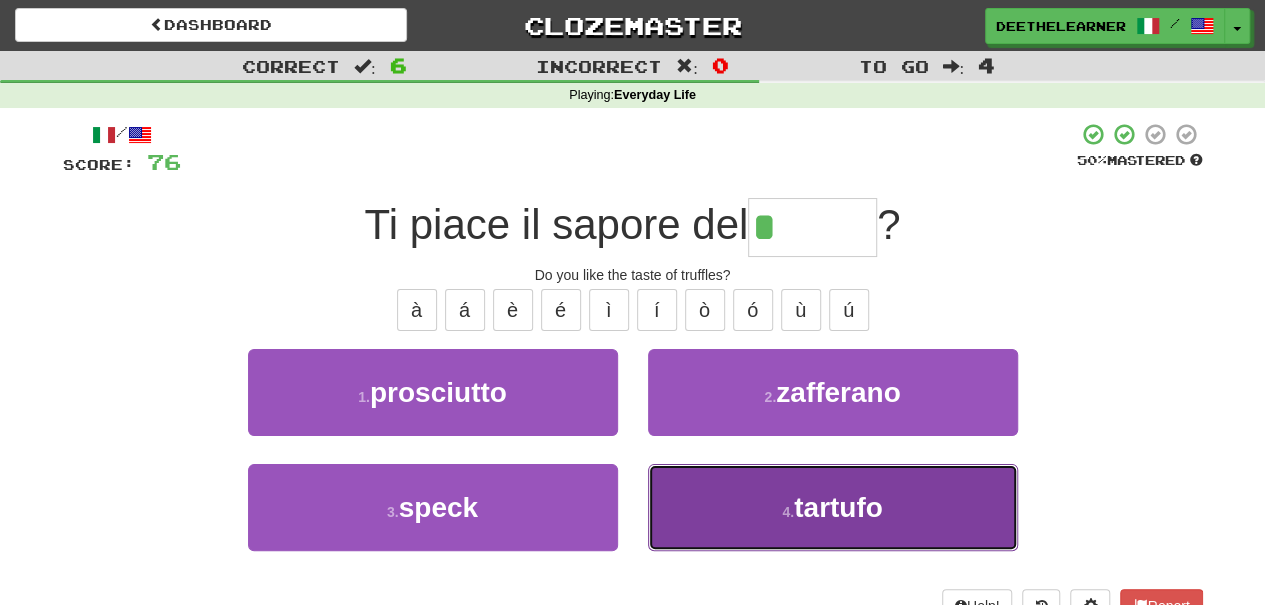 click on "4 .  tartufo" at bounding box center [833, 507] 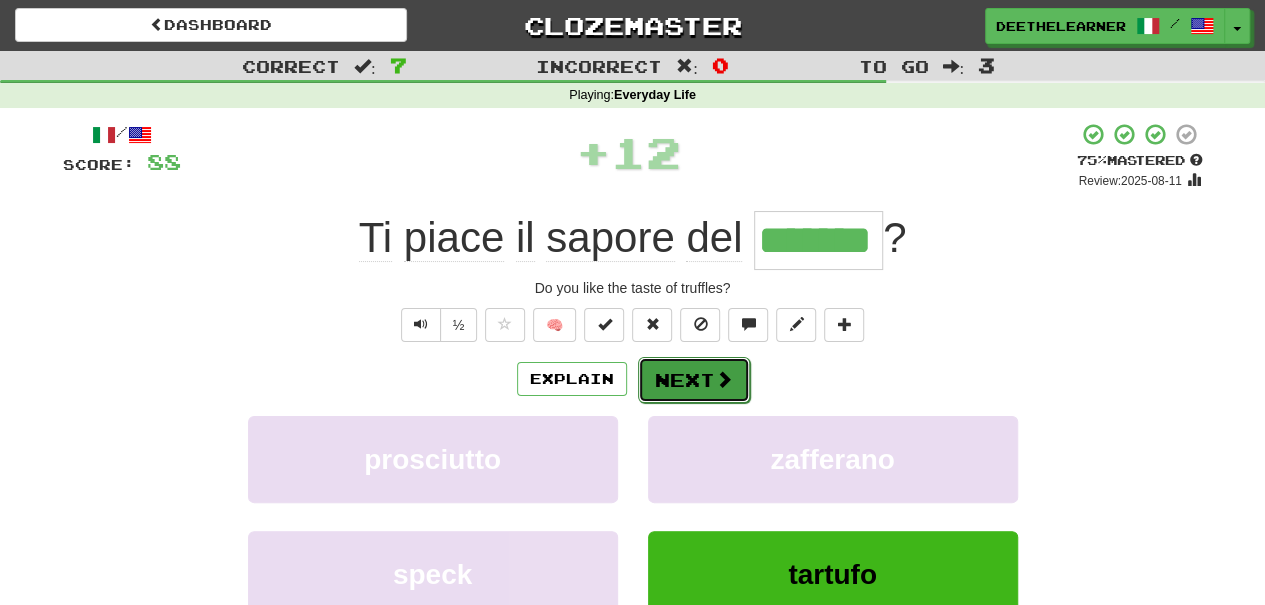 click on "Next" at bounding box center (694, 380) 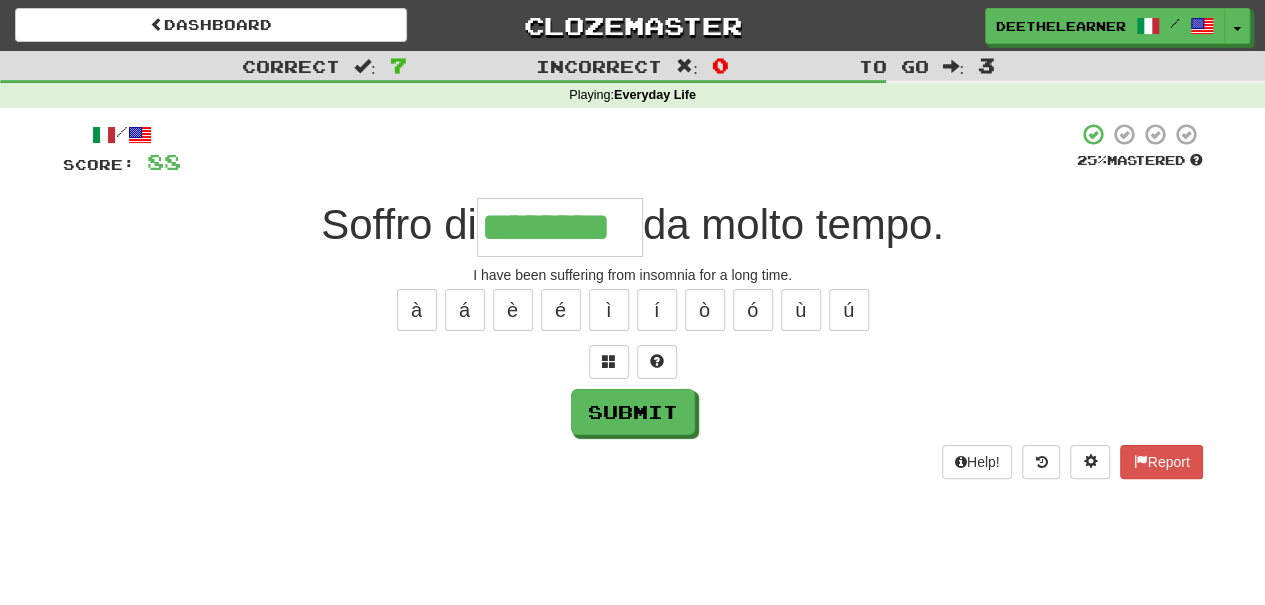 type on "********" 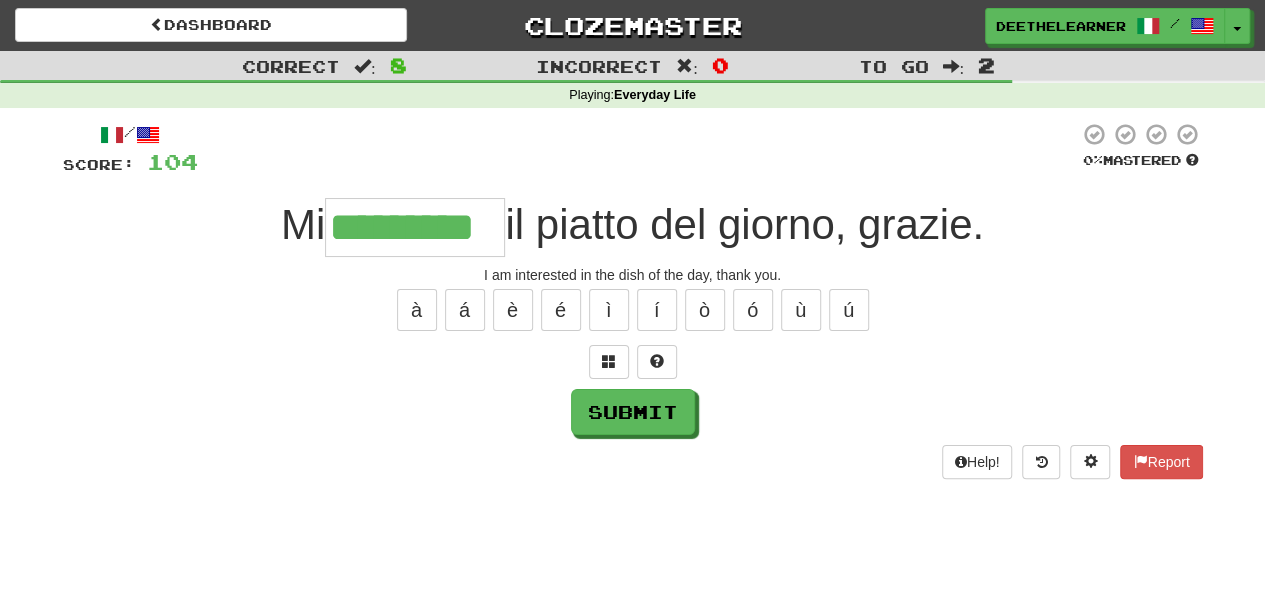 type on "*********" 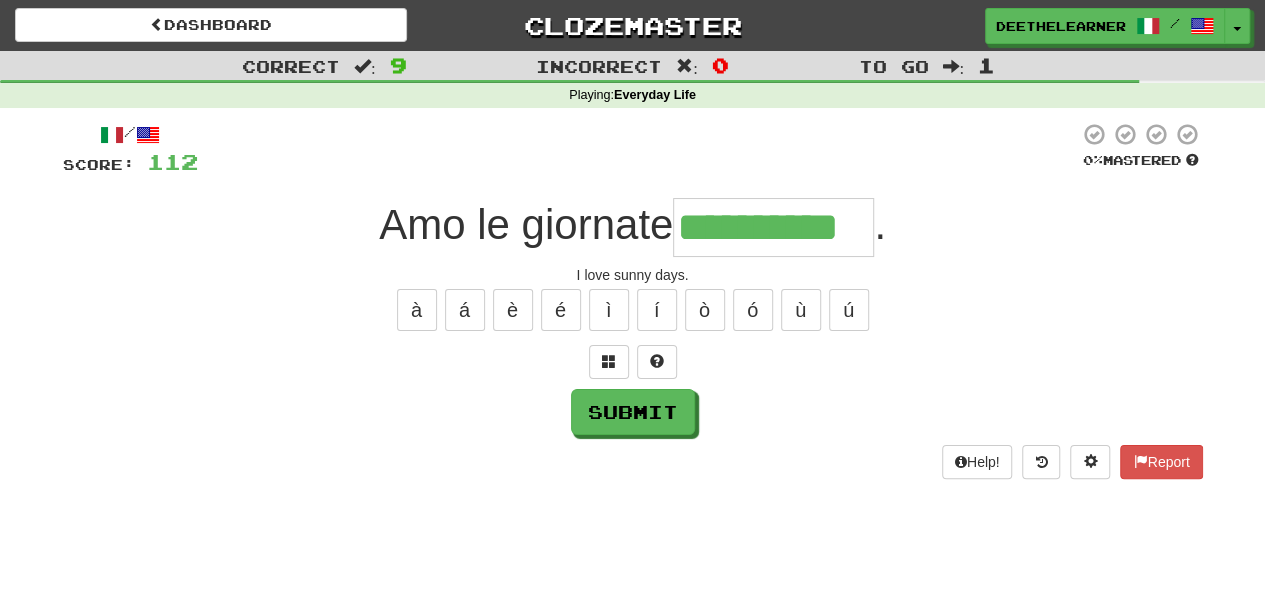 type on "**********" 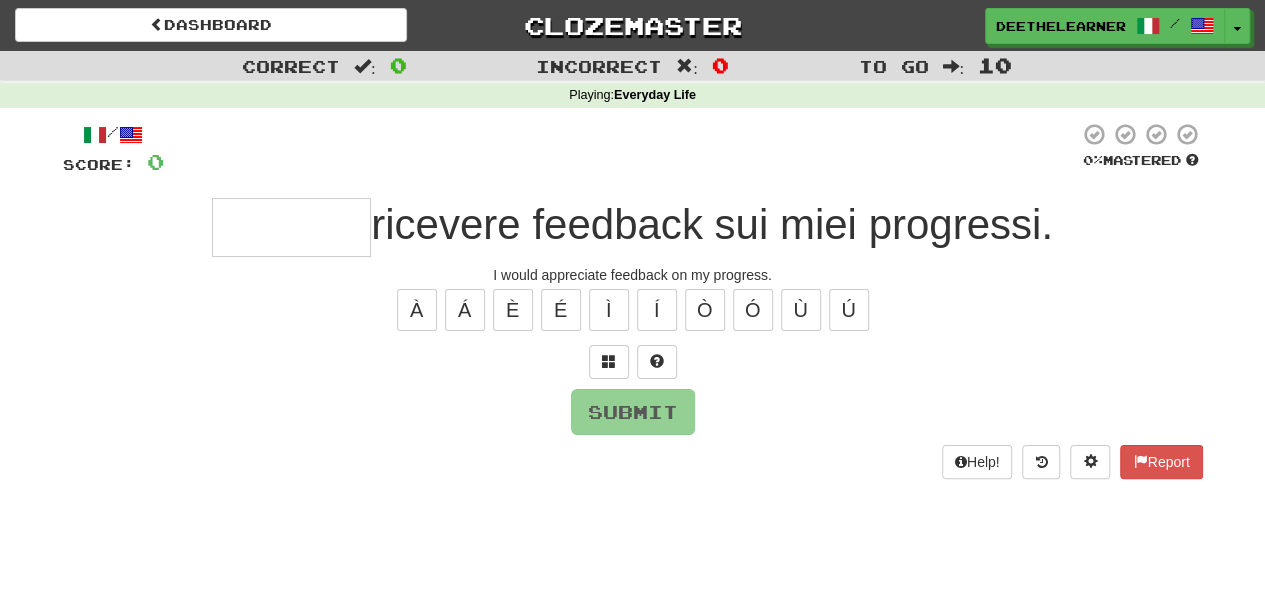 type on "*" 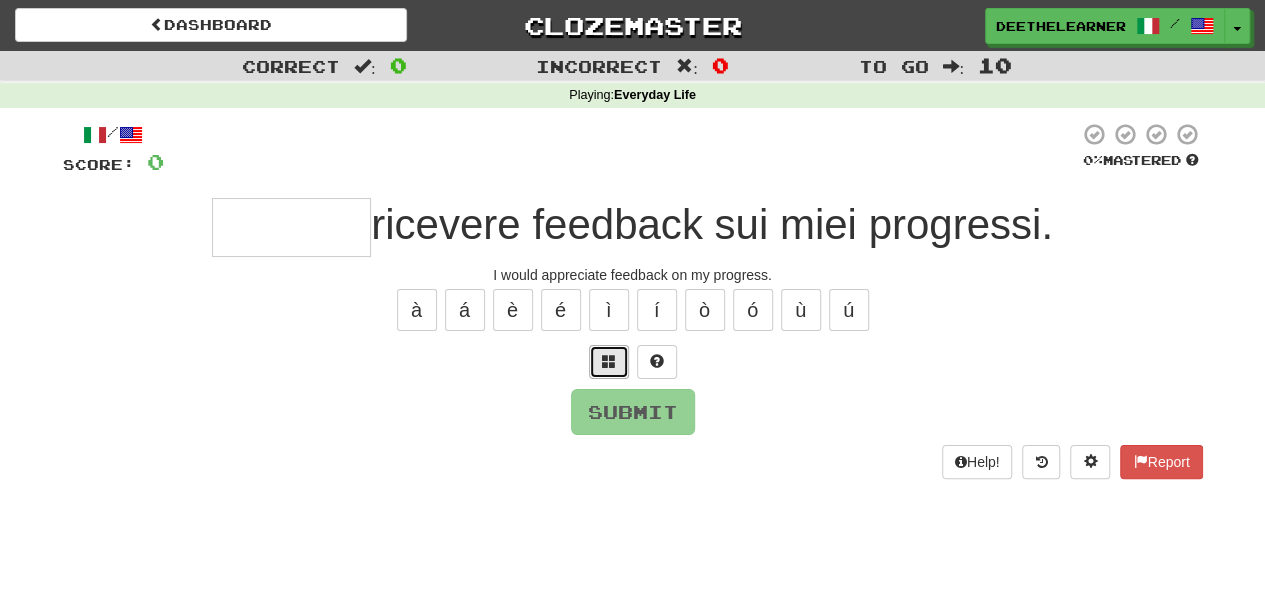 click at bounding box center [609, 362] 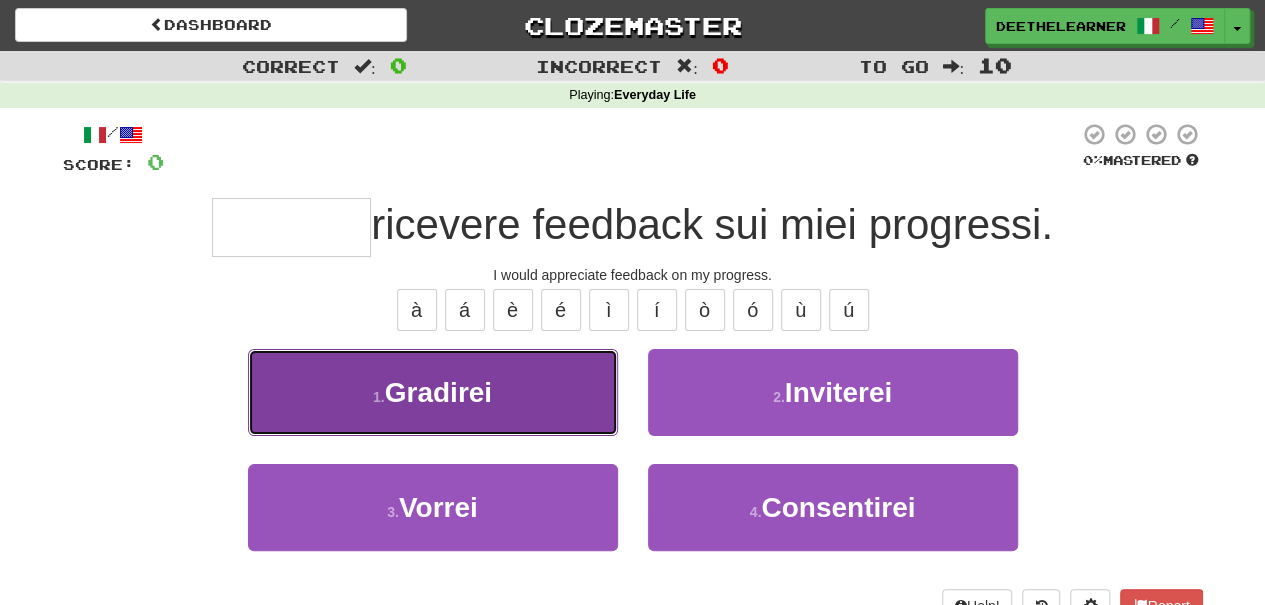 click on "Gradirei" at bounding box center (438, 392) 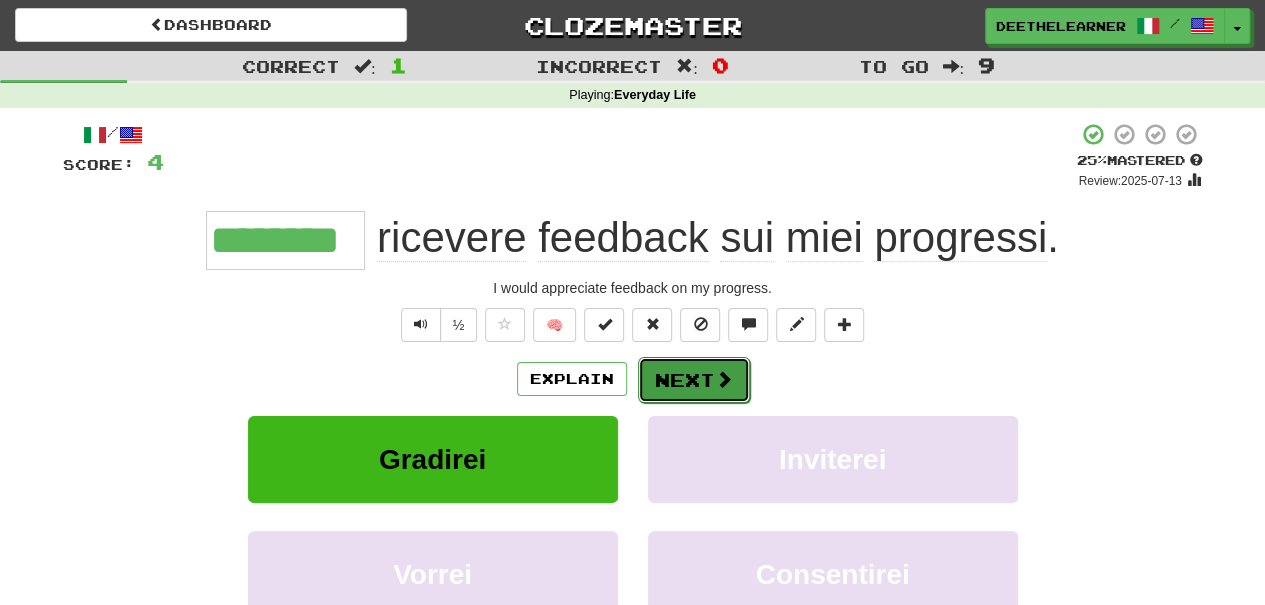click on "Next" at bounding box center (694, 380) 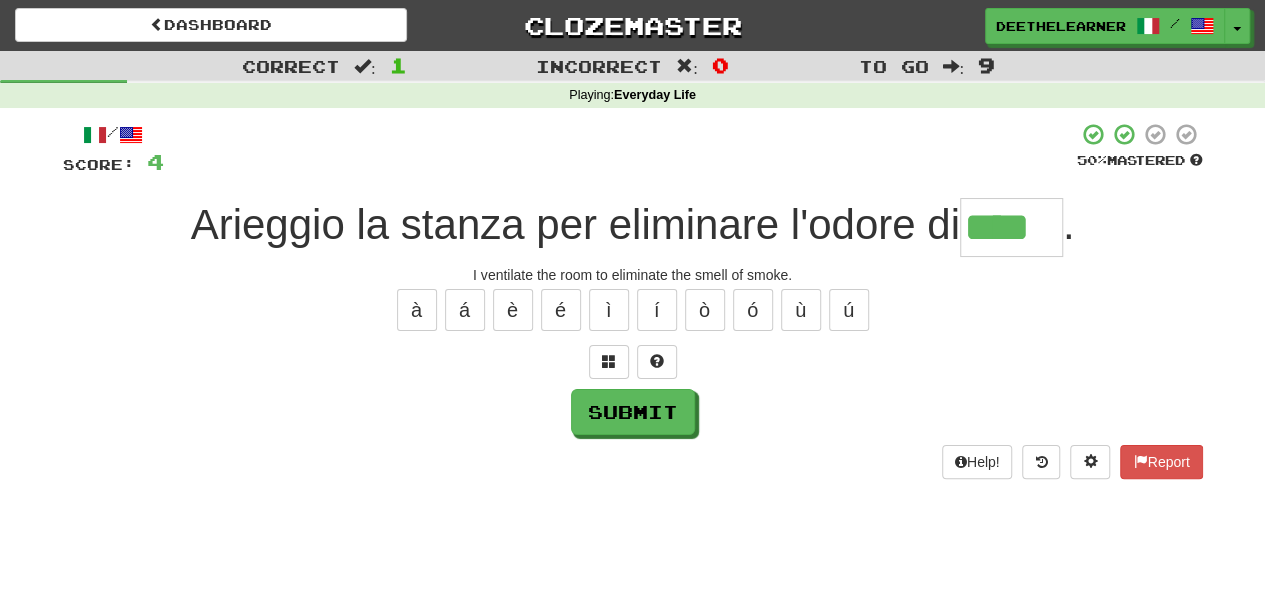 type on "****" 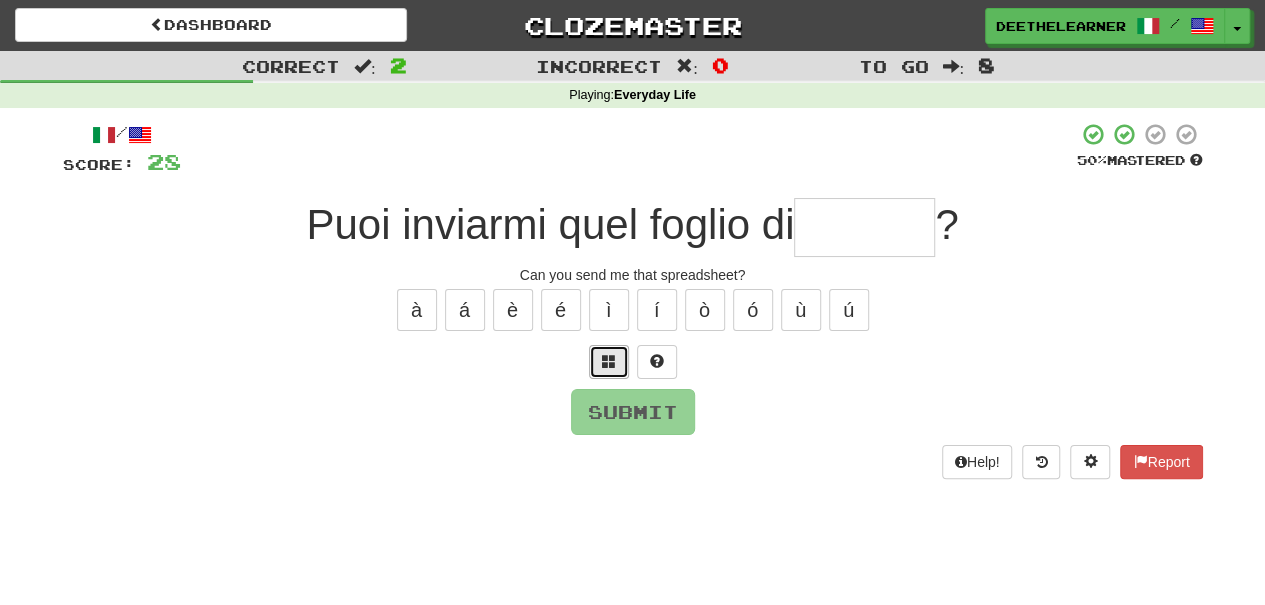 click at bounding box center (609, 362) 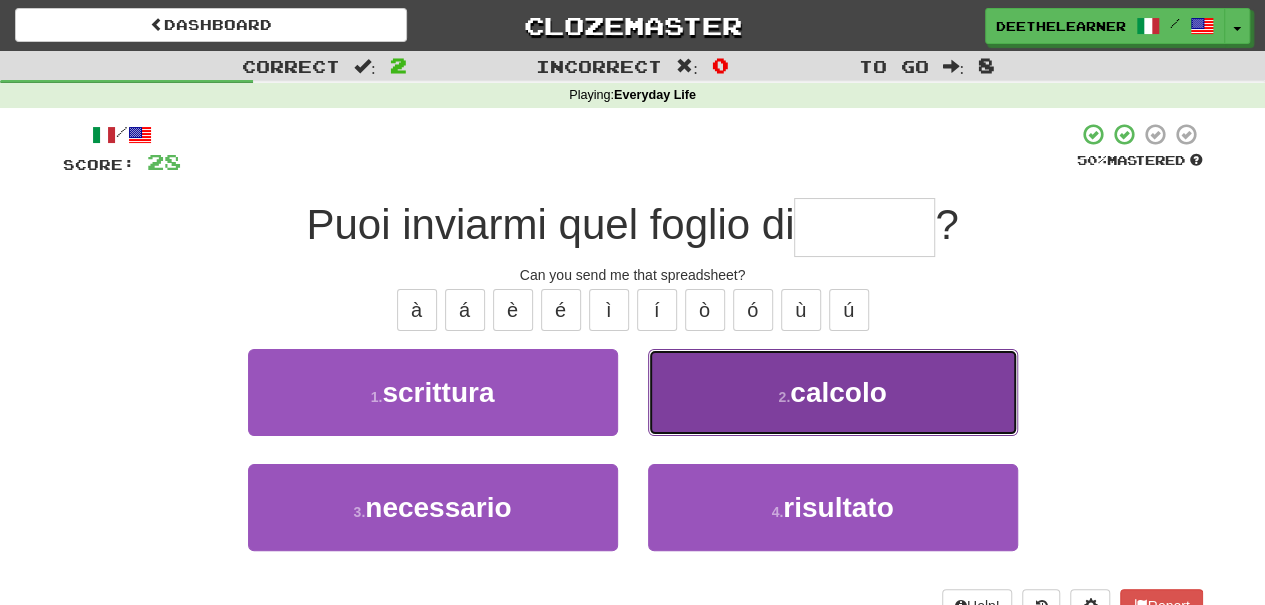 click on "2 .  calcolo" at bounding box center (833, 392) 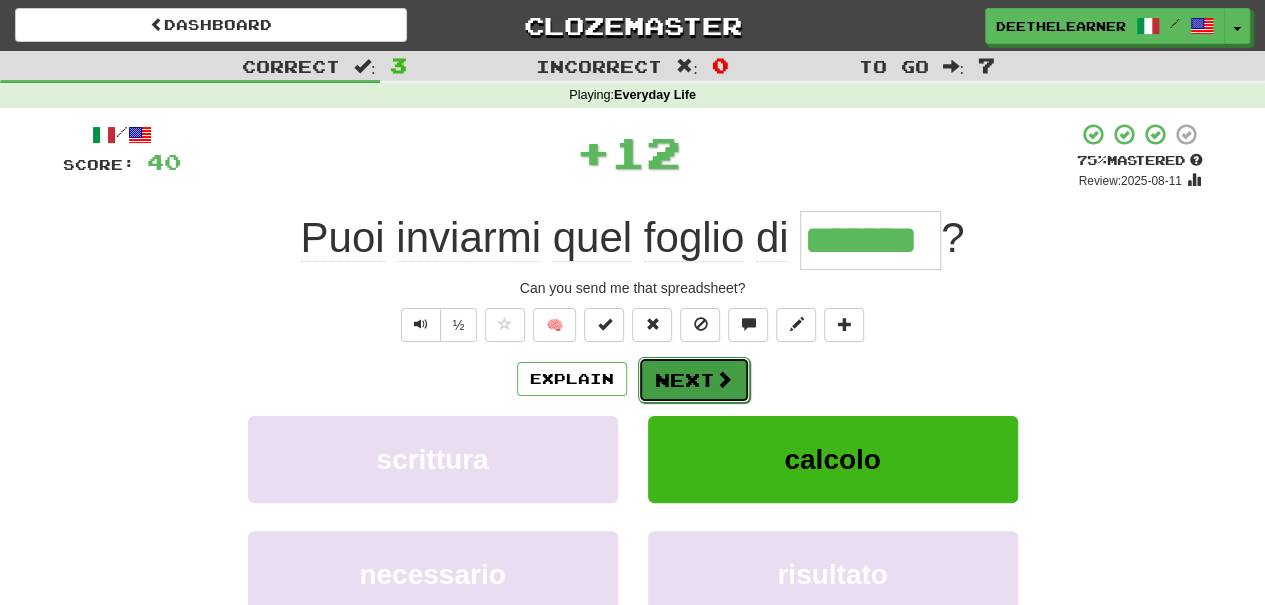 click on "Next" at bounding box center [694, 380] 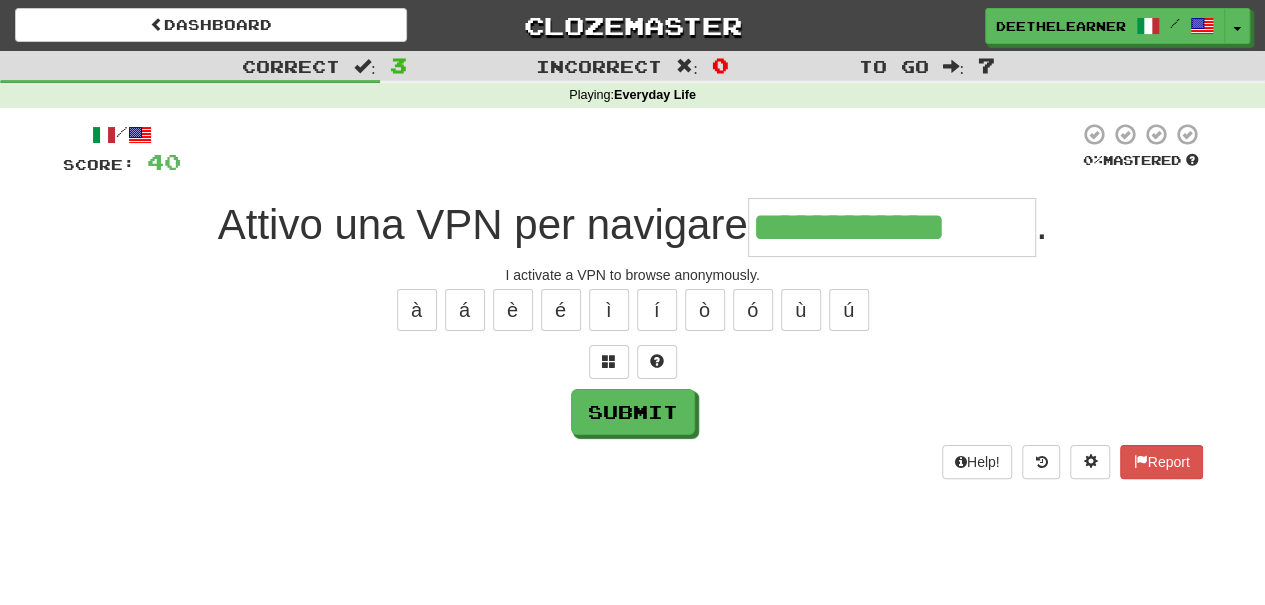 type on "**********" 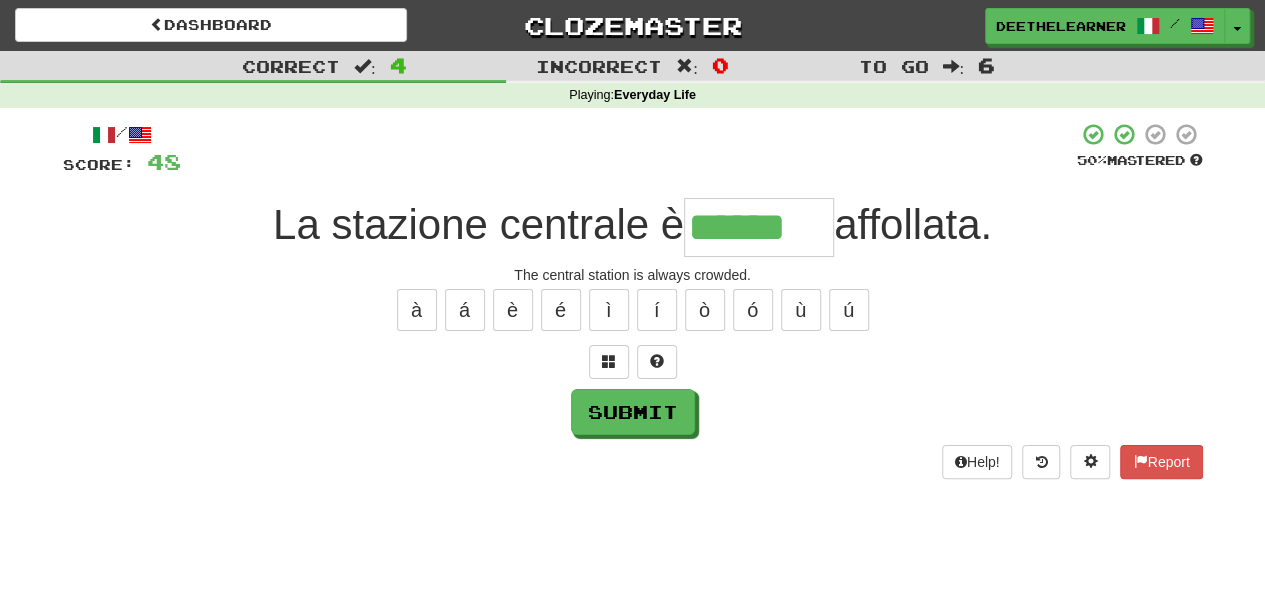 type on "******" 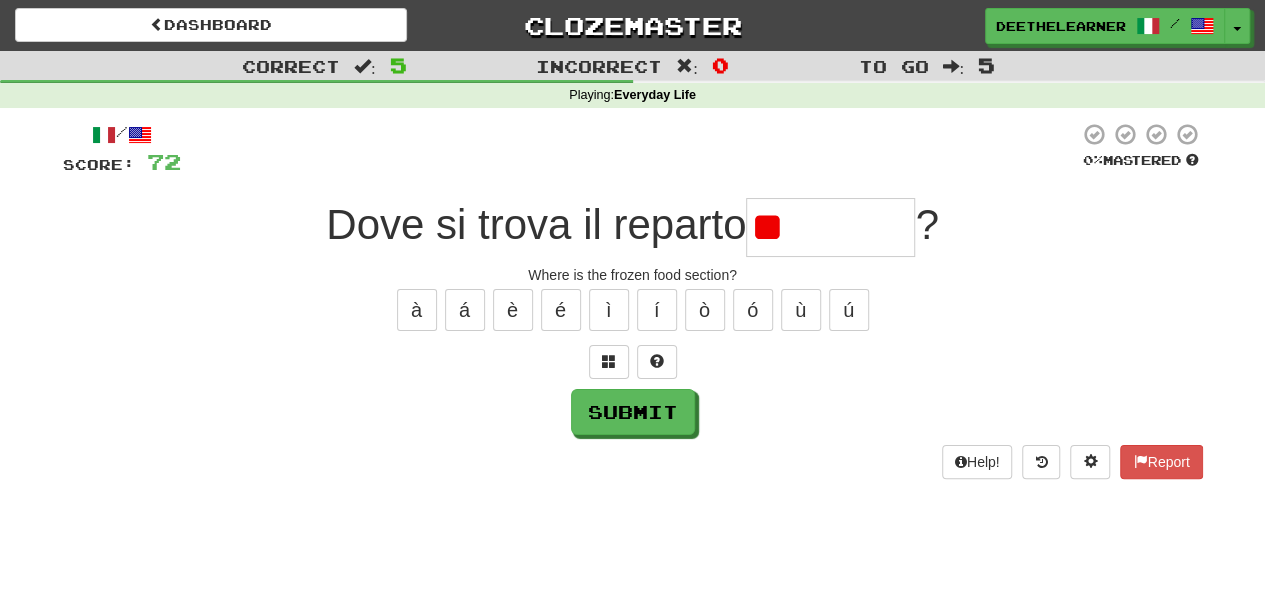 type on "*" 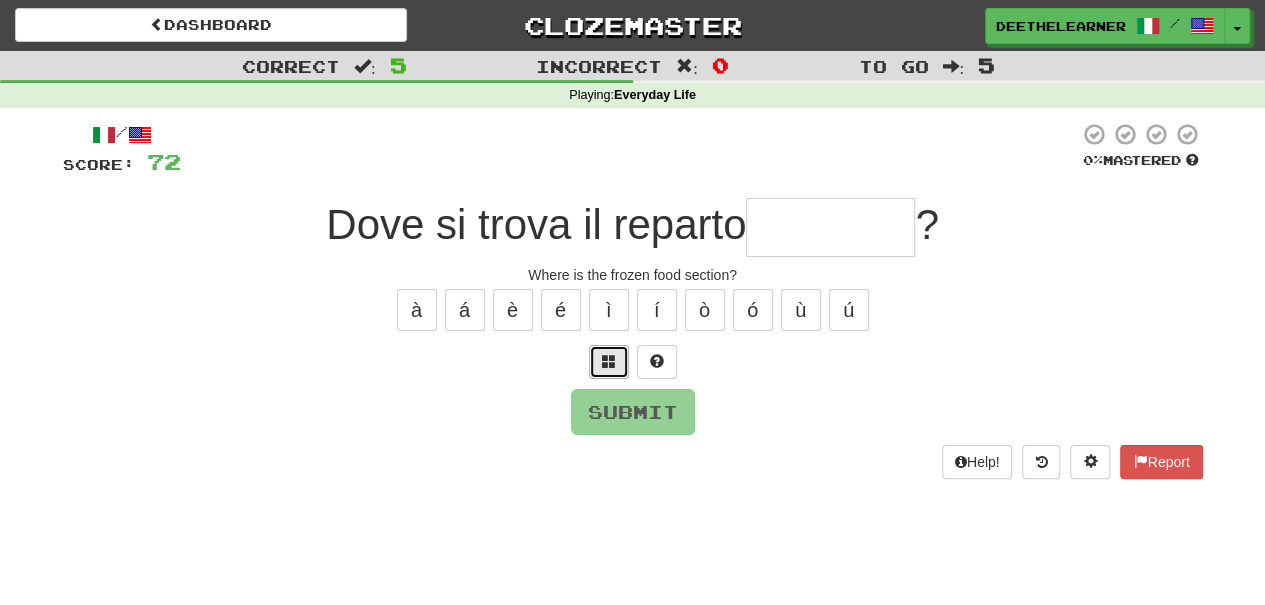 click at bounding box center (609, 362) 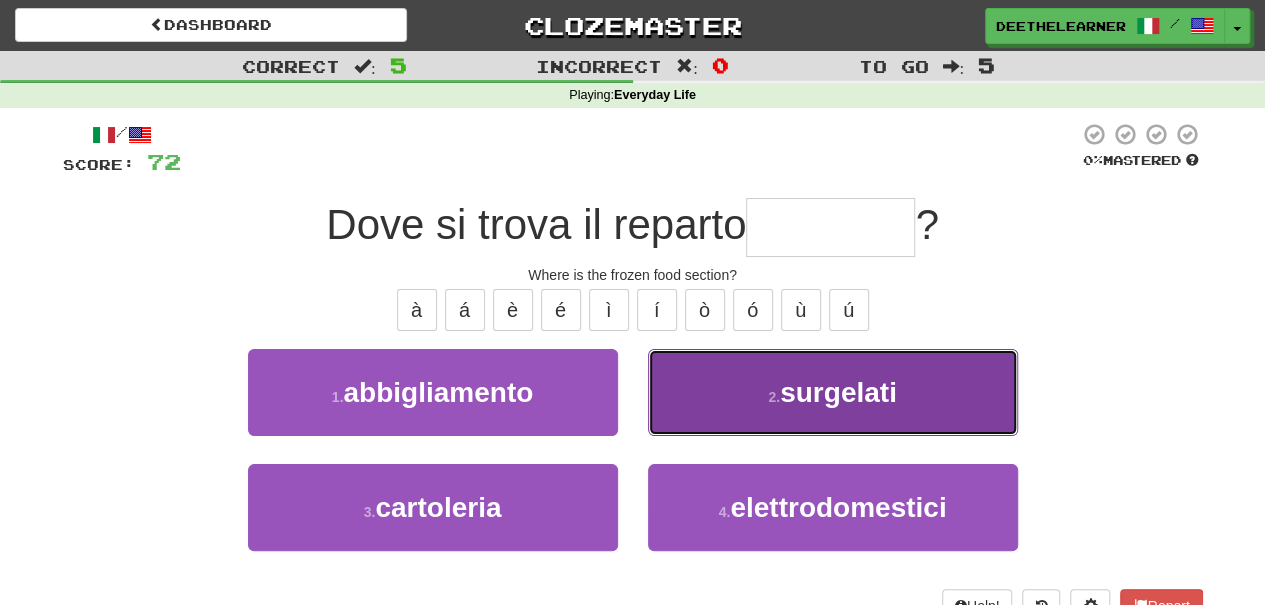 click on "surgelati" at bounding box center (838, 392) 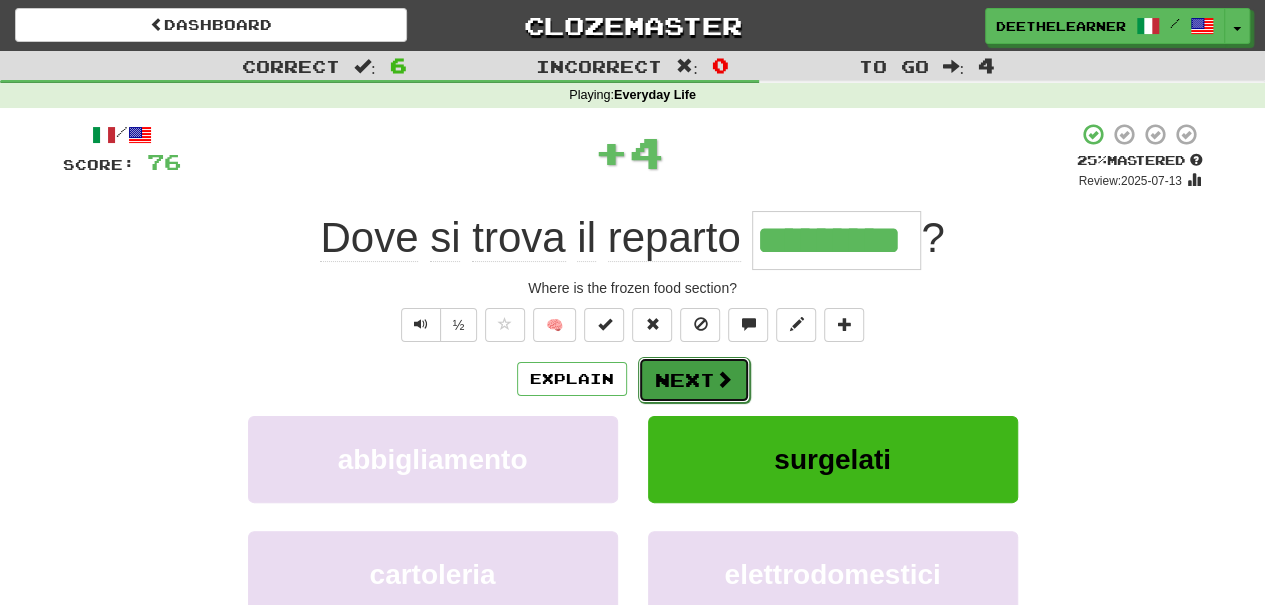 click on "Next" at bounding box center [694, 380] 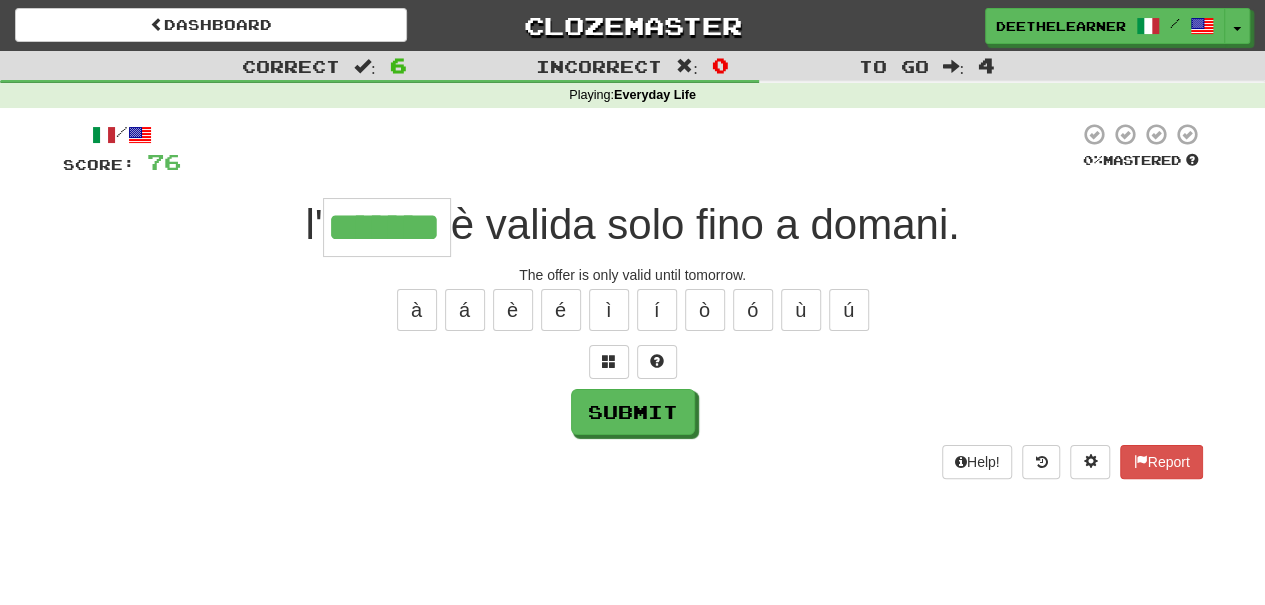 type on "*******" 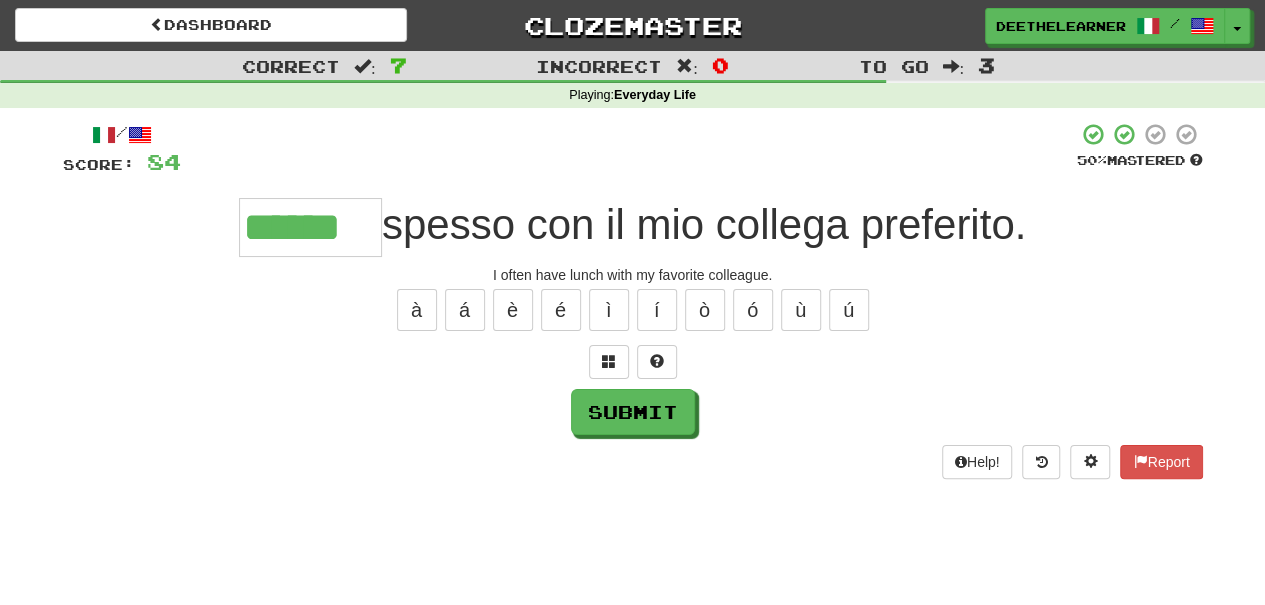 type on "******" 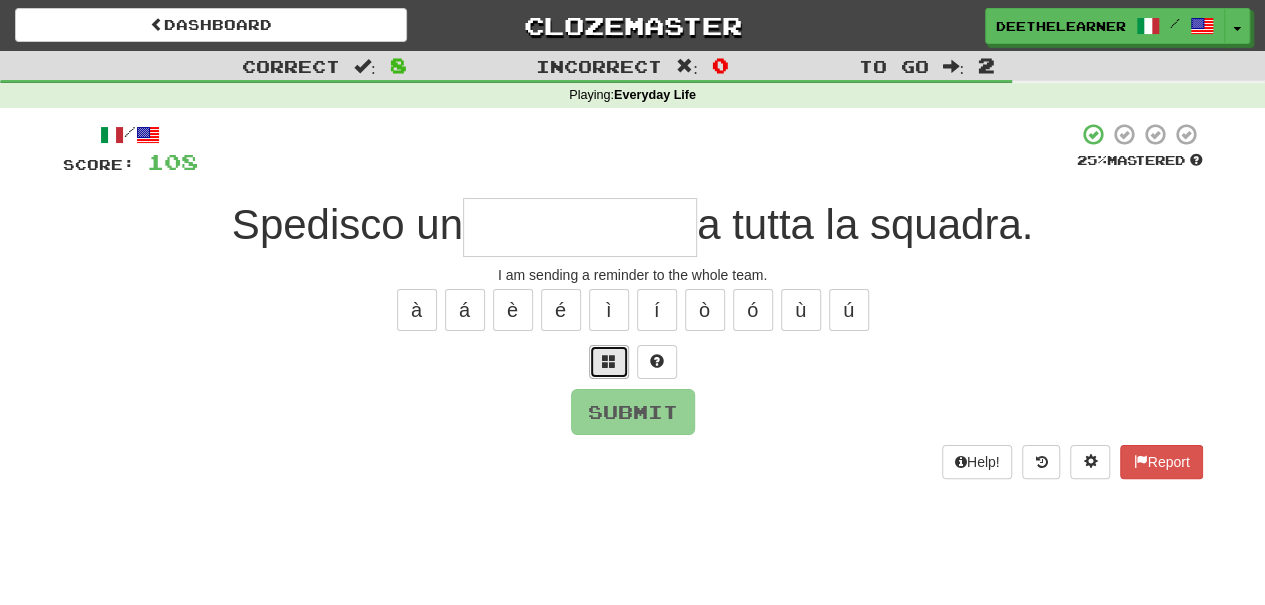 click at bounding box center [609, 362] 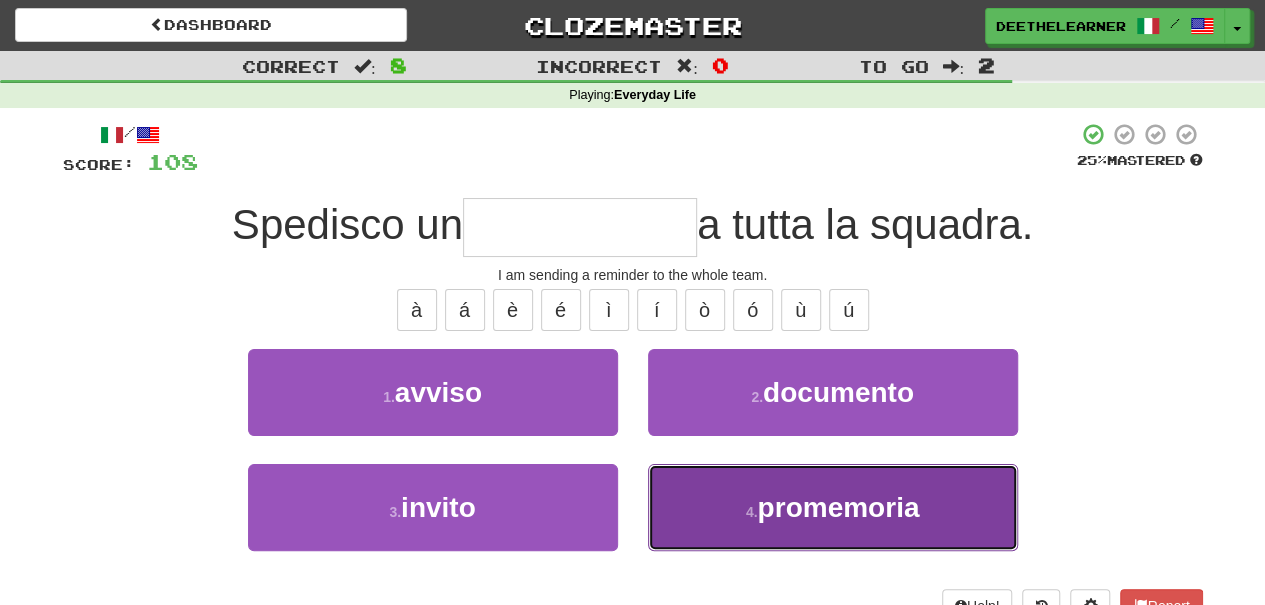 click on "promemoria" at bounding box center [838, 507] 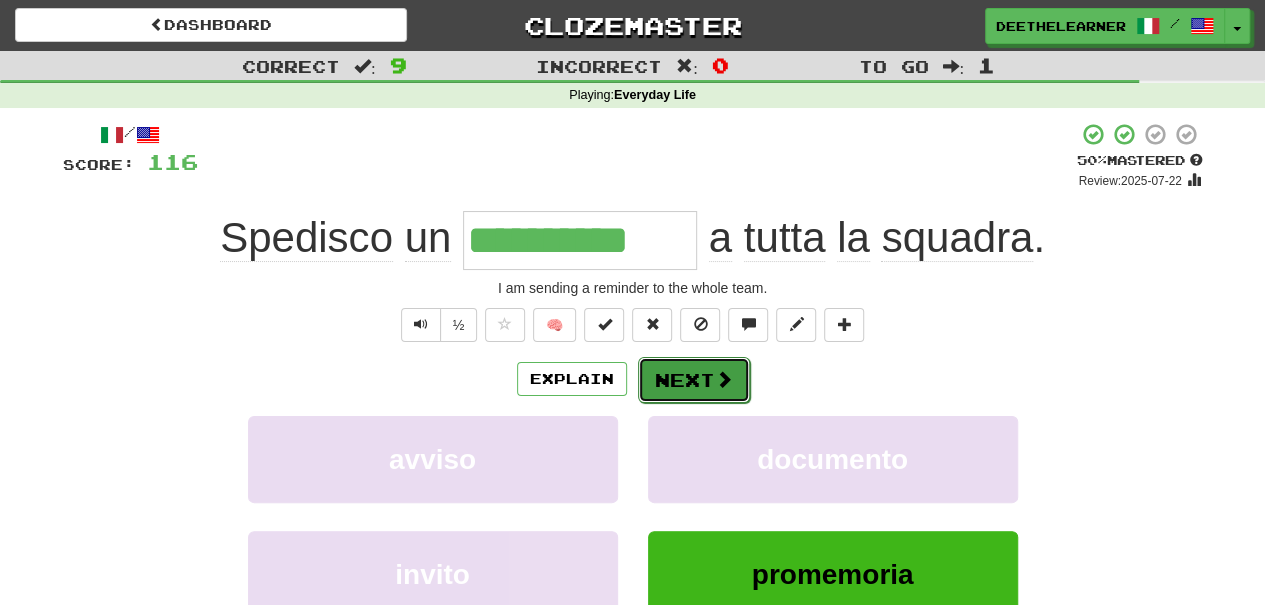 click on "Next" at bounding box center [694, 380] 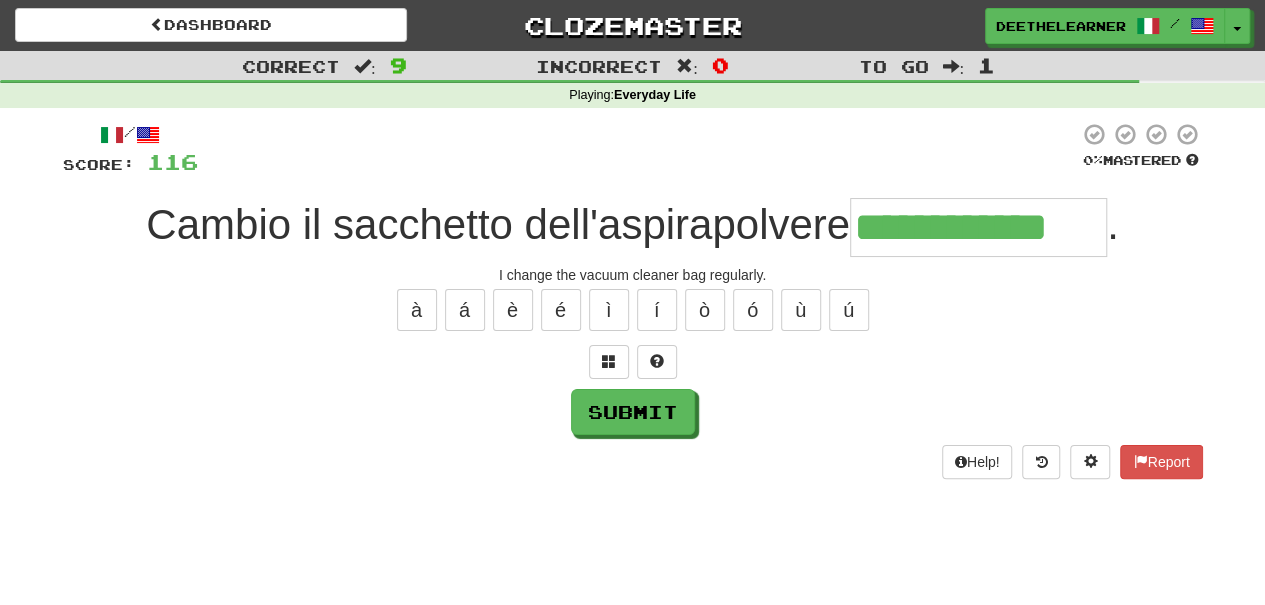 type on "**********" 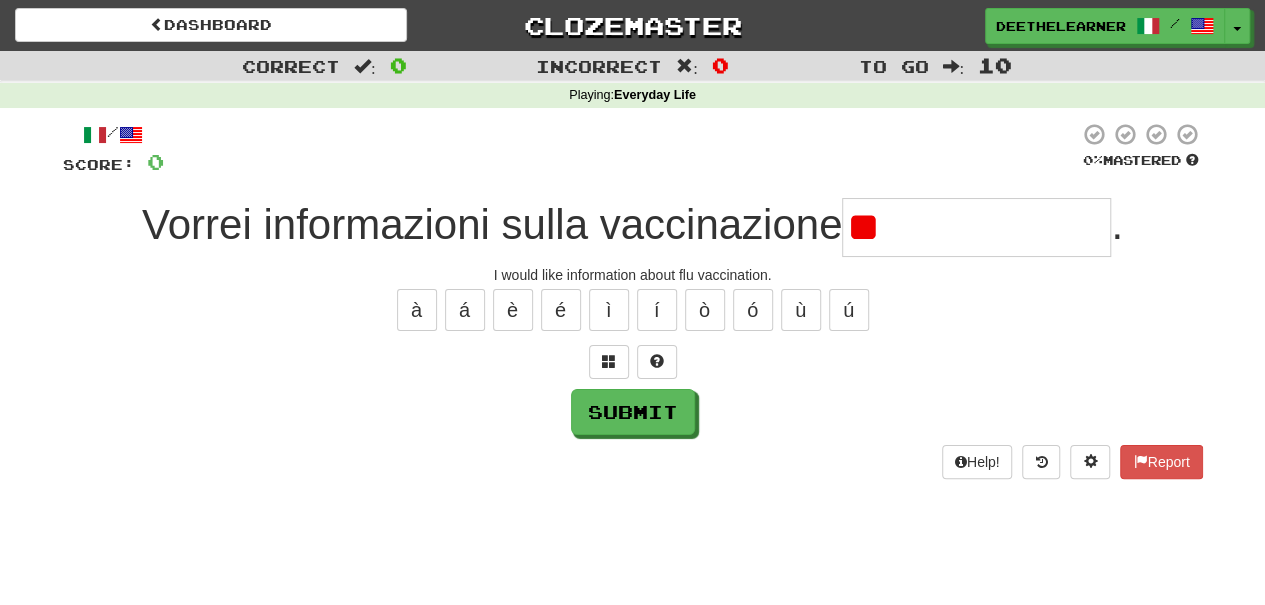 type on "*" 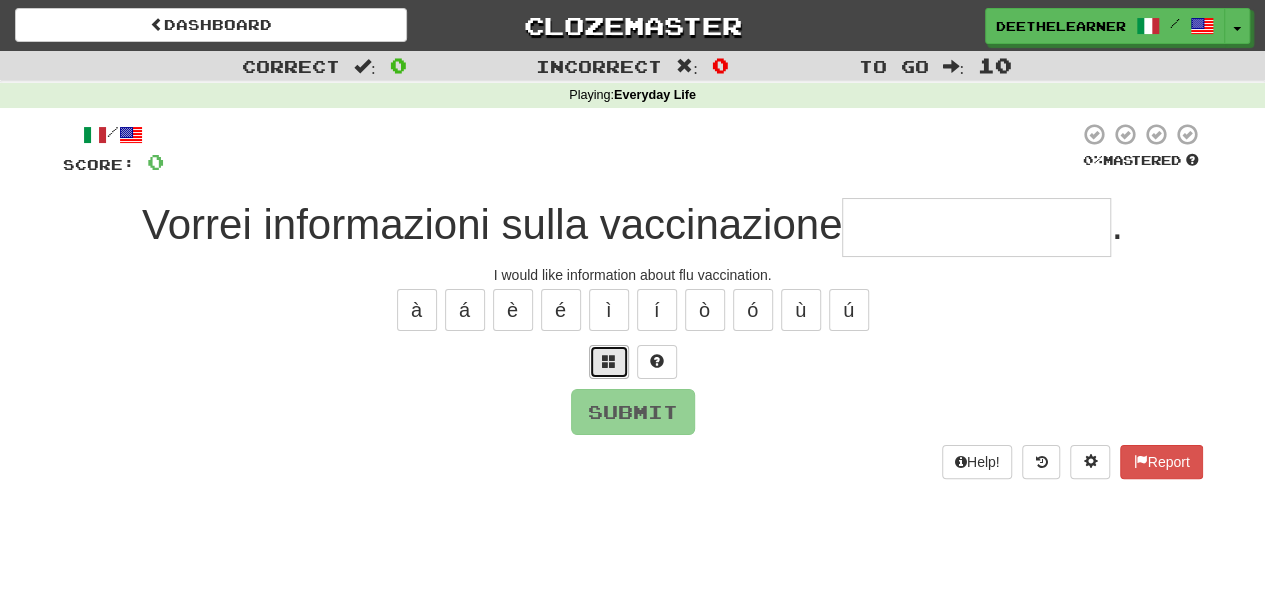 click at bounding box center [609, 361] 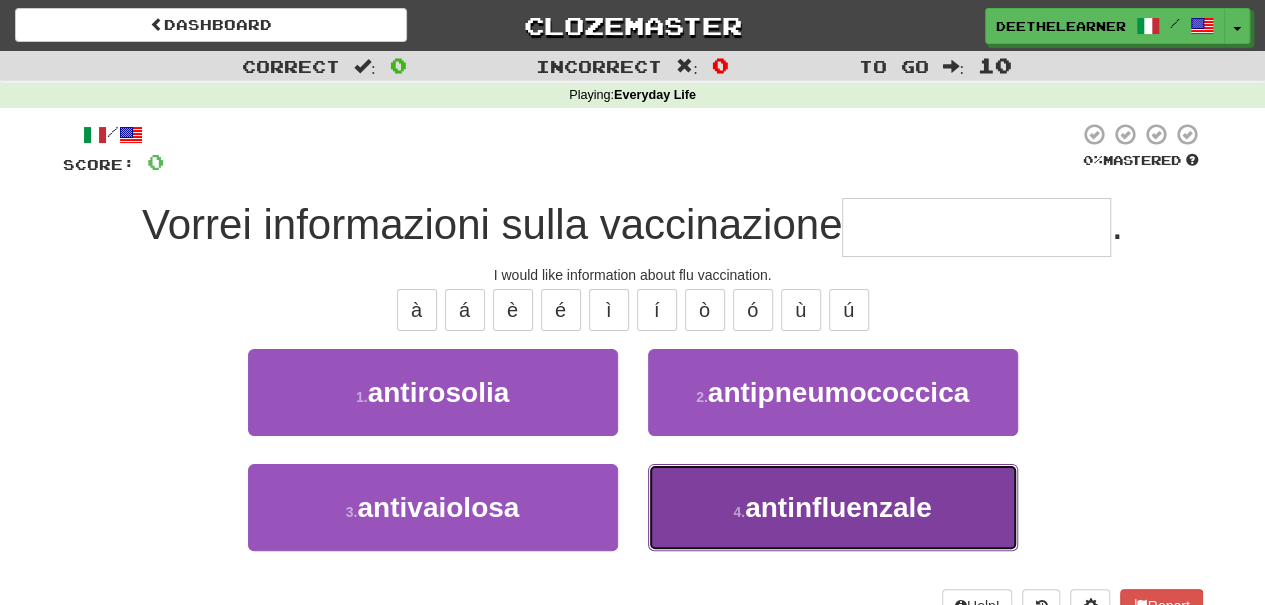 click on "4 .  antinfluenzale" at bounding box center (833, 507) 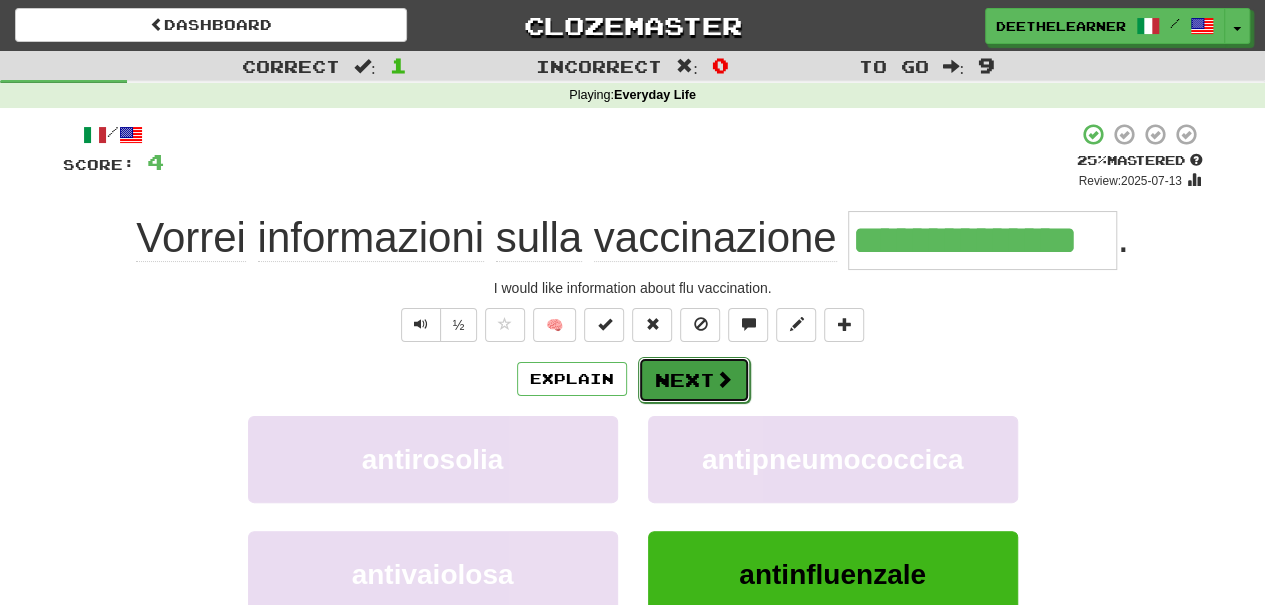 click on "Next" at bounding box center (694, 380) 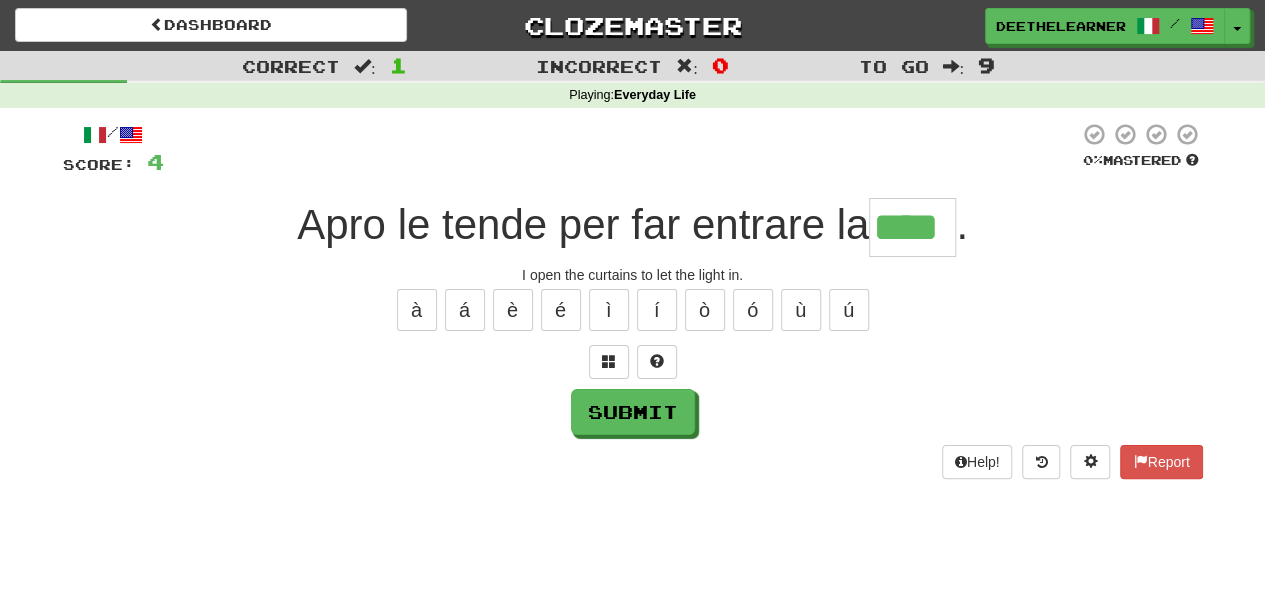 type on "****" 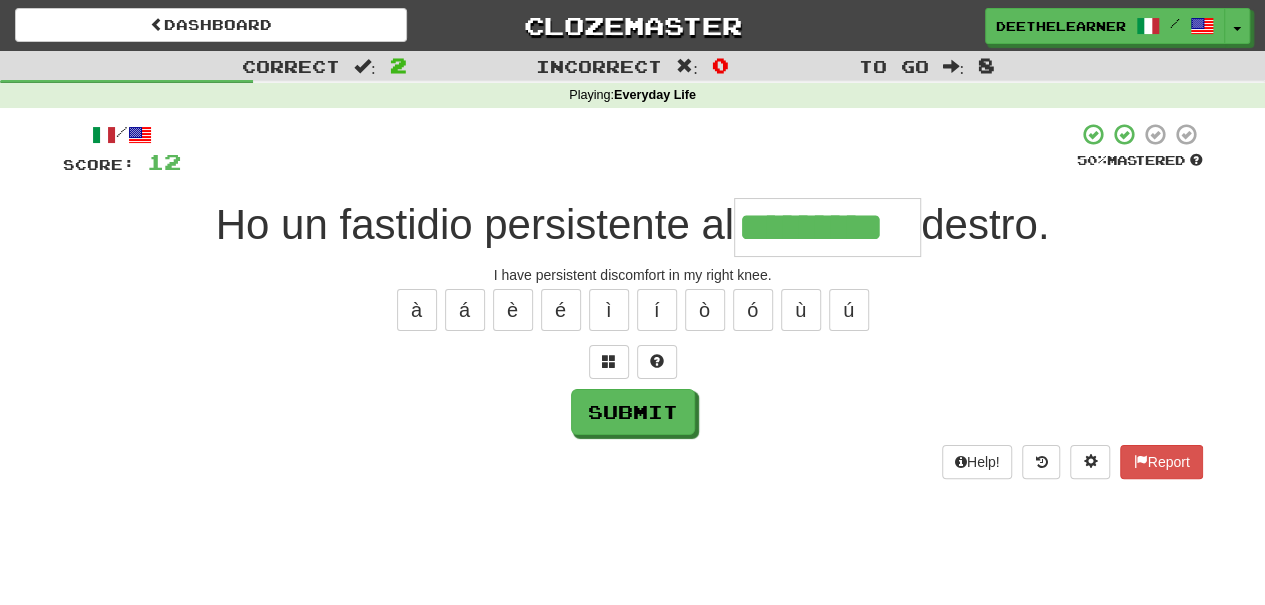 type on "*********" 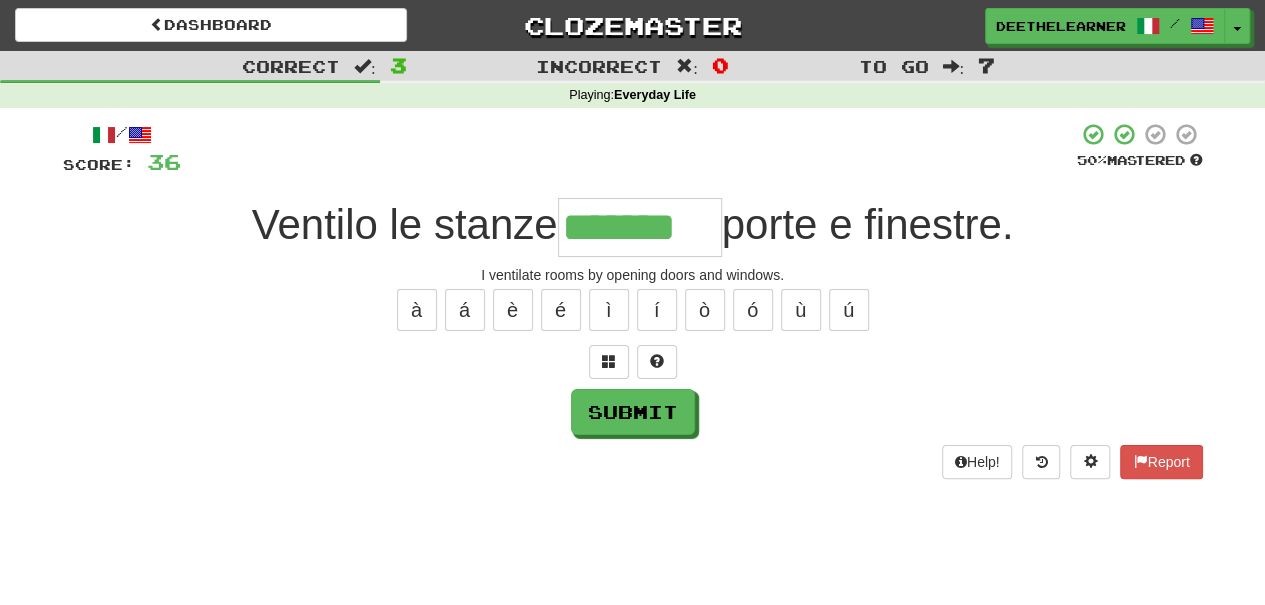 type on "*******" 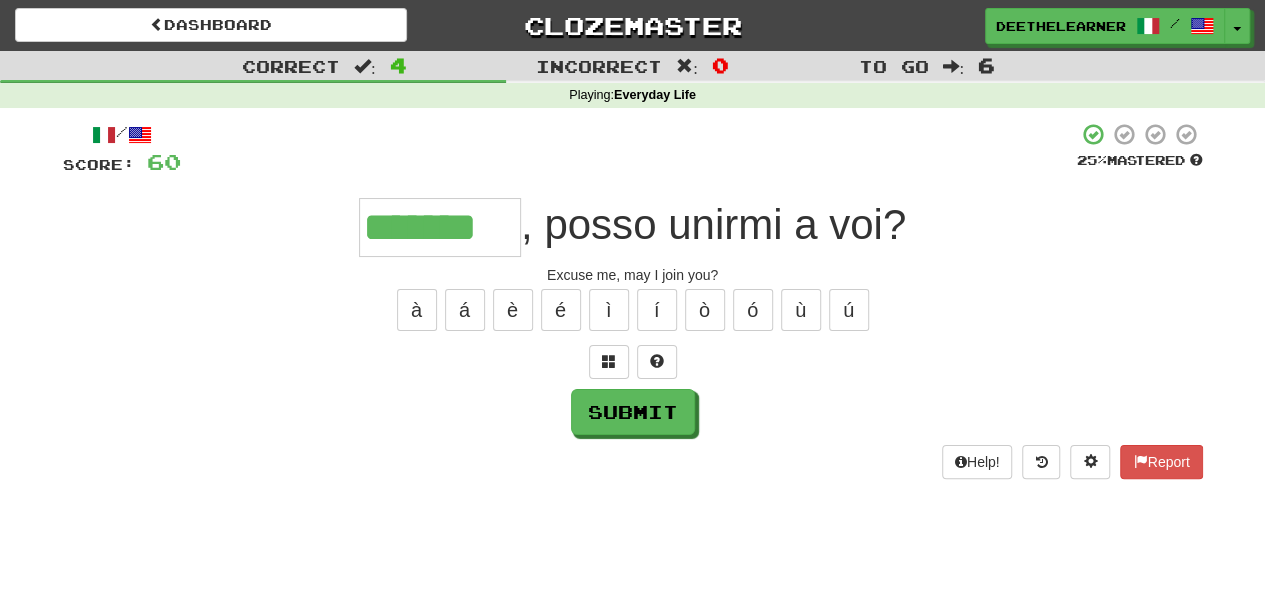 type on "*******" 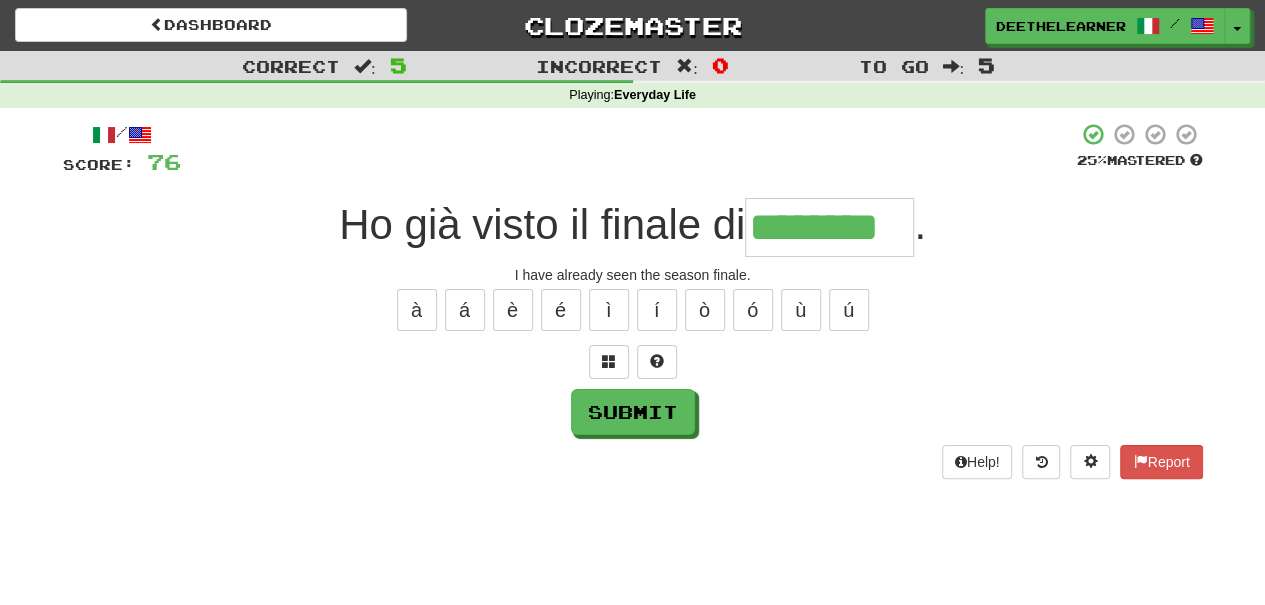 type on "********" 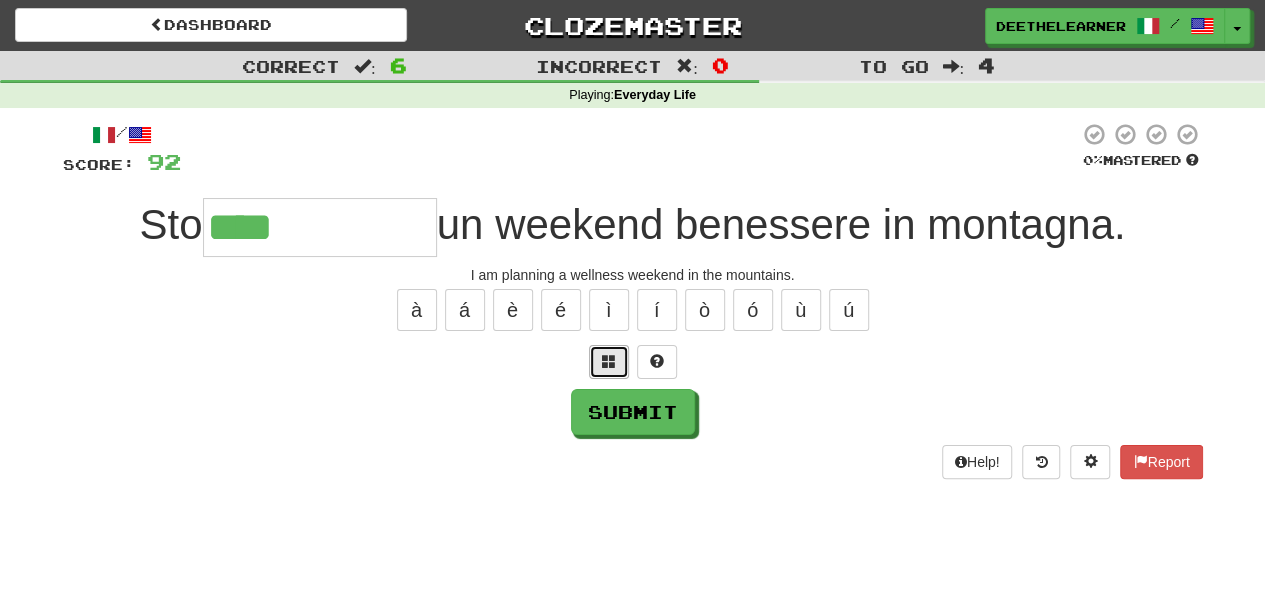 click at bounding box center [609, 361] 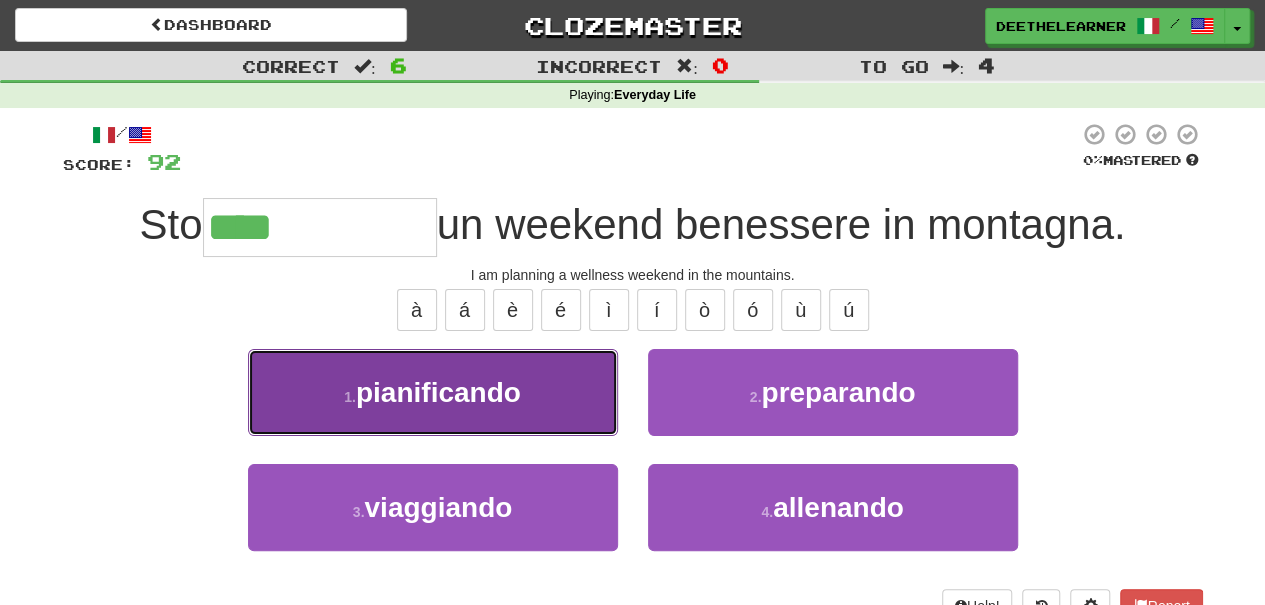 click on "1 .  pianificando" at bounding box center [433, 392] 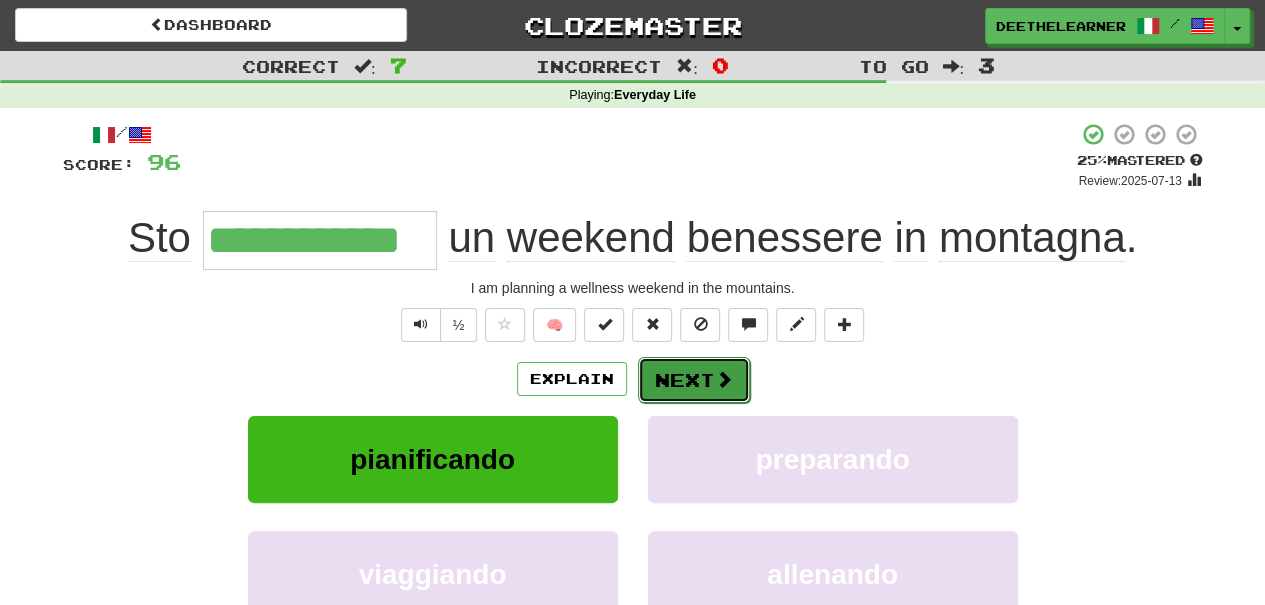 click on "Next" at bounding box center [694, 380] 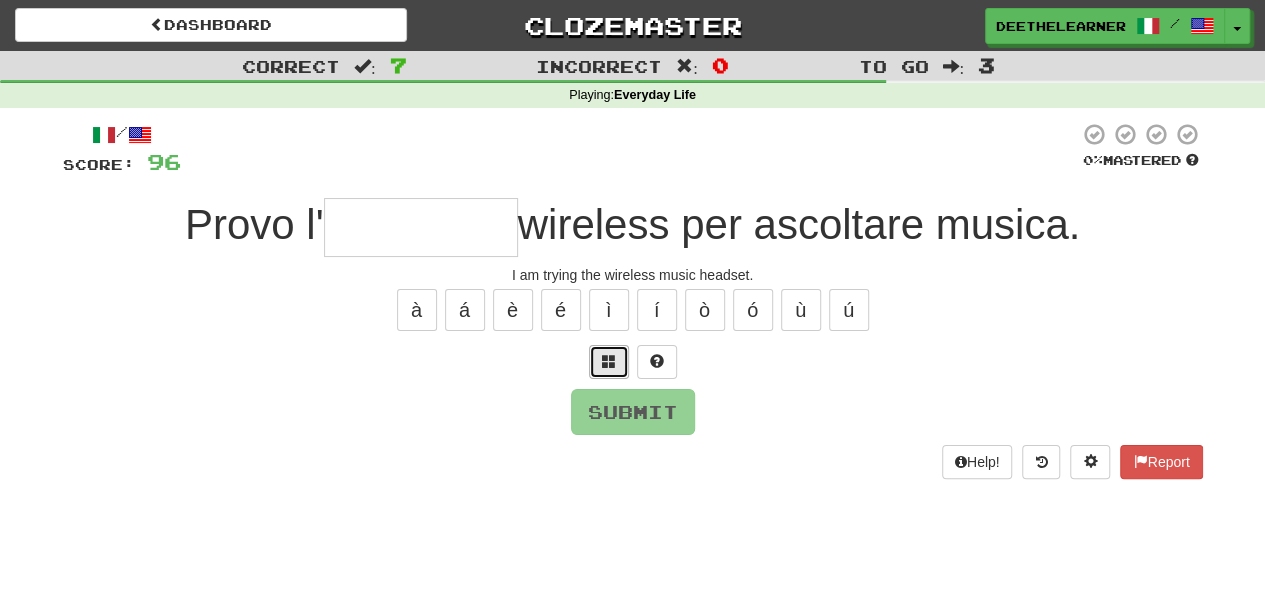click at bounding box center (609, 362) 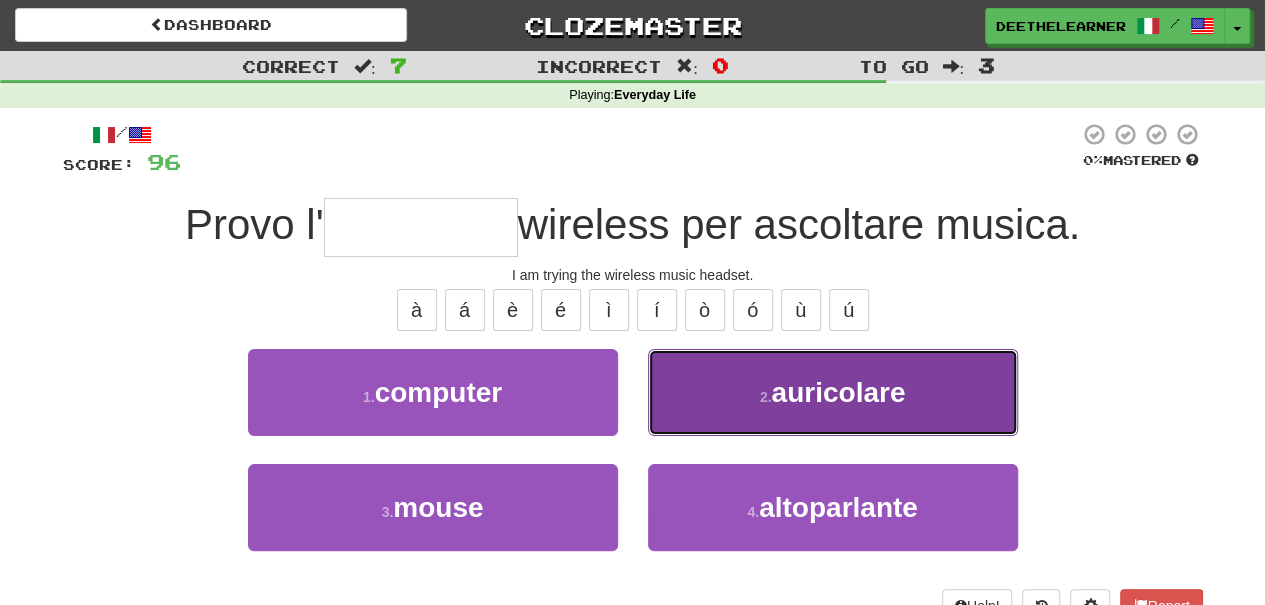 click on "auricolare" at bounding box center [838, 392] 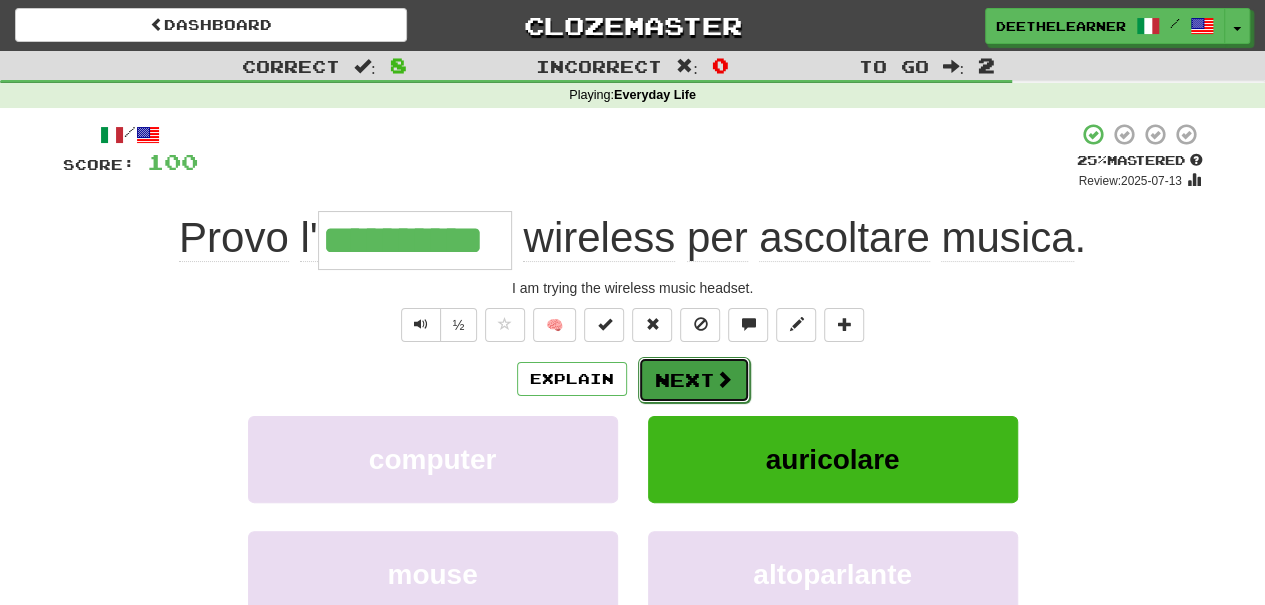 click on "Next" at bounding box center [694, 380] 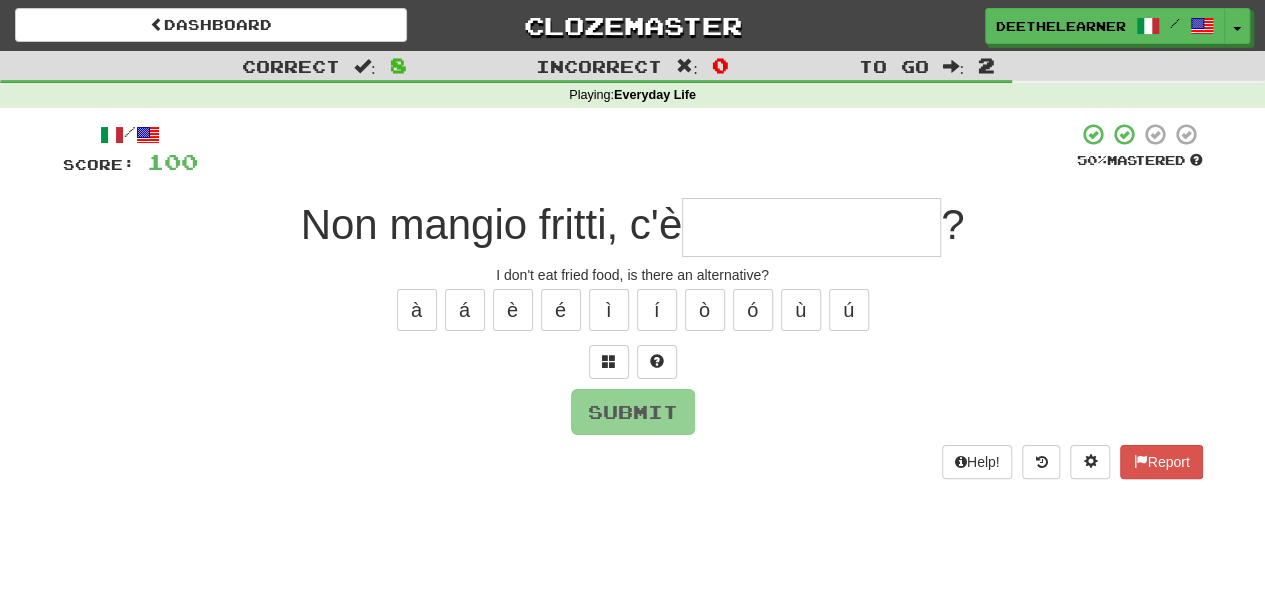 type on "*" 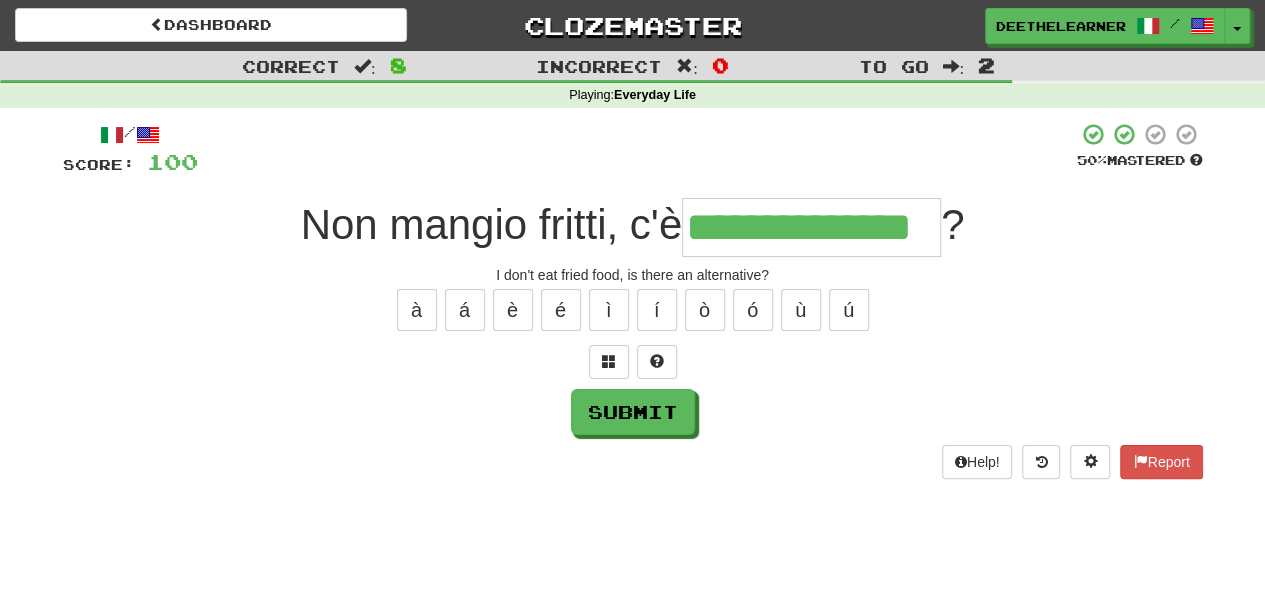 type on "**********" 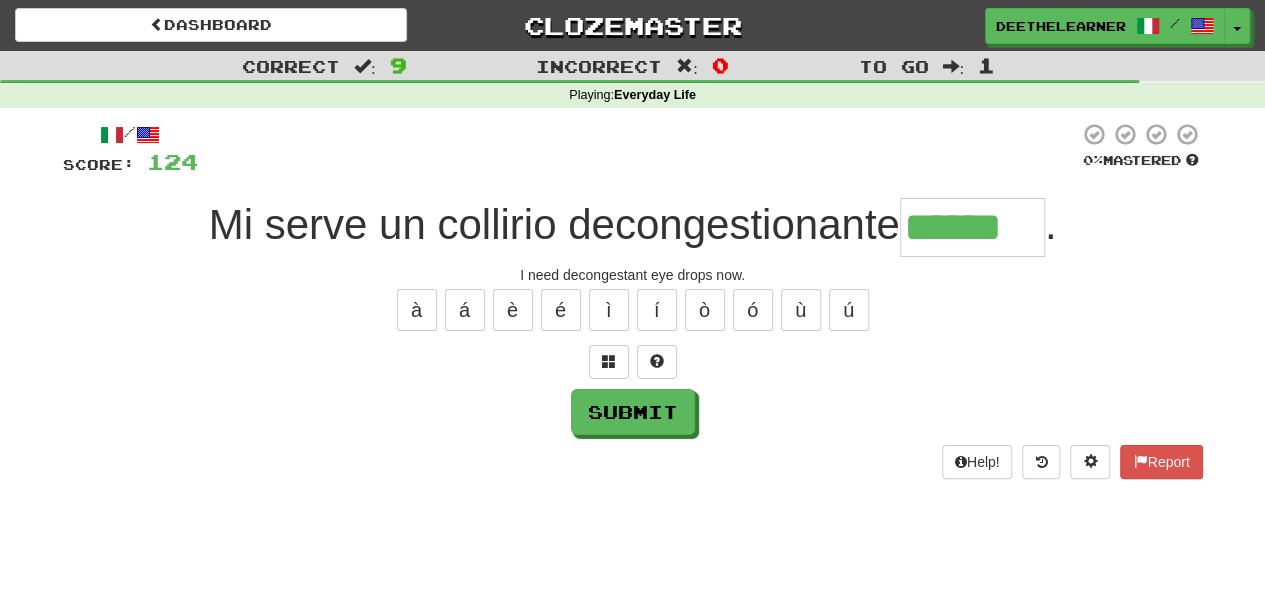 type on "******" 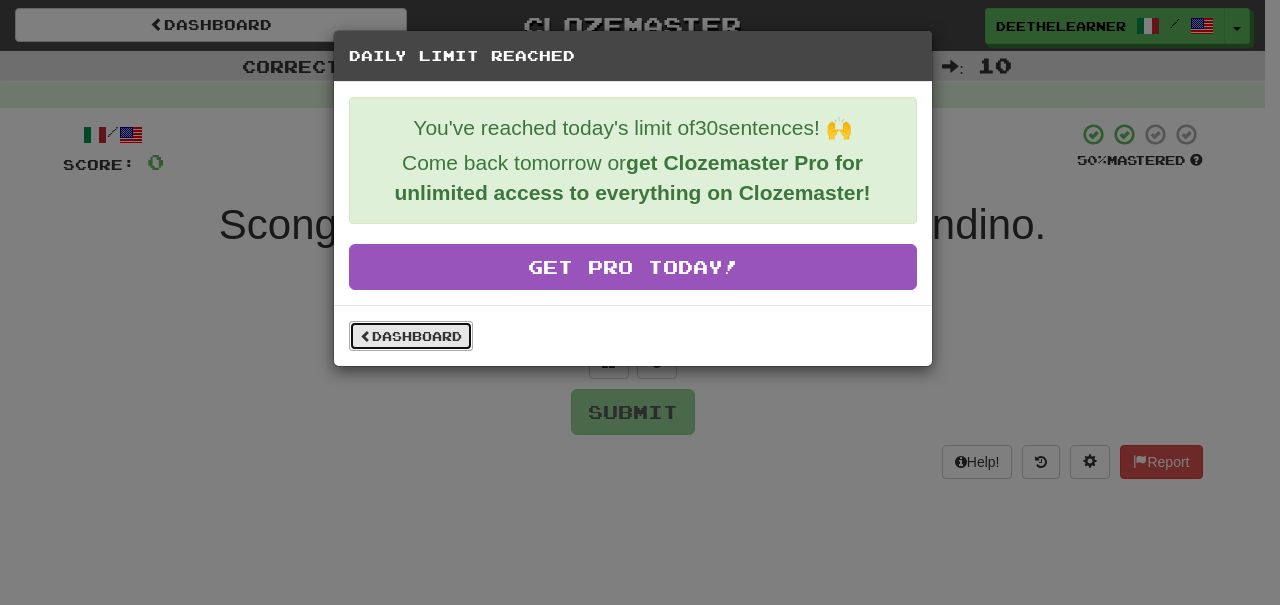 click on "Dashboard" at bounding box center [411, 336] 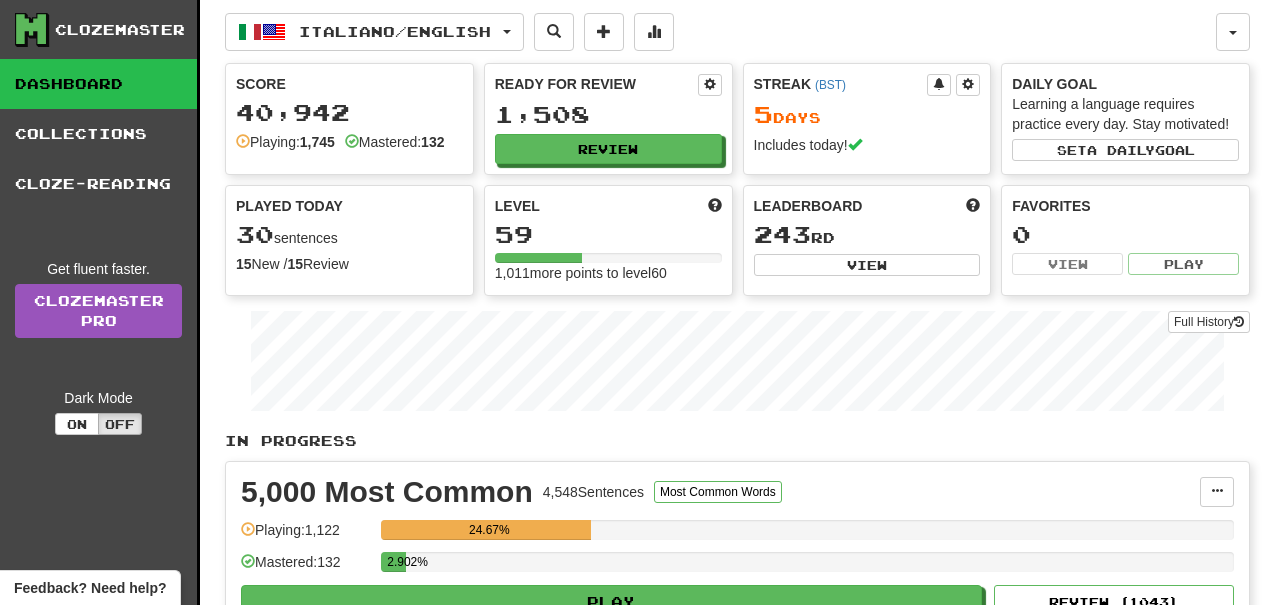 scroll, scrollTop: 0, scrollLeft: 0, axis: both 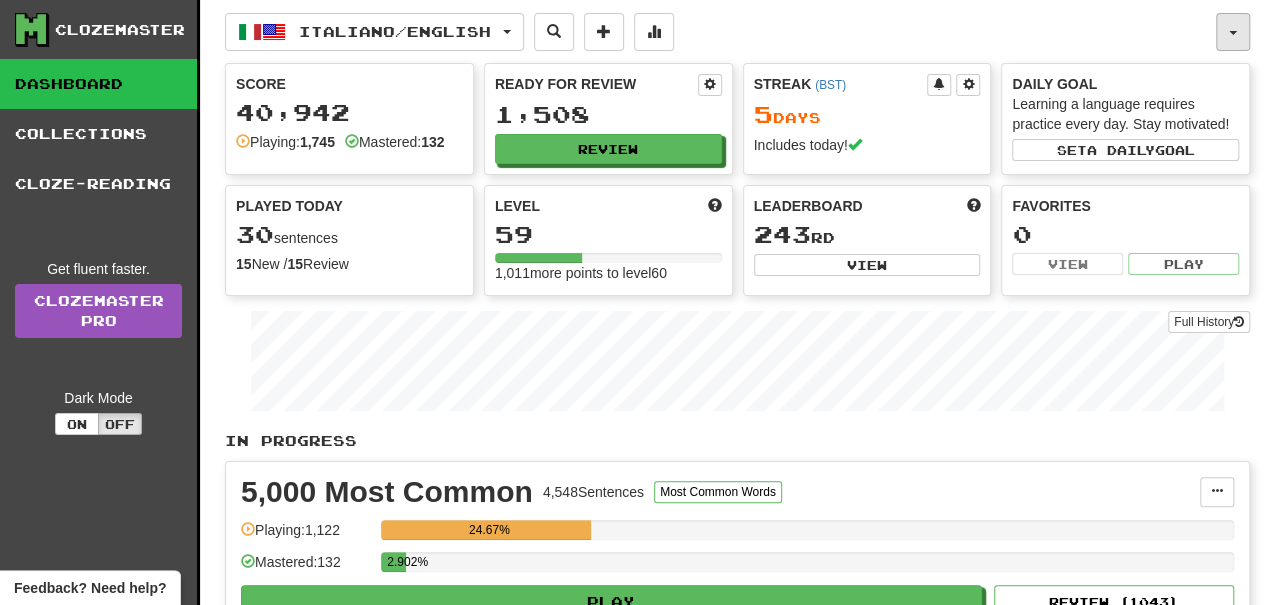 click at bounding box center [1233, 32] 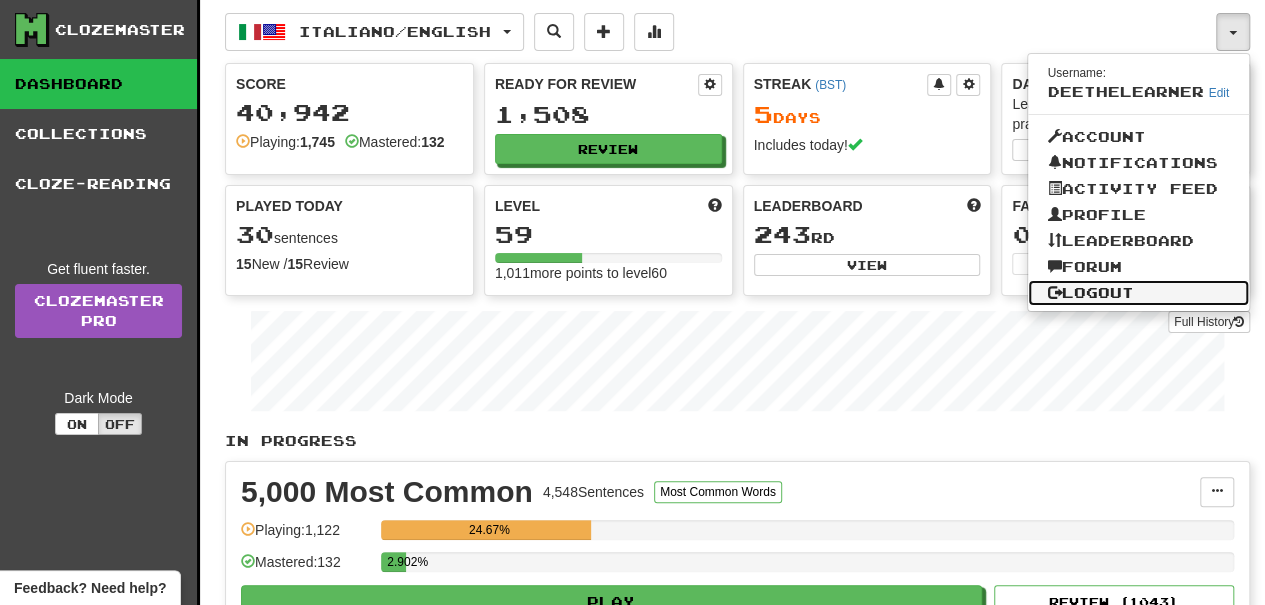click on "Logout" at bounding box center [1139, 293] 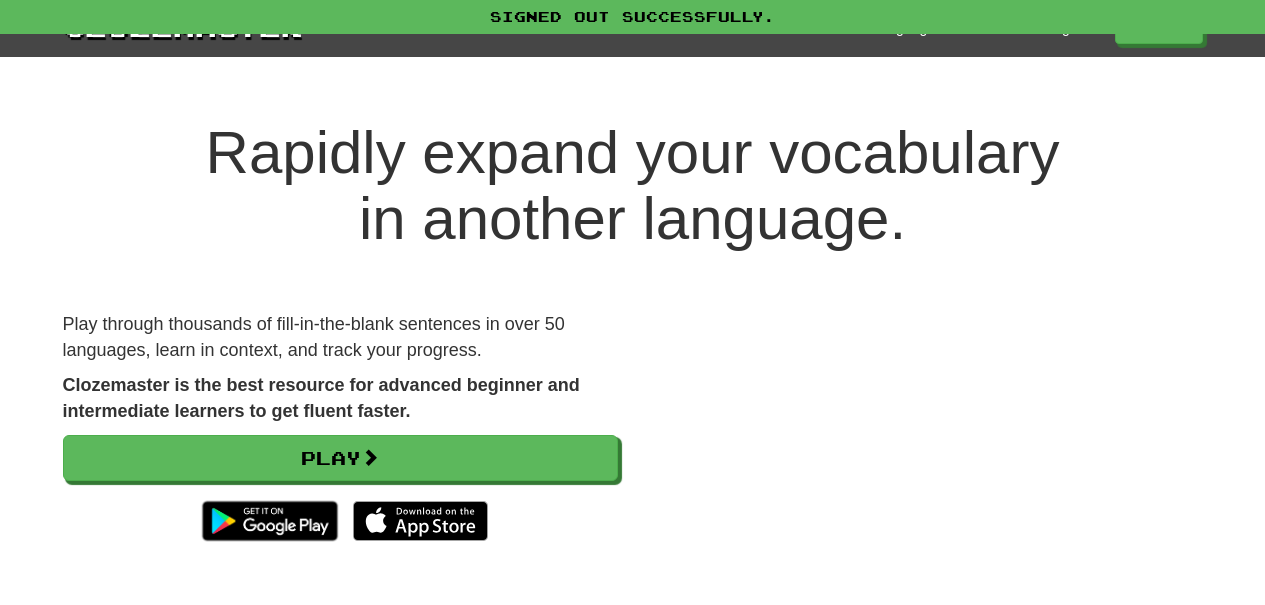 scroll, scrollTop: 0, scrollLeft: 0, axis: both 